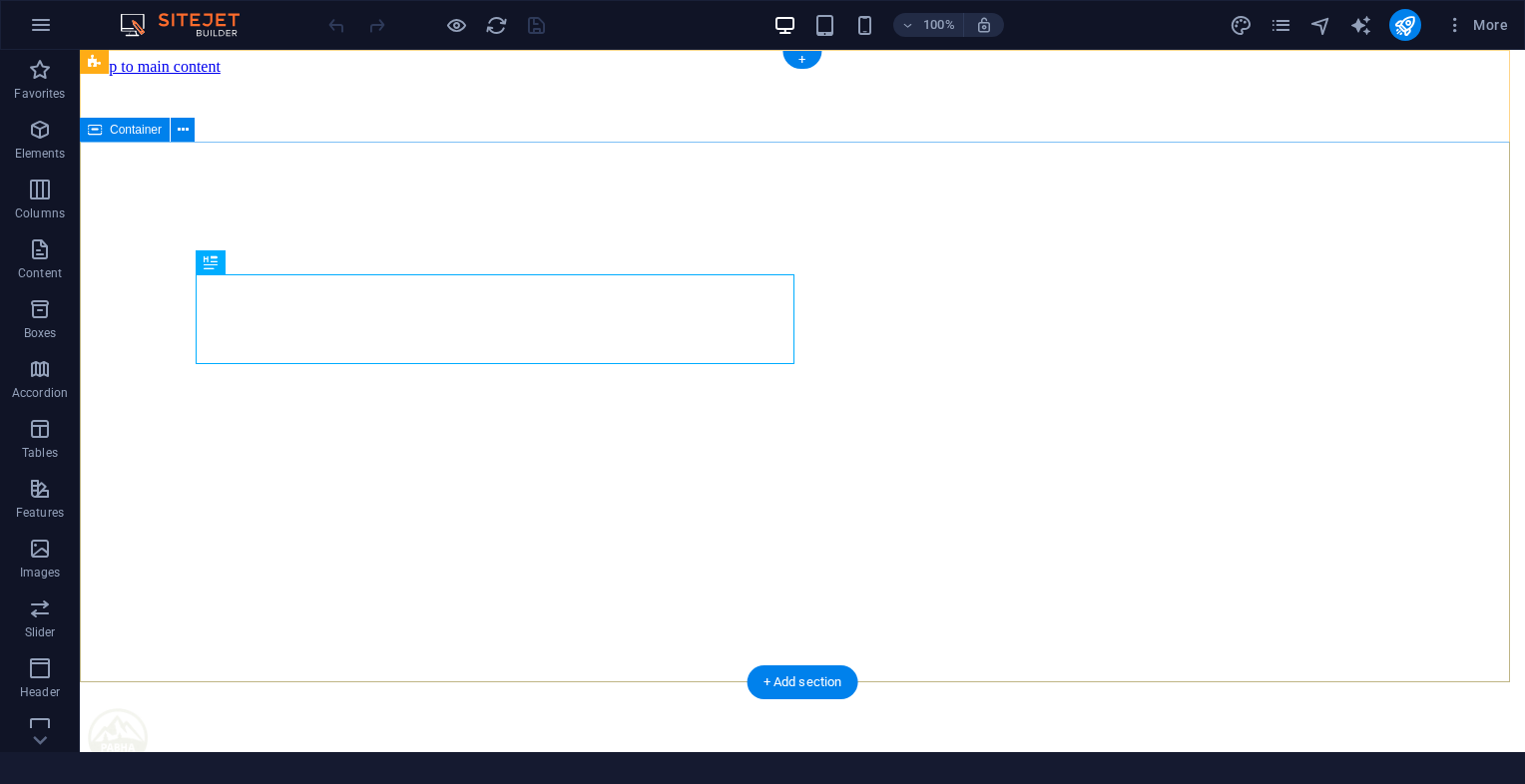 scroll, scrollTop: 0, scrollLeft: 0, axis: both 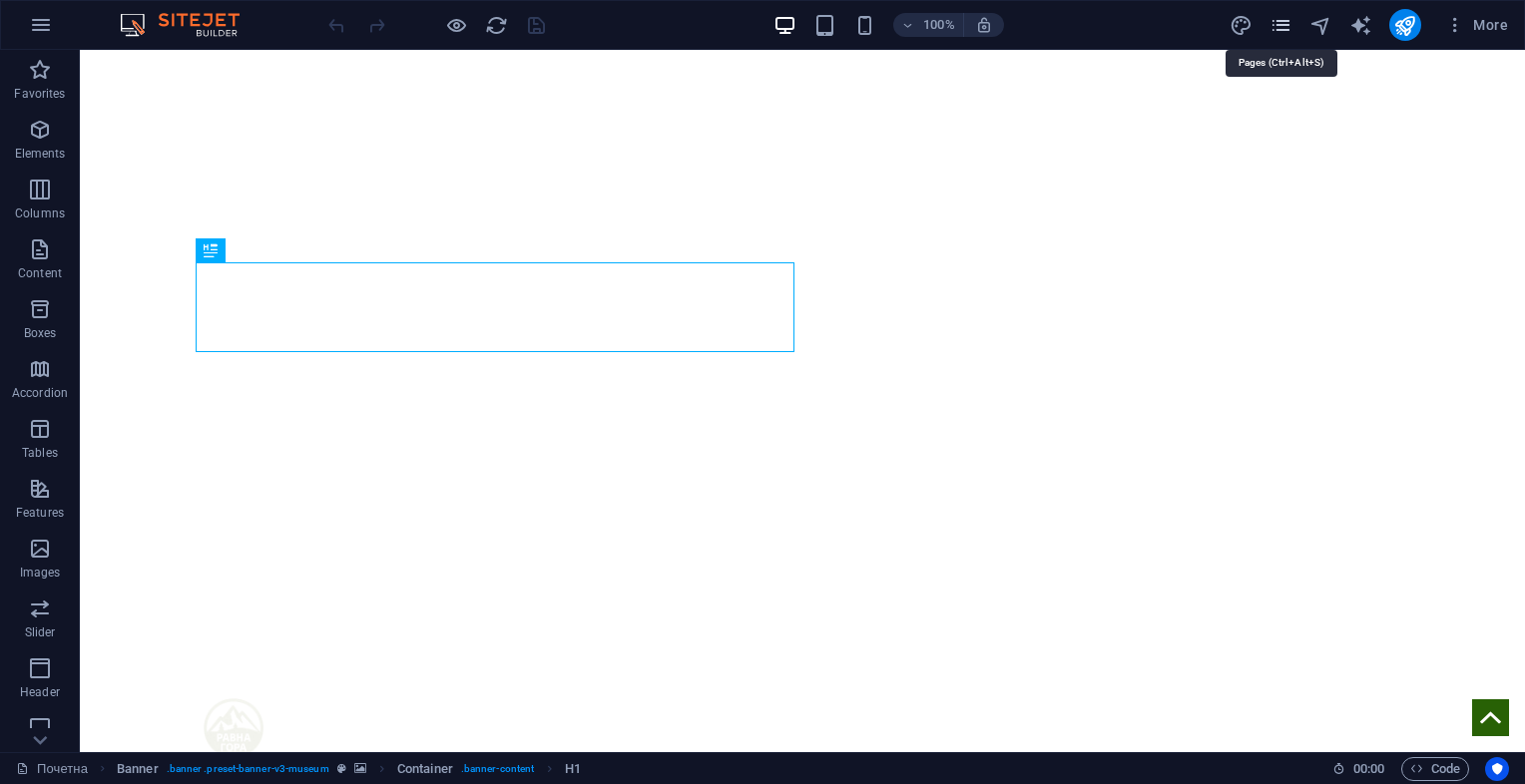 click at bounding box center [1280, 25] 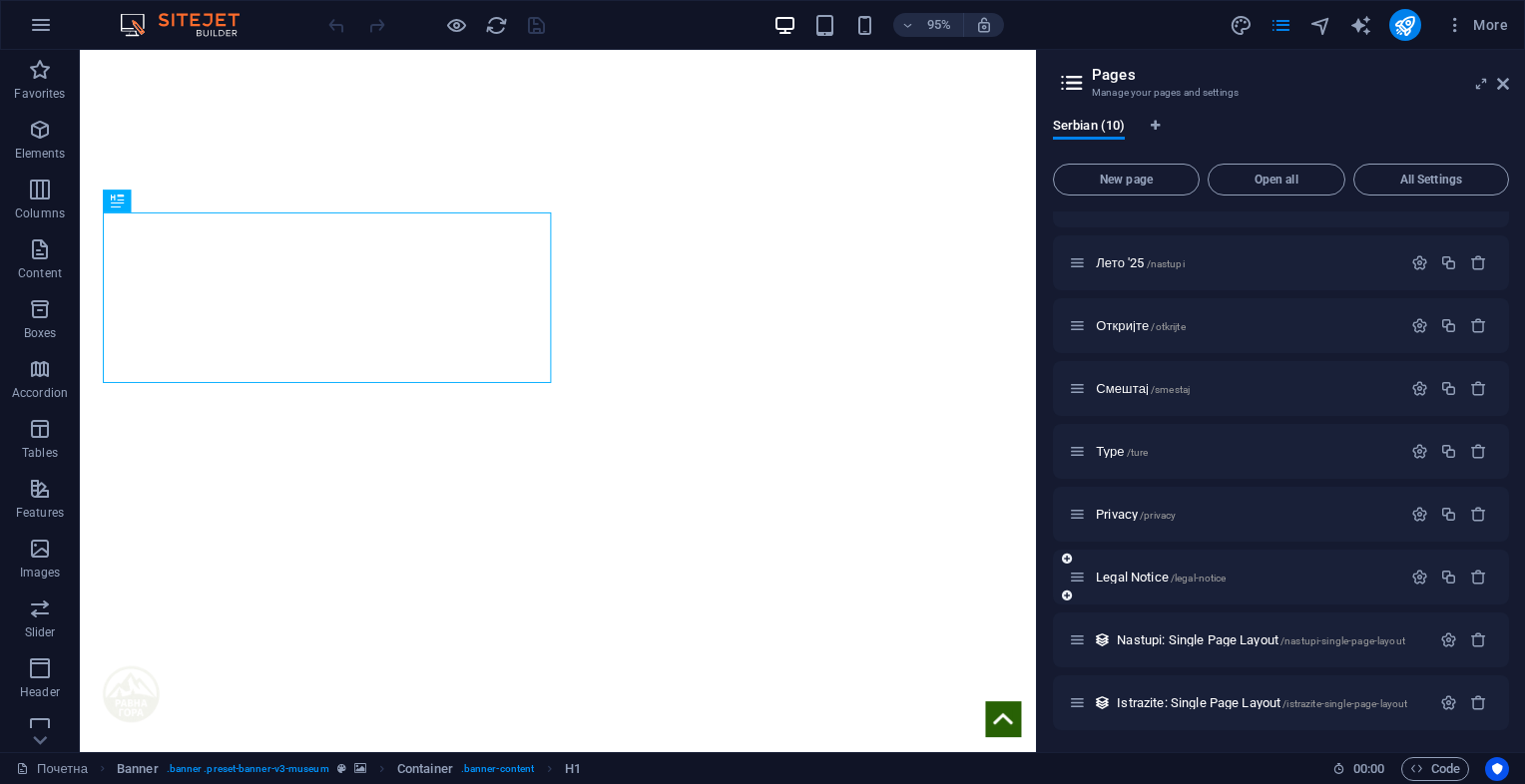 scroll, scrollTop: 104, scrollLeft: 0, axis: vertical 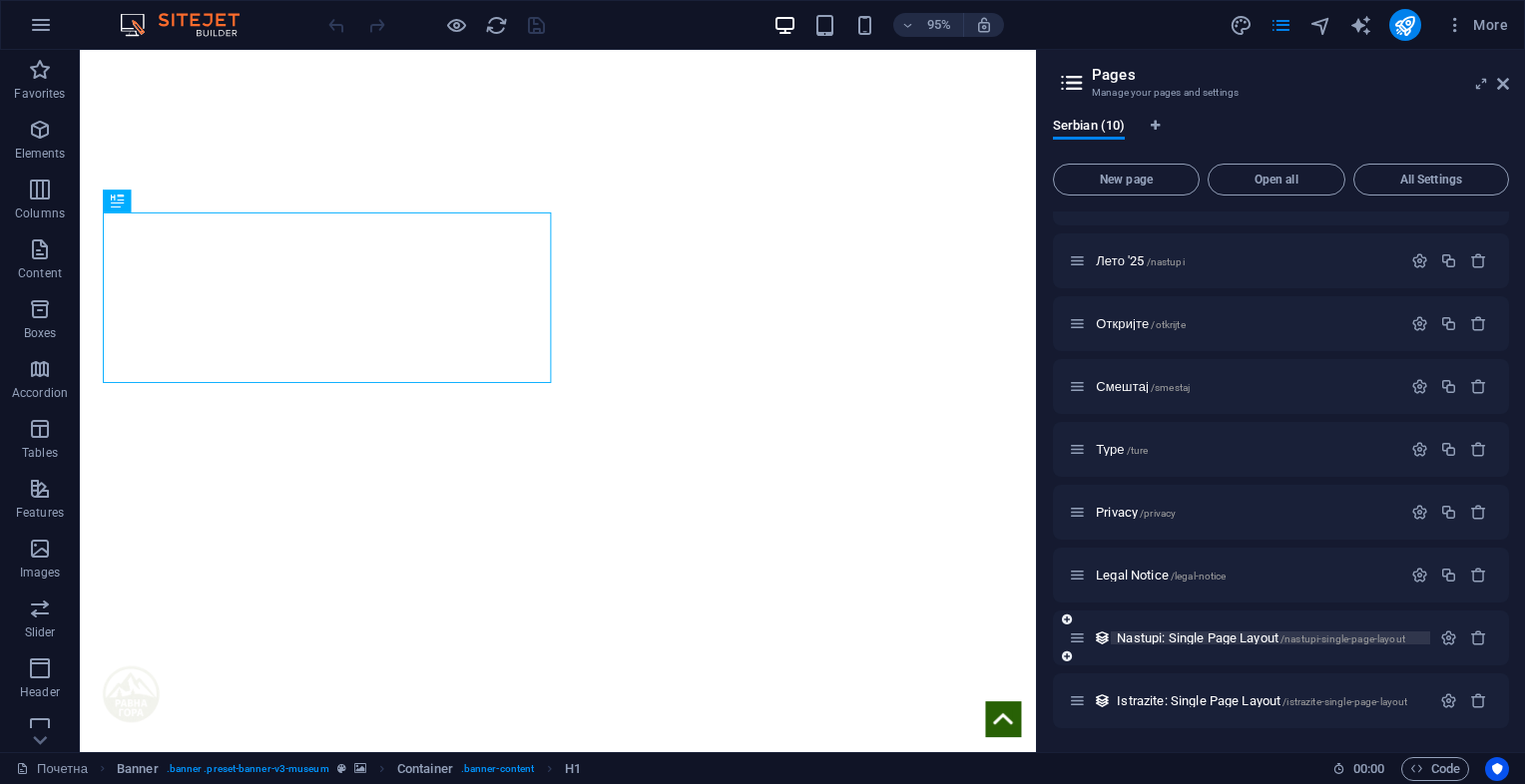 click on "Nastupi: Single Page Layout /nastupi-single-page-layout" at bounding box center (1261, 637) 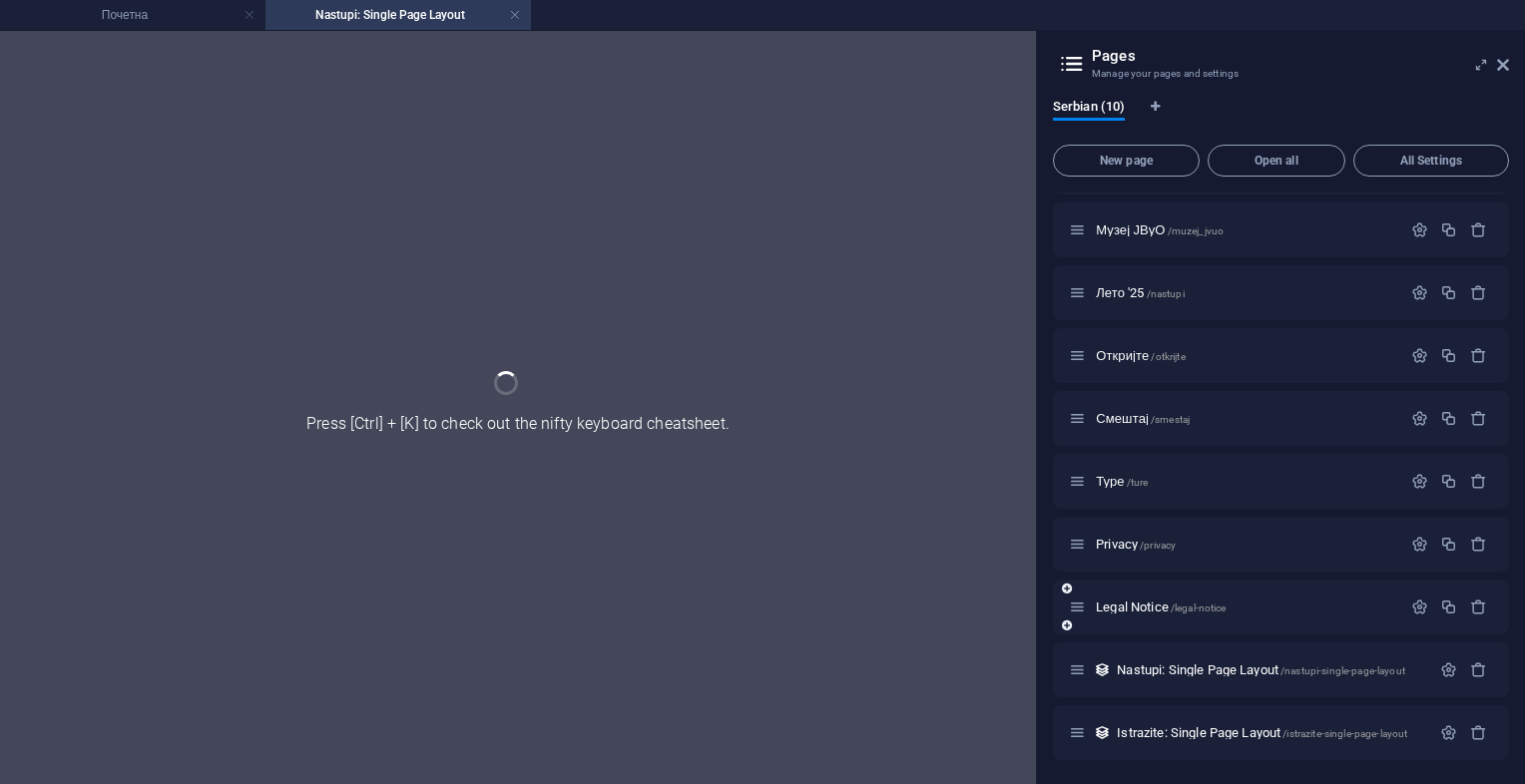 scroll, scrollTop: 52, scrollLeft: 0, axis: vertical 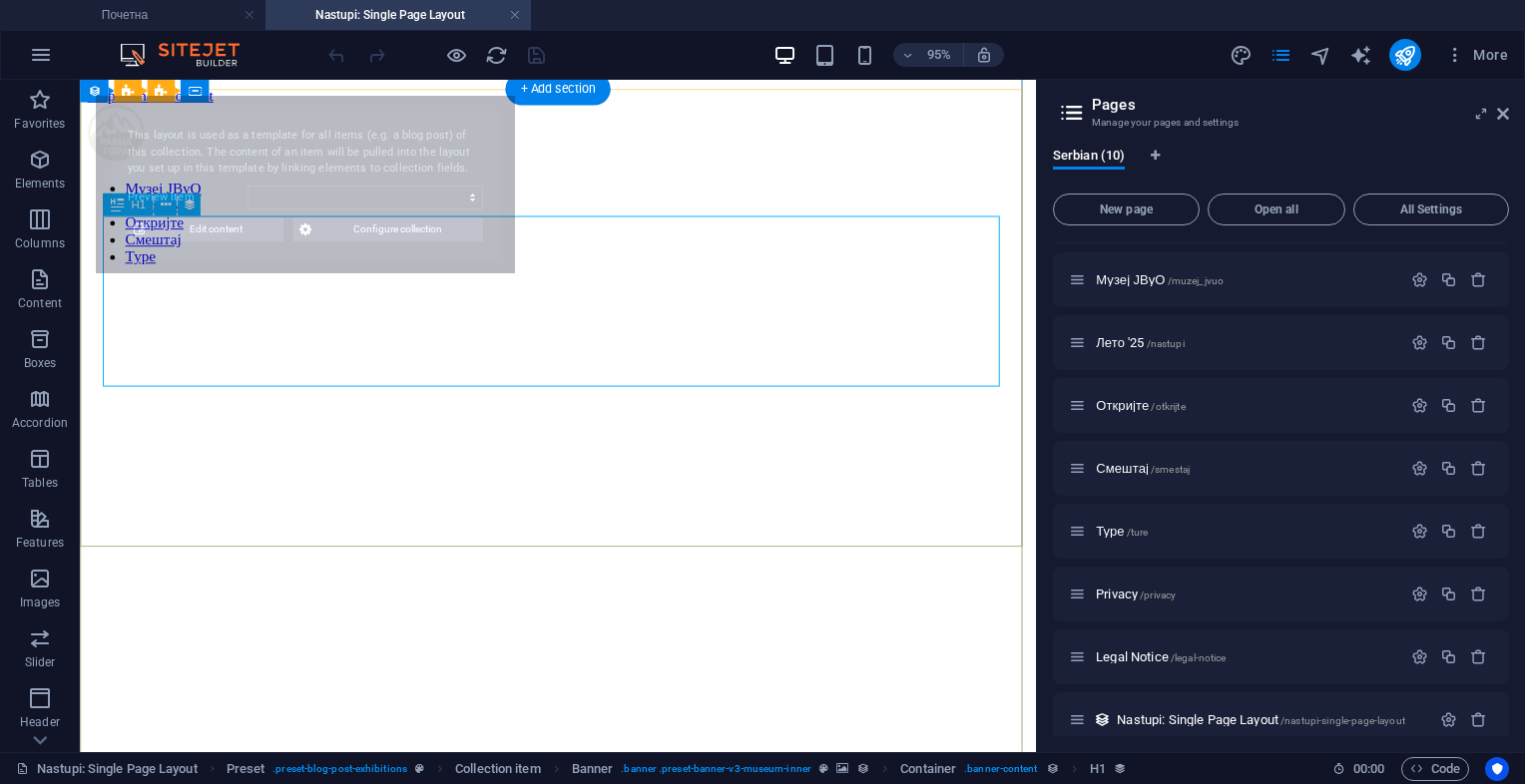 select on "6876a8b7370bb12c690ca2c4" 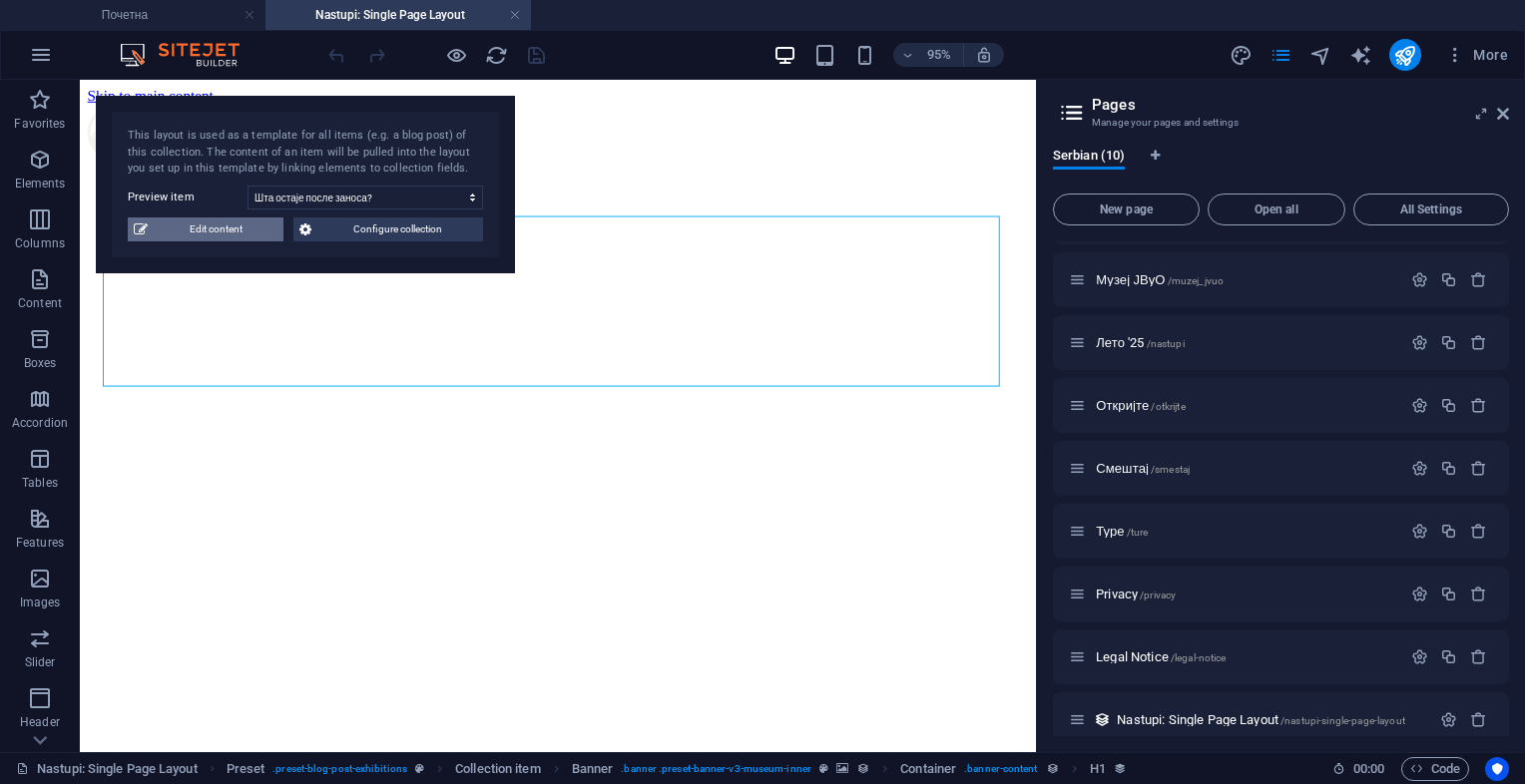click on "Edit content" at bounding box center [216, 229] 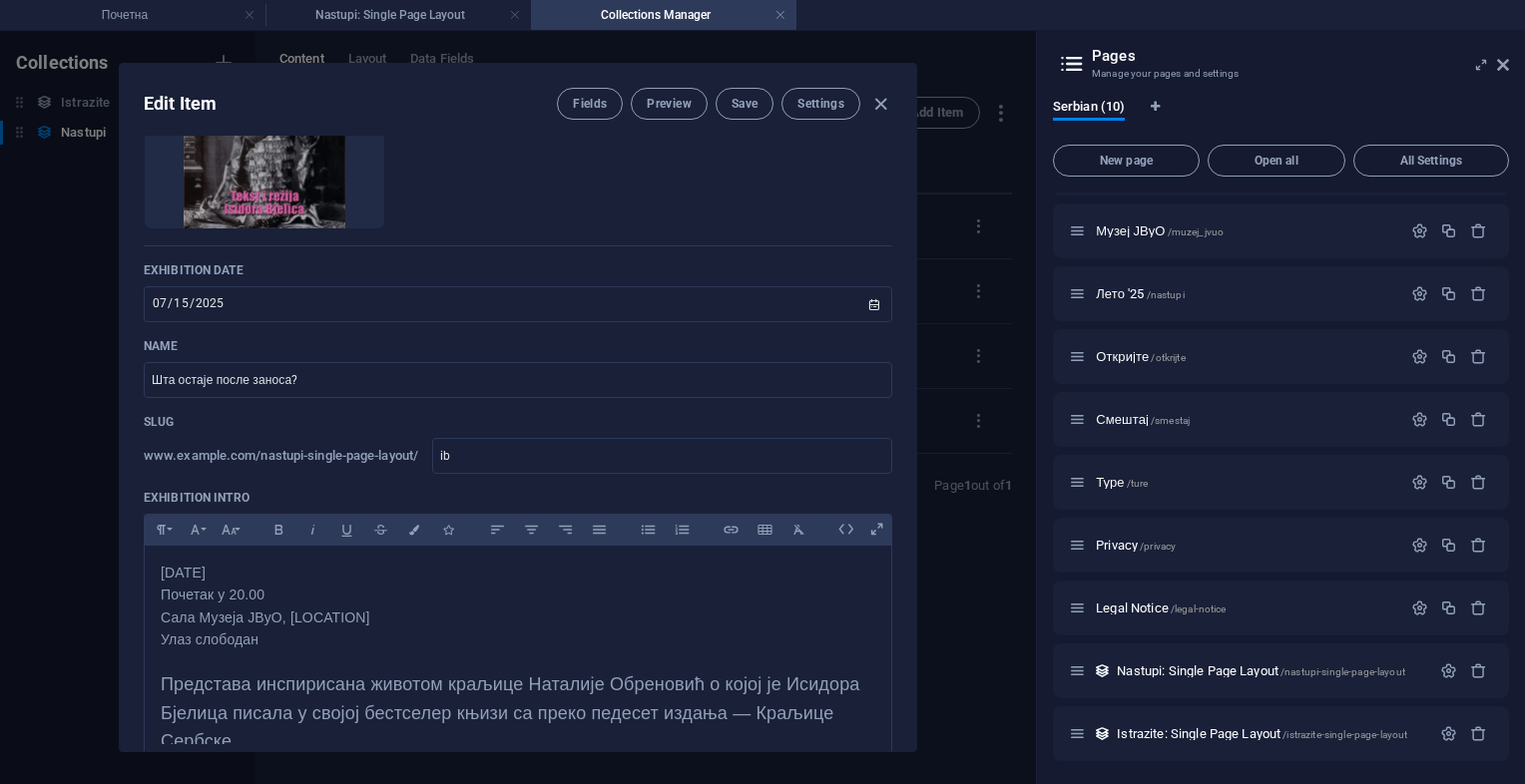 scroll, scrollTop: 299, scrollLeft: 0, axis: vertical 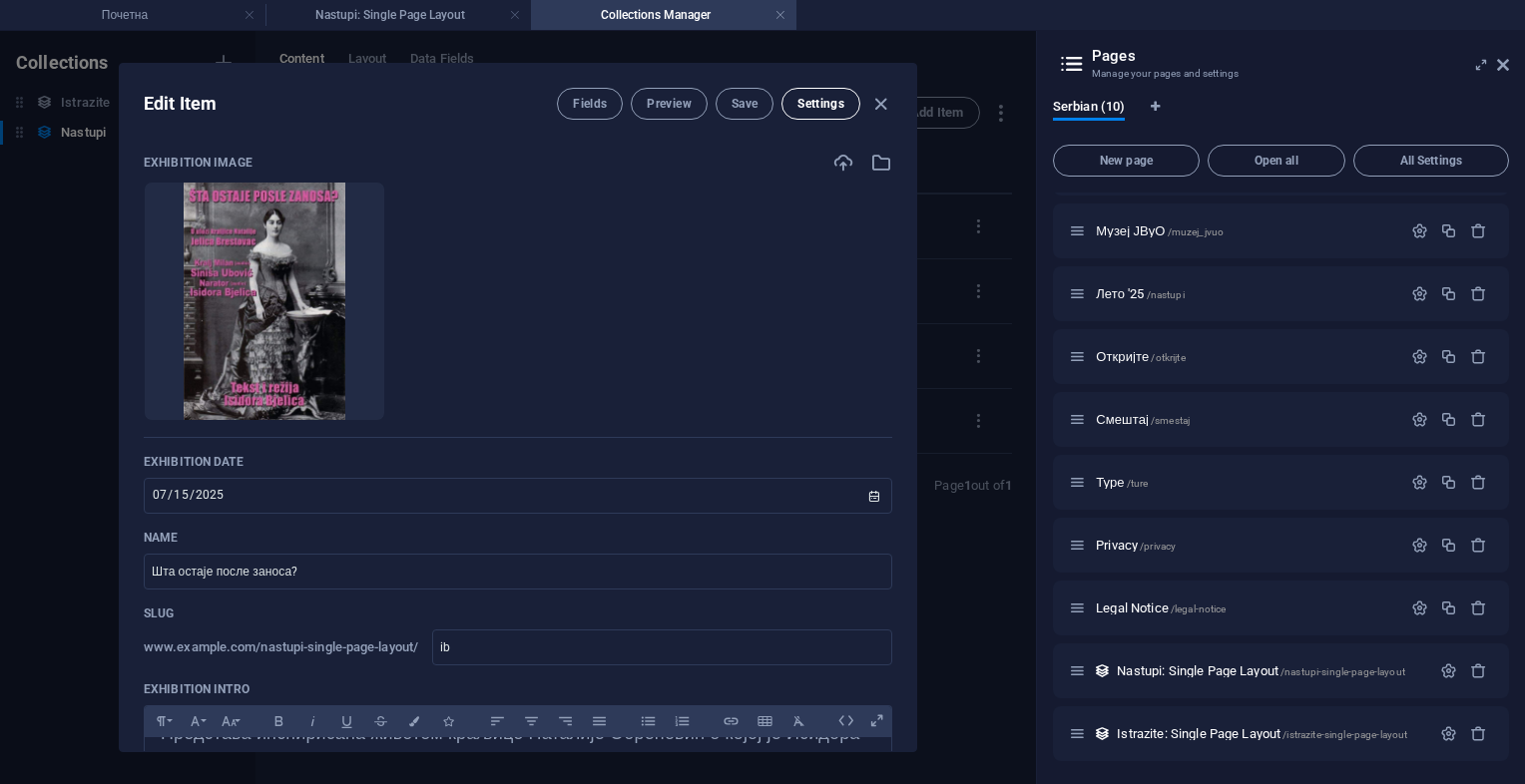 click on "Settings" at bounding box center (820, 104) 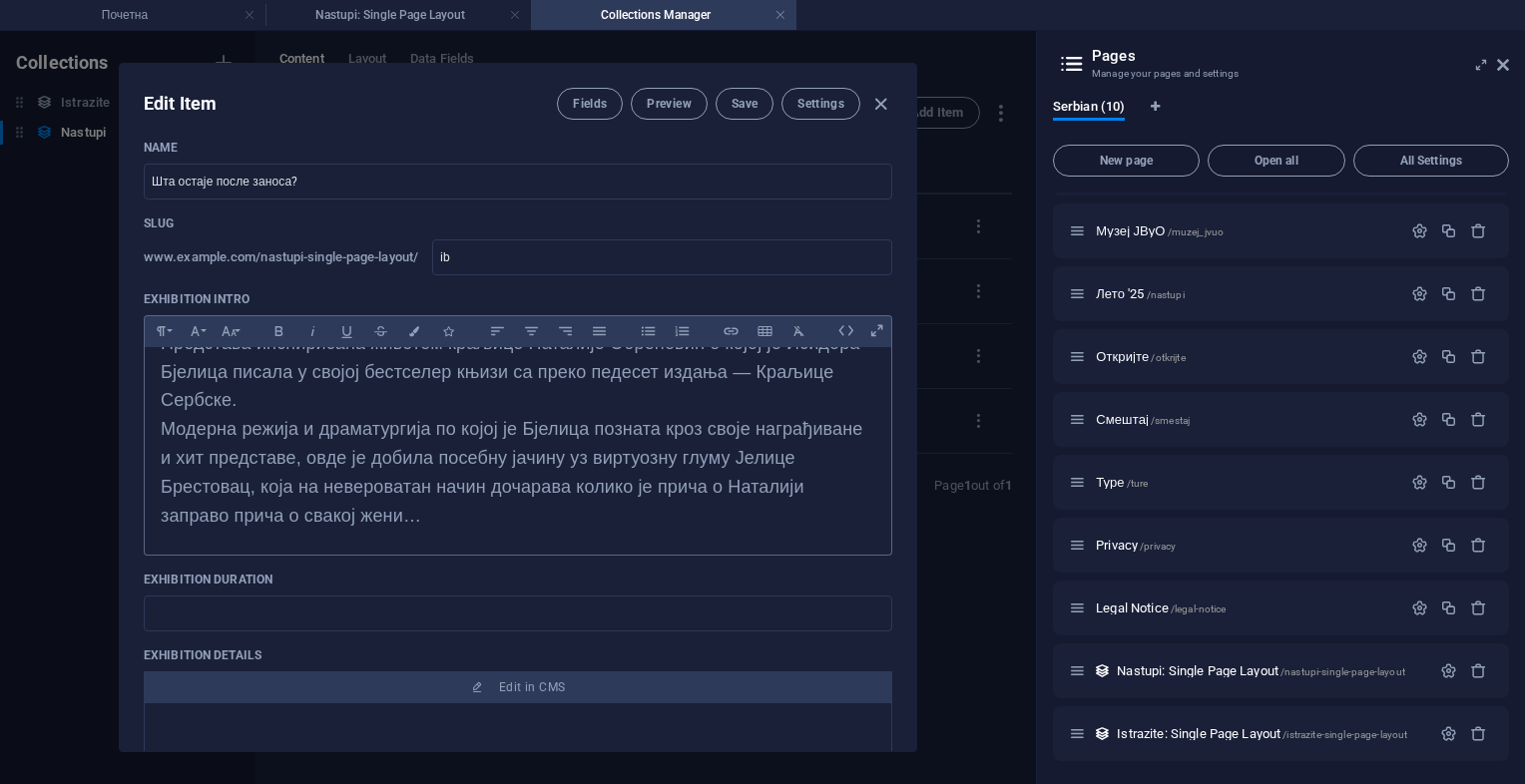 scroll, scrollTop: 351, scrollLeft: 0, axis: vertical 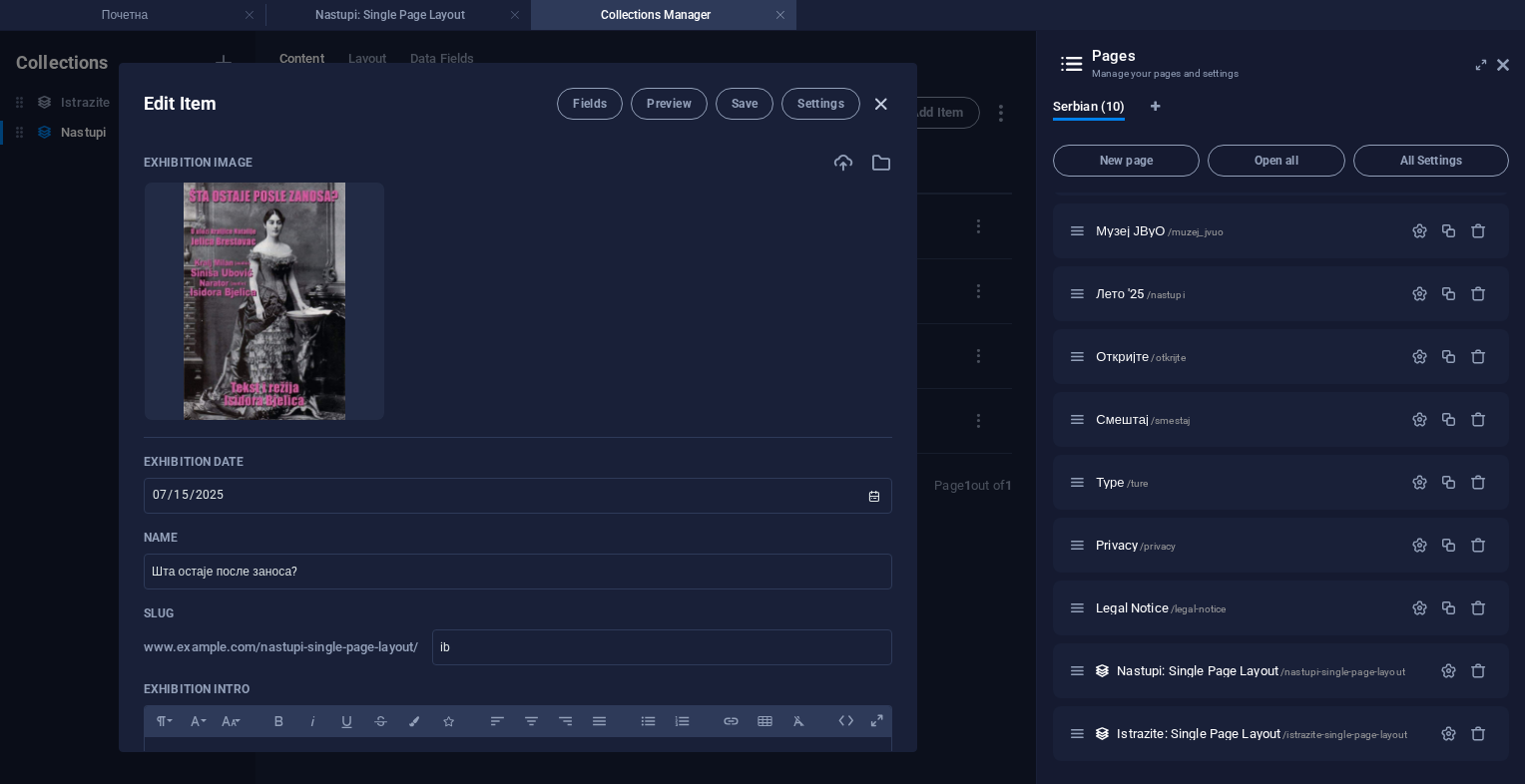 click at bounding box center (880, 104) 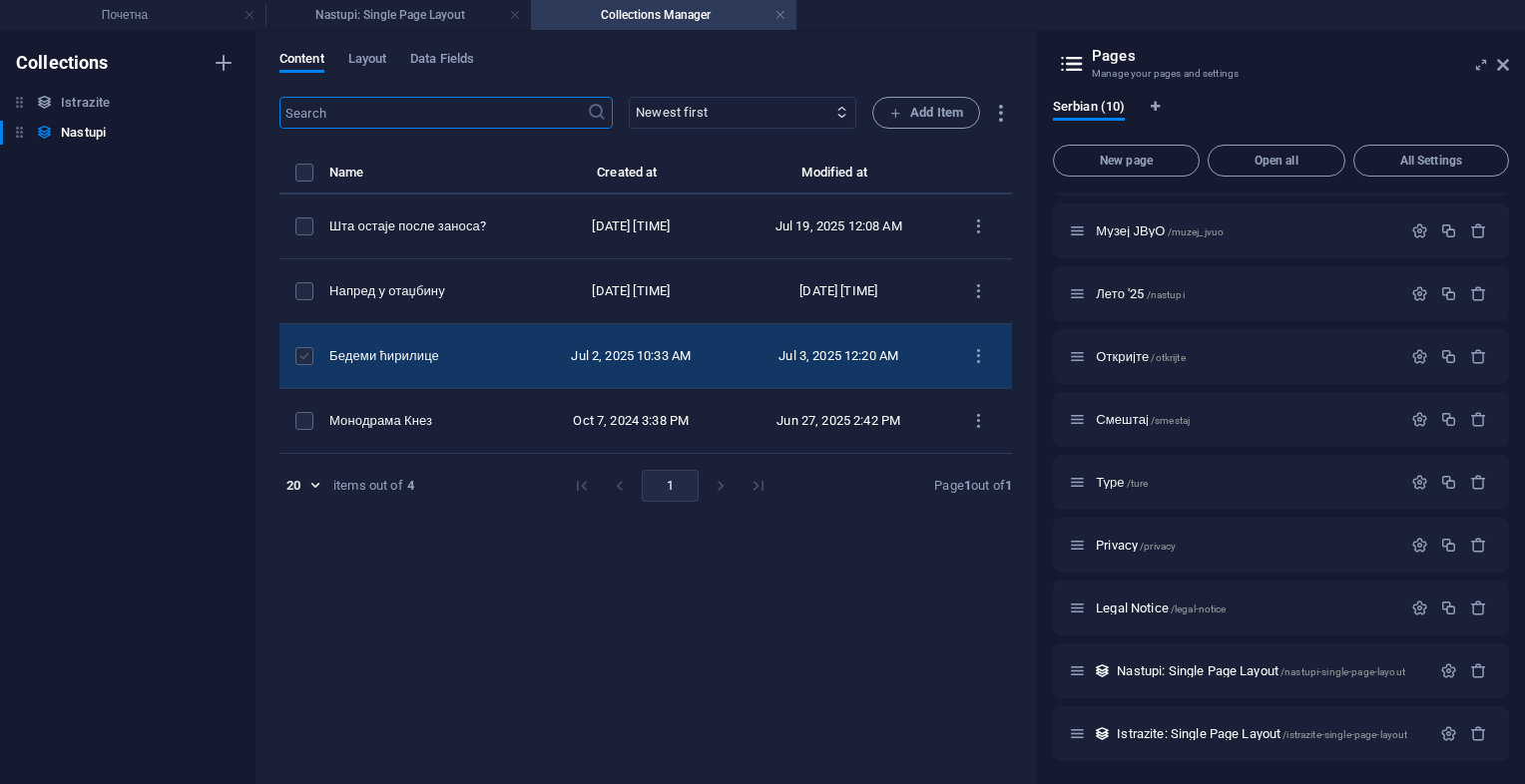 click at bounding box center (304, 356) 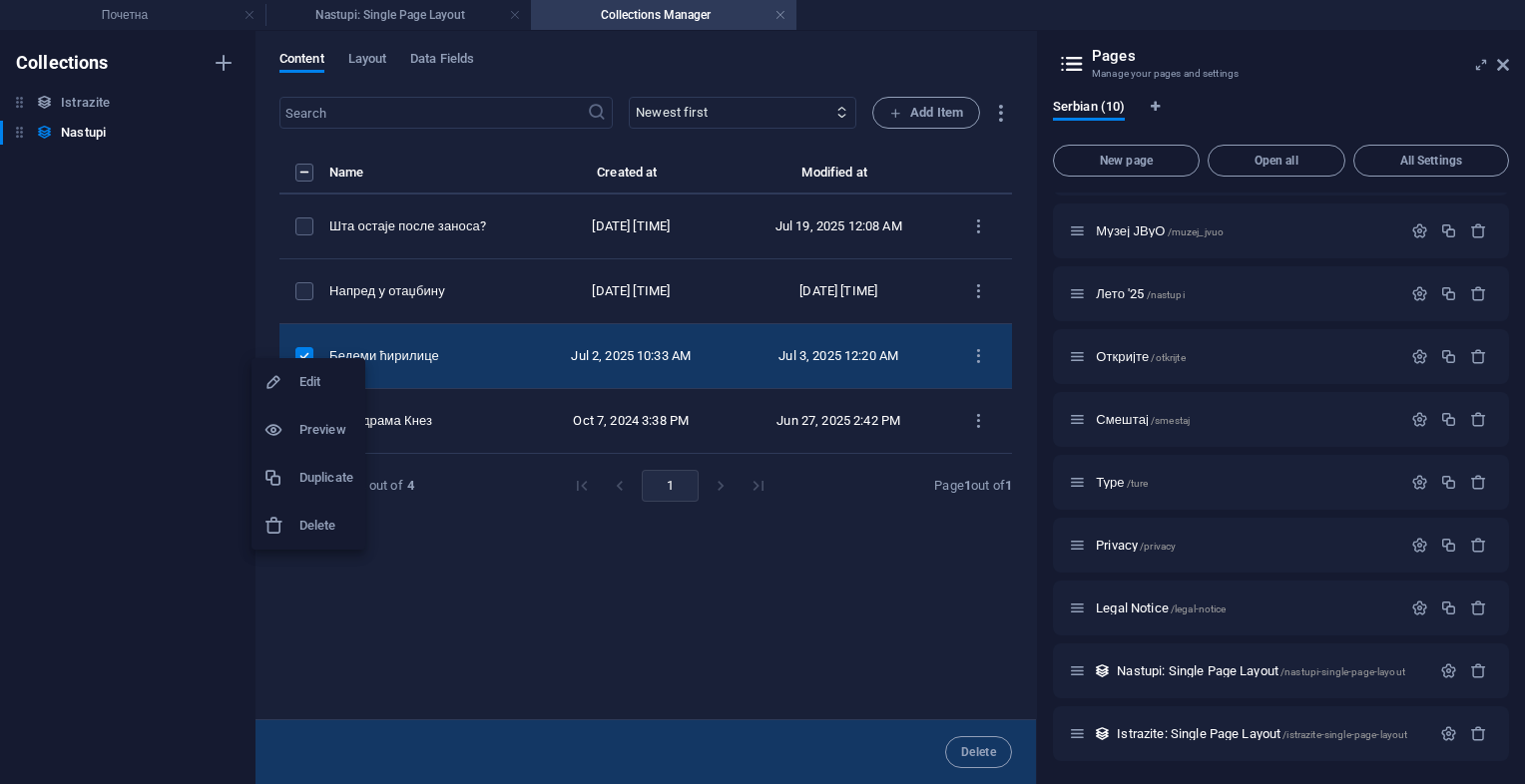 click on "Duplicate" at bounding box center [326, 478] 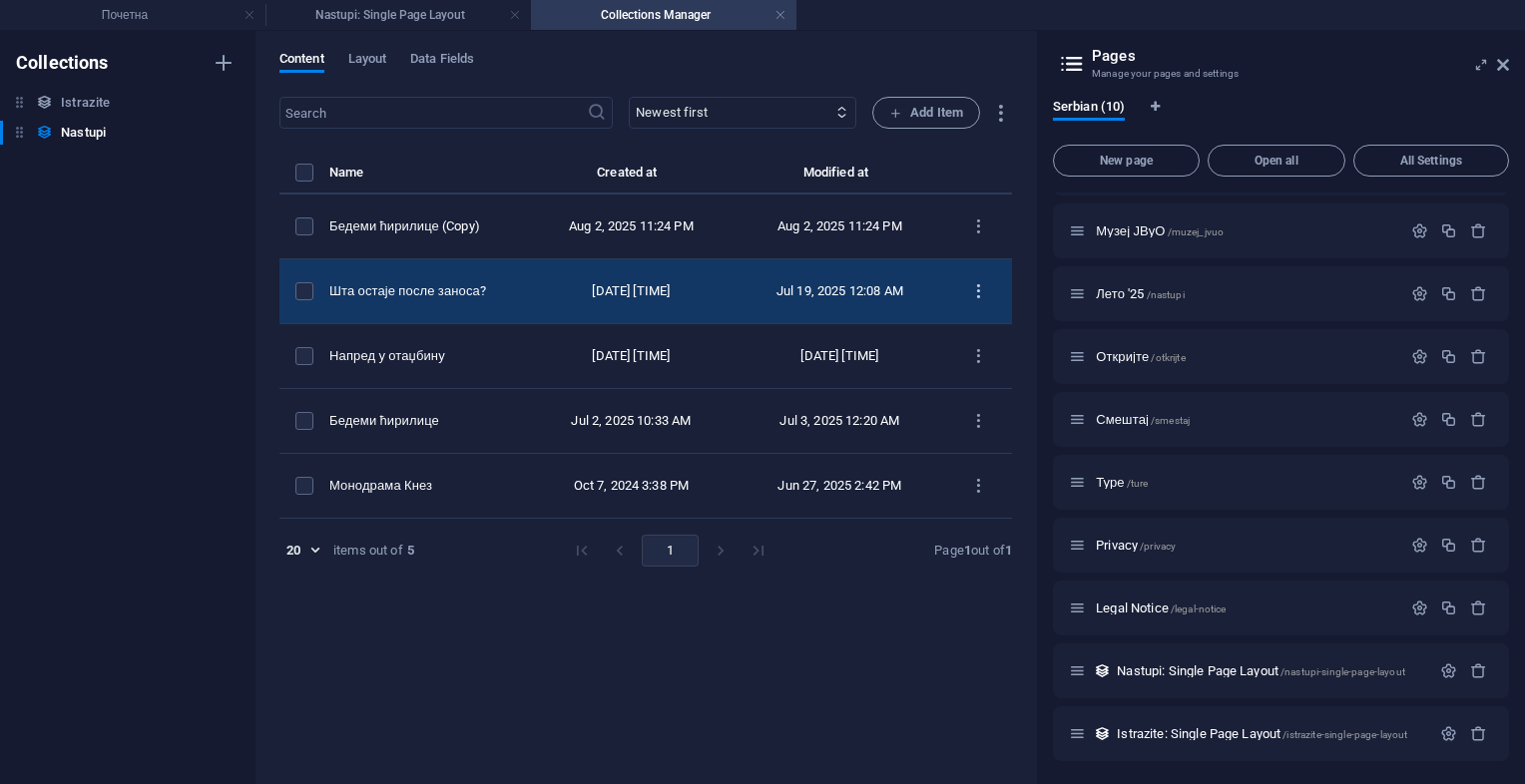 click at bounding box center [978, 291] 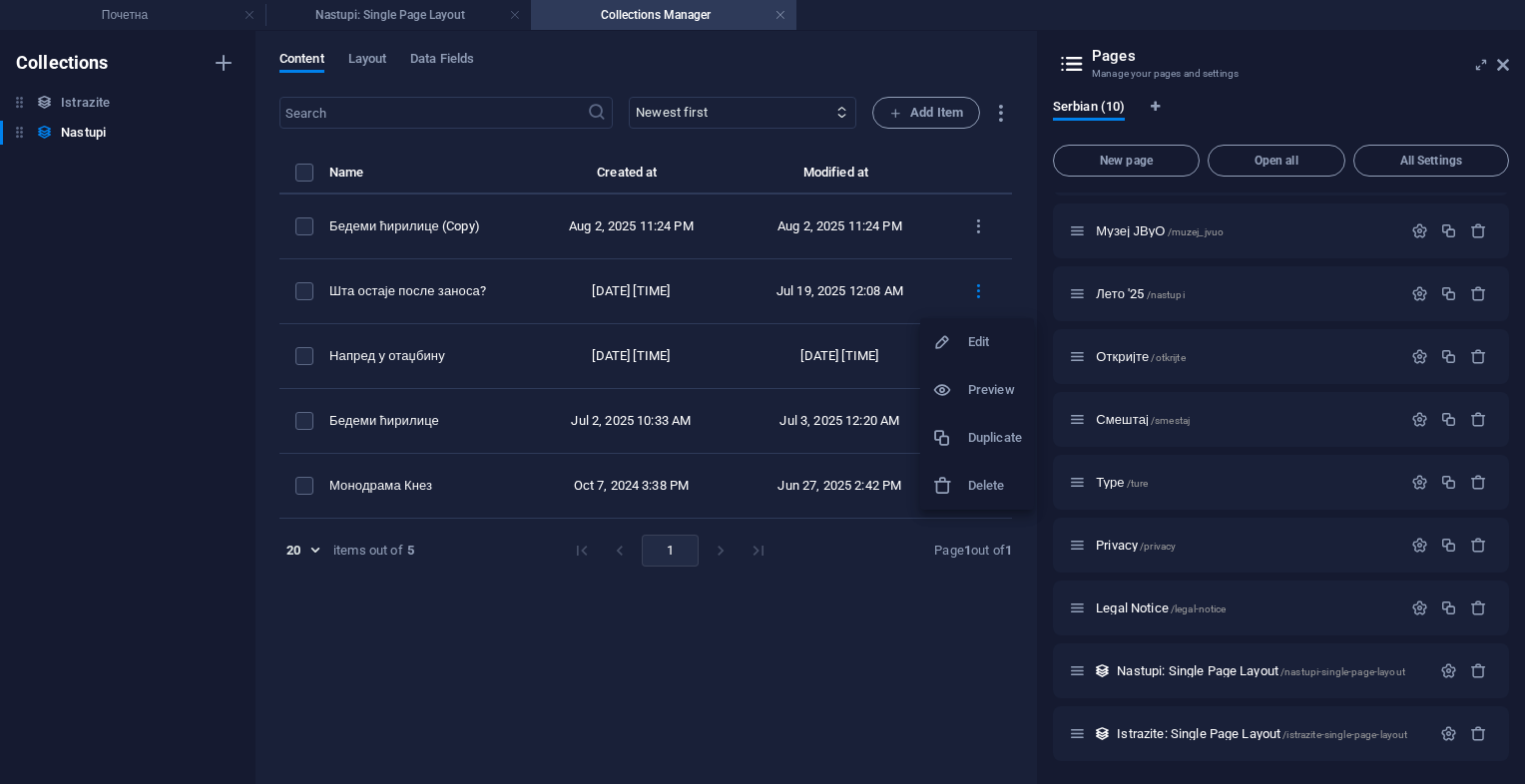 click at bounding box center [762, 392] 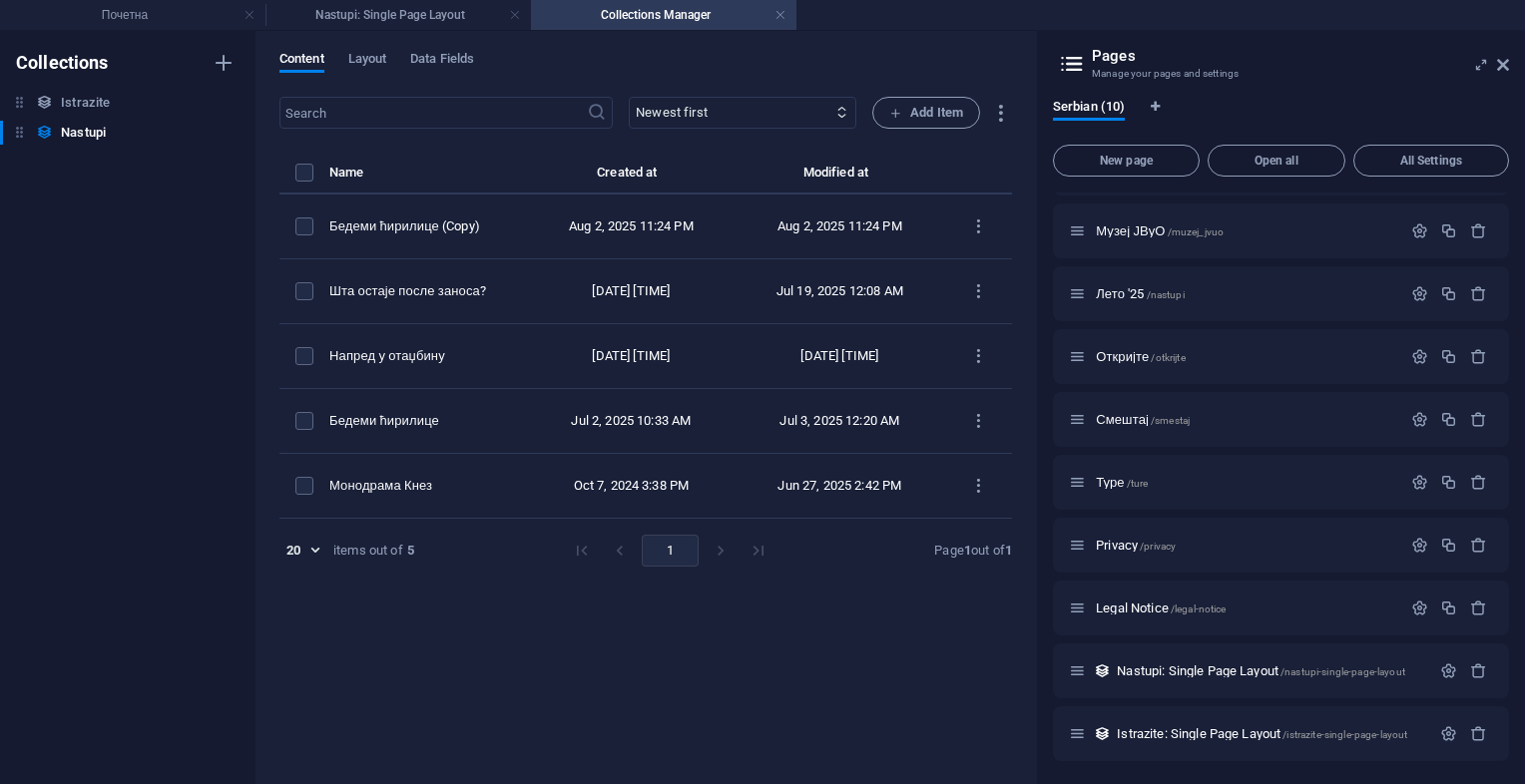 click on "Edit Preview Duplicate Delete" at bounding box center (762, 398) 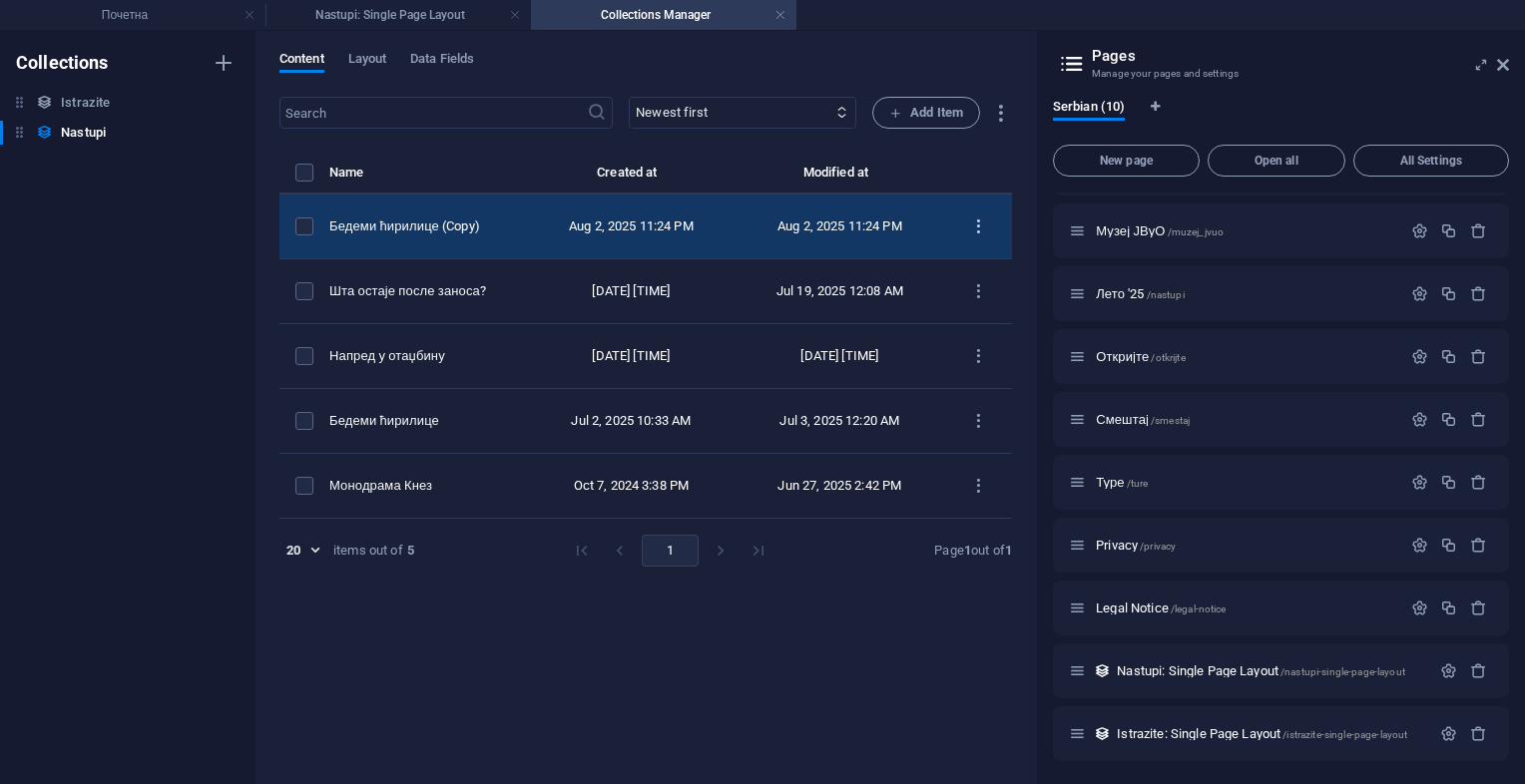 click at bounding box center [978, 226] 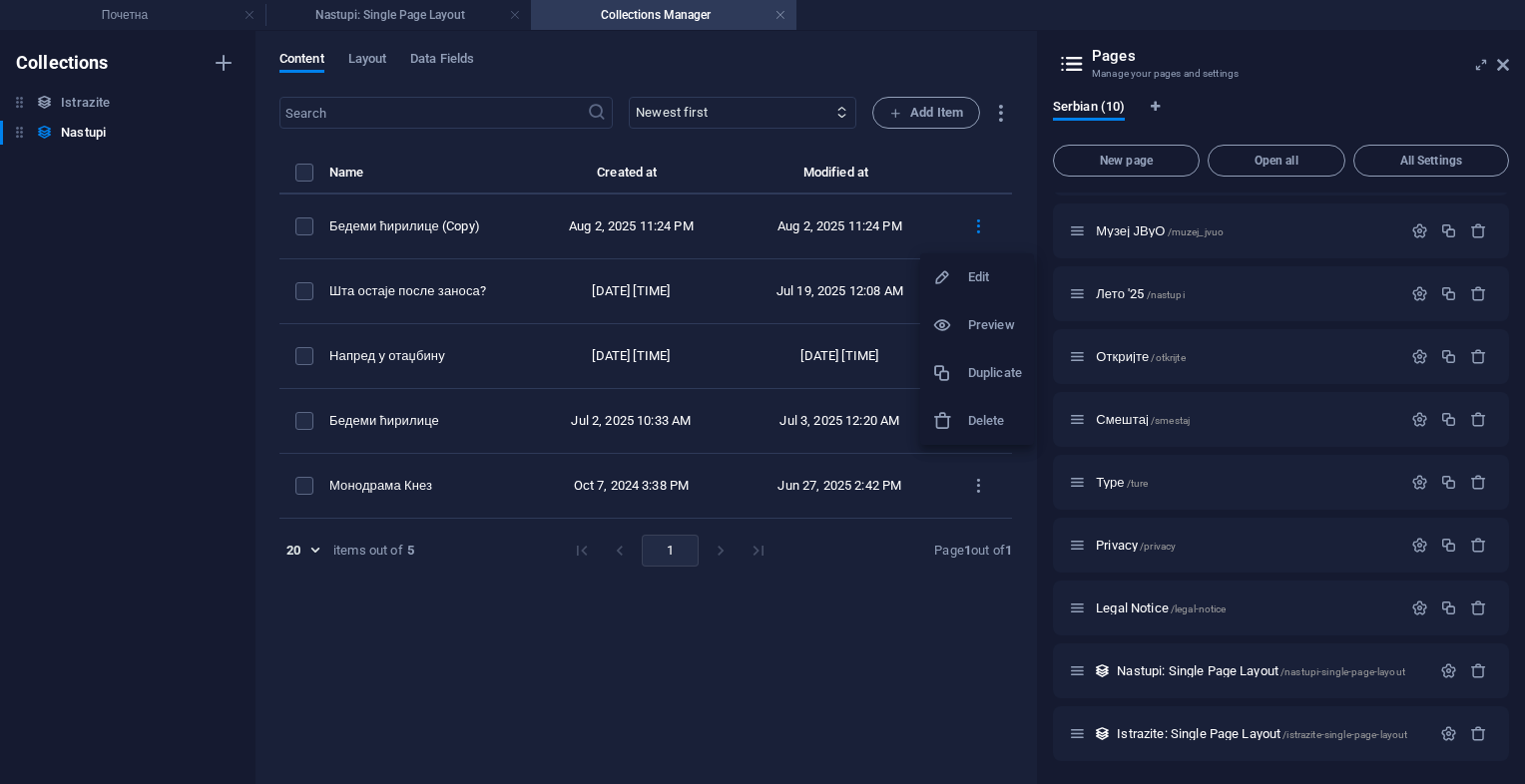 click on "Edit" at bounding box center [995, 277] 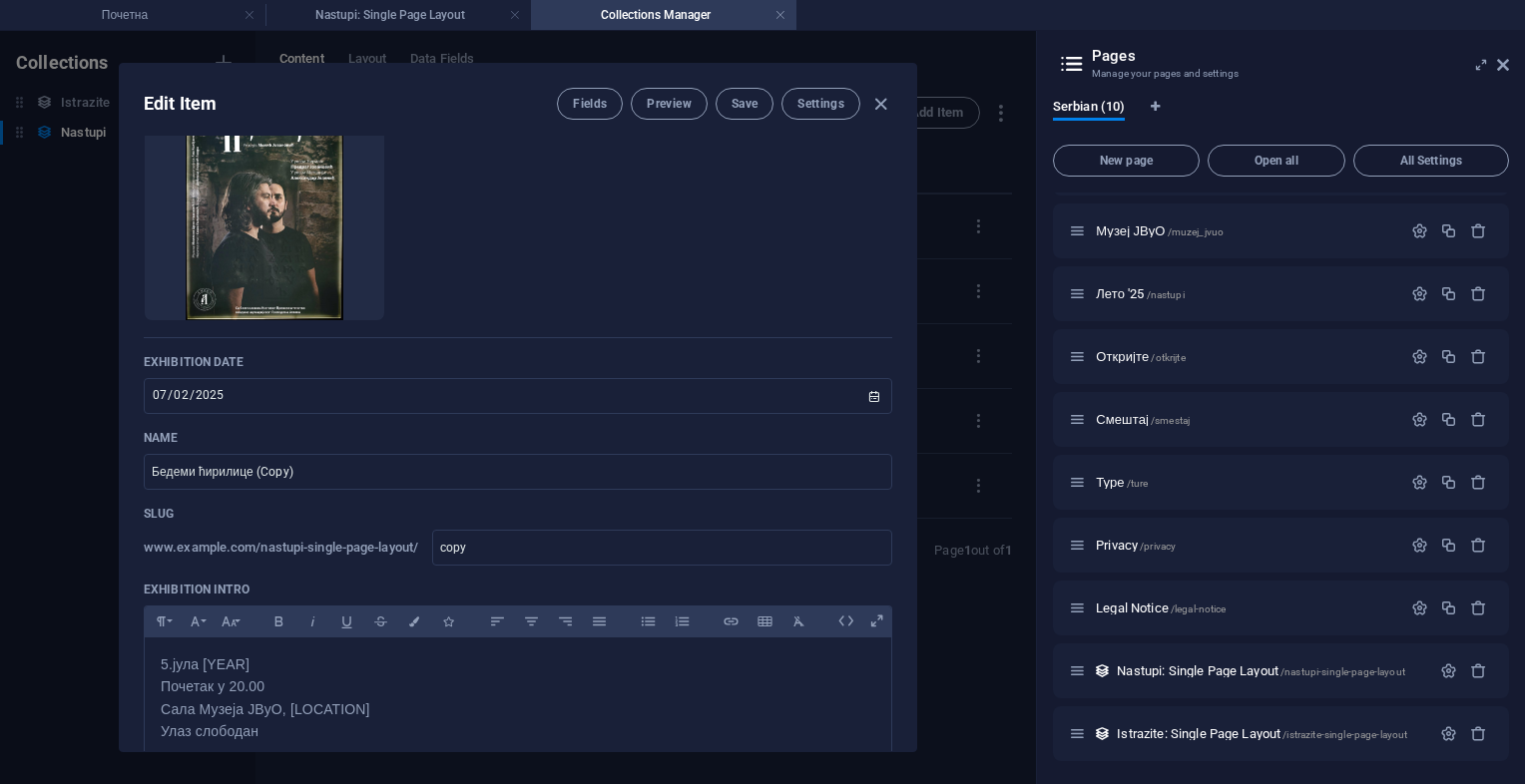 scroll, scrollTop: 199, scrollLeft: 0, axis: vertical 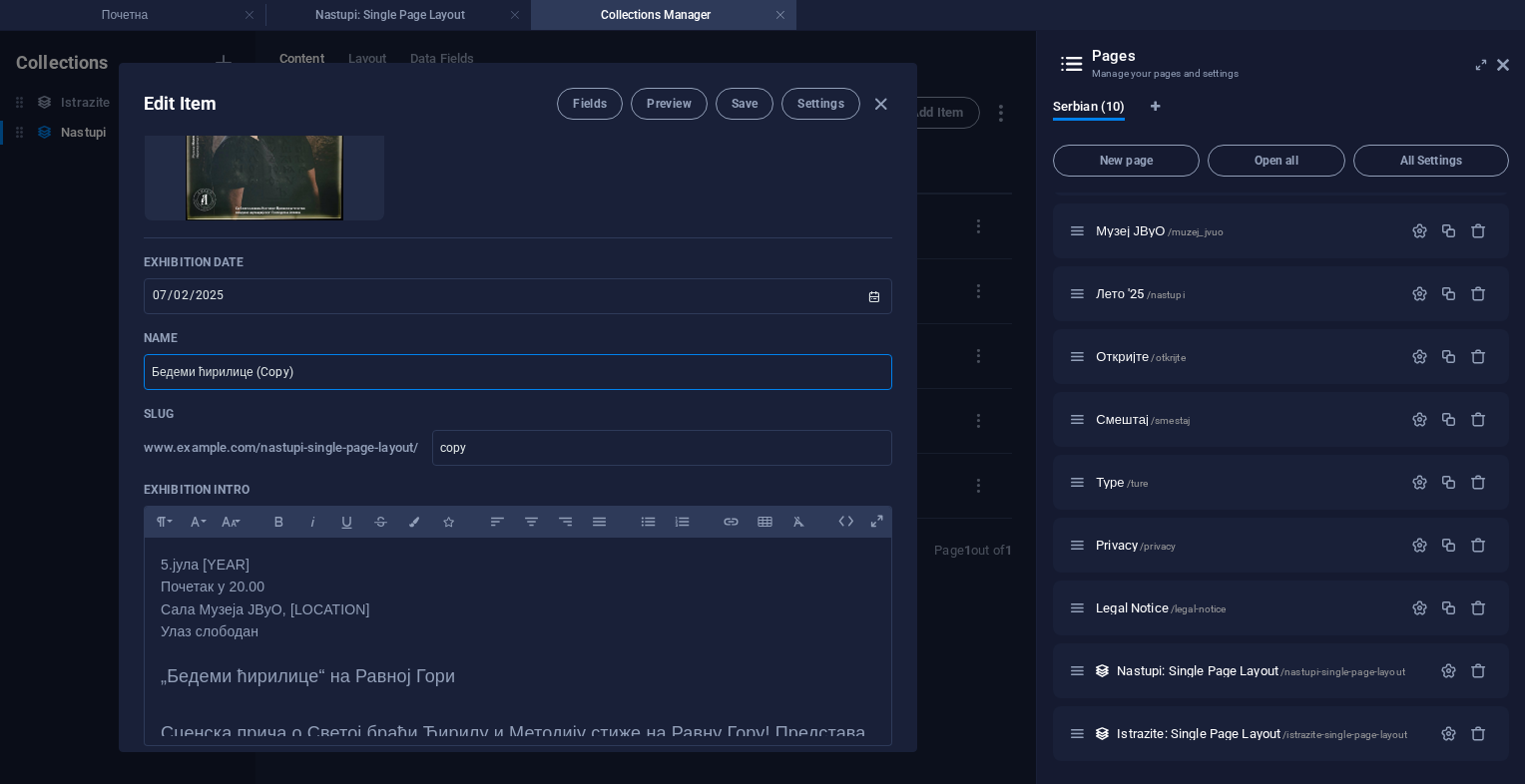 drag, startPoint x: 311, startPoint y: 377, endPoint x: 124, endPoint y: 371, distance: 187.09623 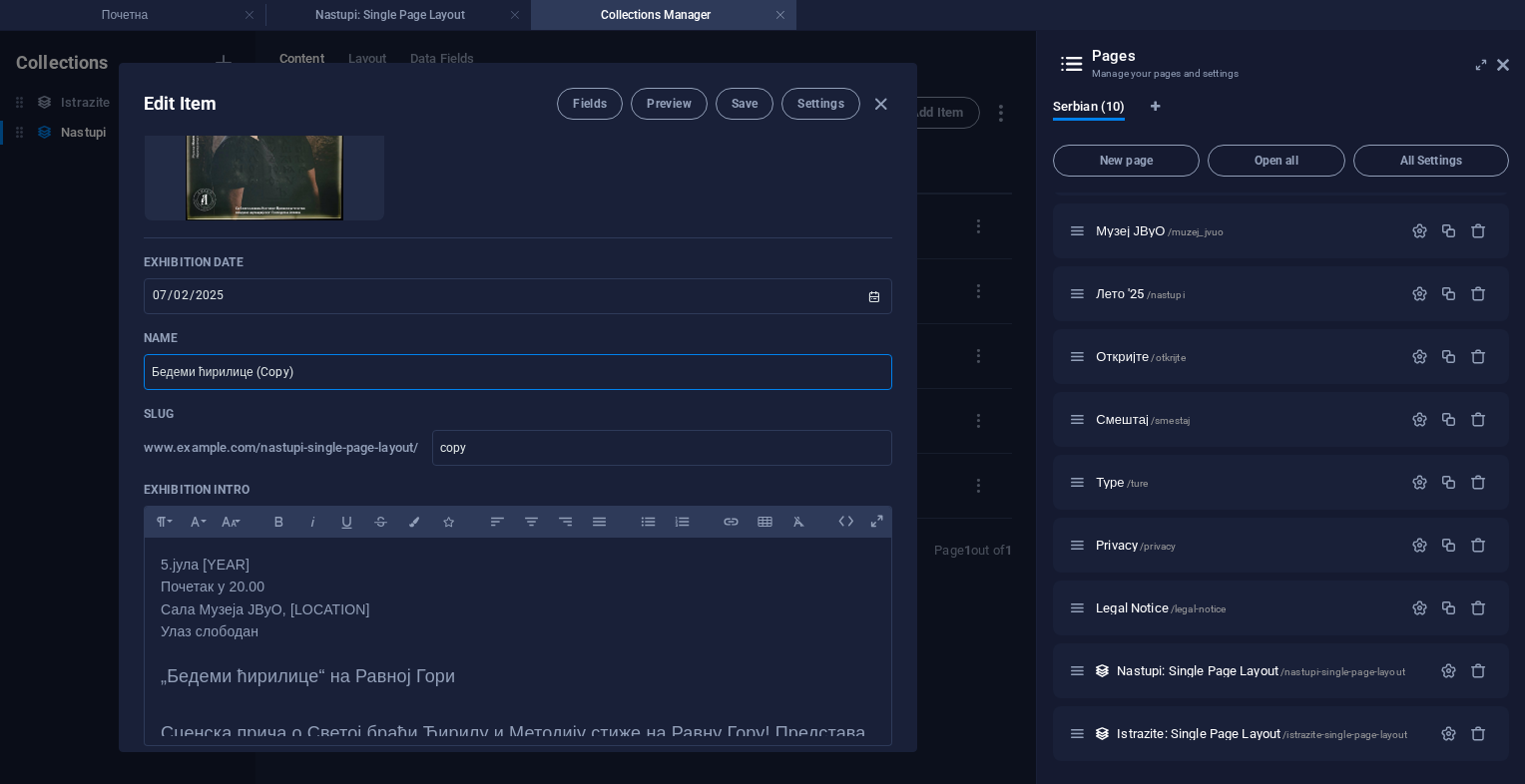 click on "Exhibition Image Drop files here to upload them instantly Exhibition Date [DATE] ​ Name Бедеми ћирилице (Copy) ​ Slug www.example.com/nastupi-single-page-layout/ copy ​ Exhibition Intro Paragraph Format Normal Heading 1 Heading 2 Heading 3 Heading 4 Heading 5 Heading 6 Code Font Family Arial Georgia Impact Tahoma Times New Roman Verdana Font Size 8 9 10 11 12 14 18 24 30 36 48 60 72 96 Bold Italic Underline Strikethrough Colors Icons Align Left Align Center Align Right Align Justify Unordered List Ordered List Insert Link Insert Table Clear Formatting 5.јула [YEAR] Почетак у 20.00 Сала Музеја ЈВуО, Равна гора Улаз слободан „Бедеми ћирилице“ на Равној Гори Exhibition Duration ​ Exhibition Details Edit in CMS Монодрама Кнез У улози кнеза - Иван Вучковић По драми "Кнез" Ивана Студена. Улаз слободан. Add Field Settings SEO Title AI ​ Slug AI" at bounding box center [518, 443] 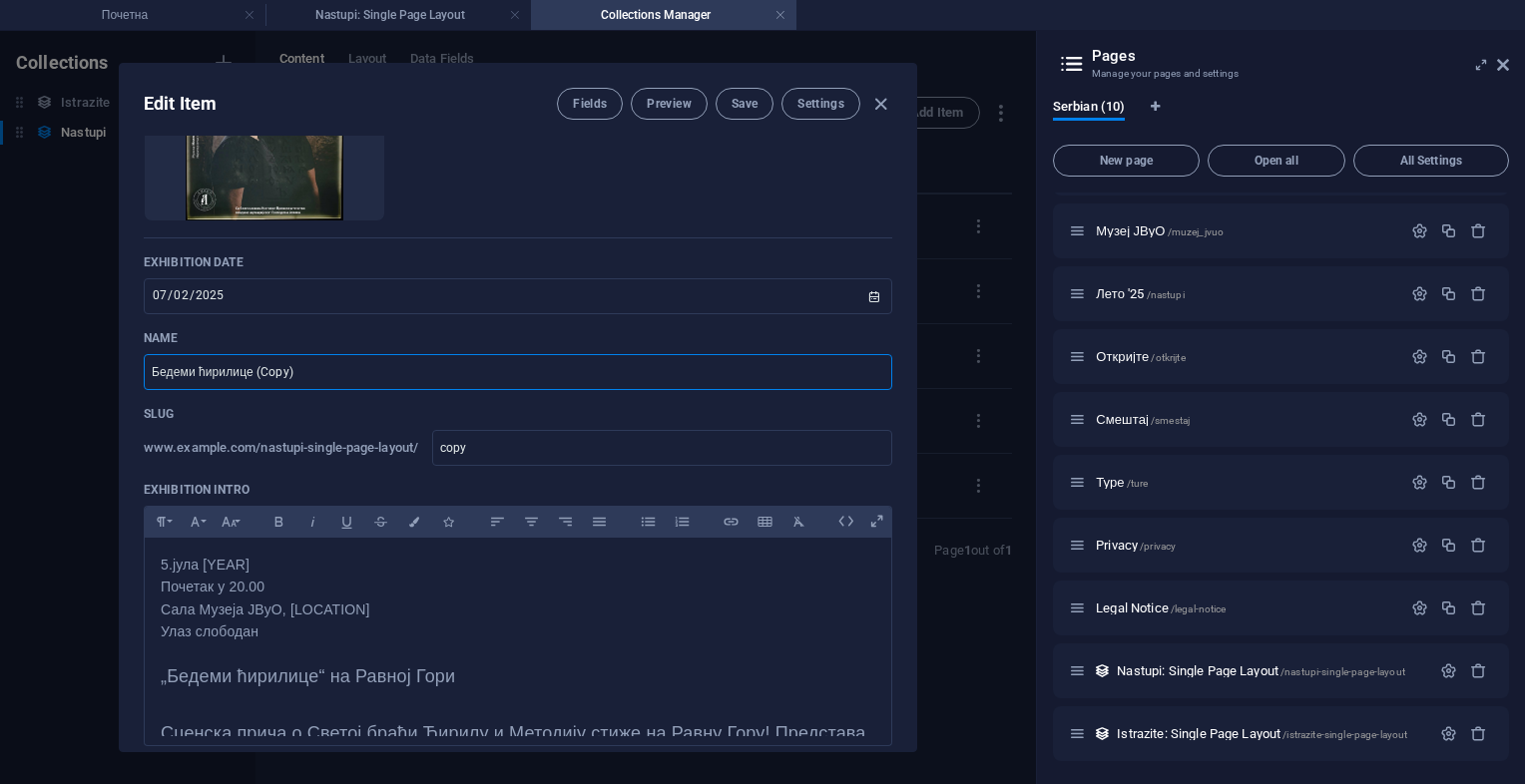 type on "Н" 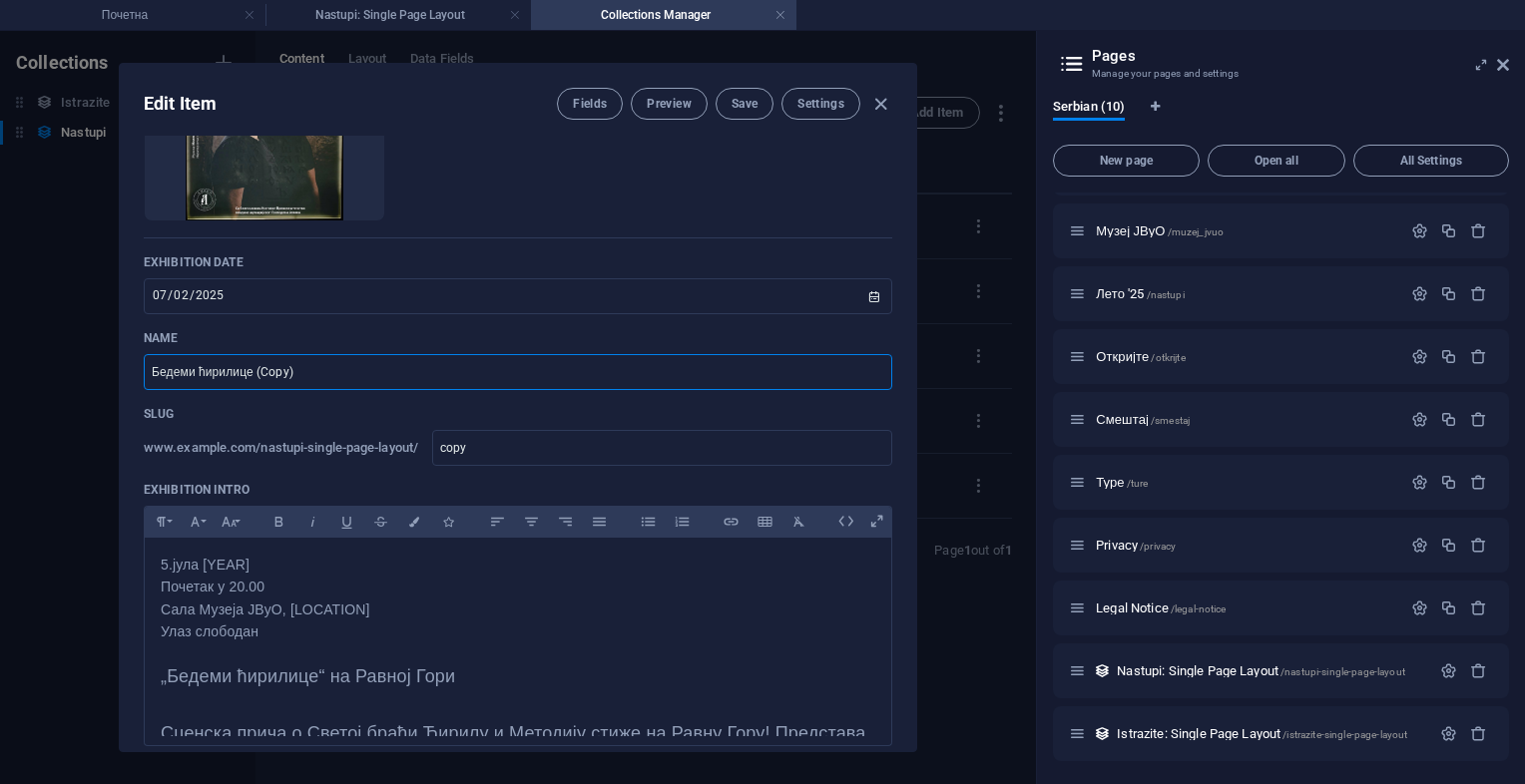 type 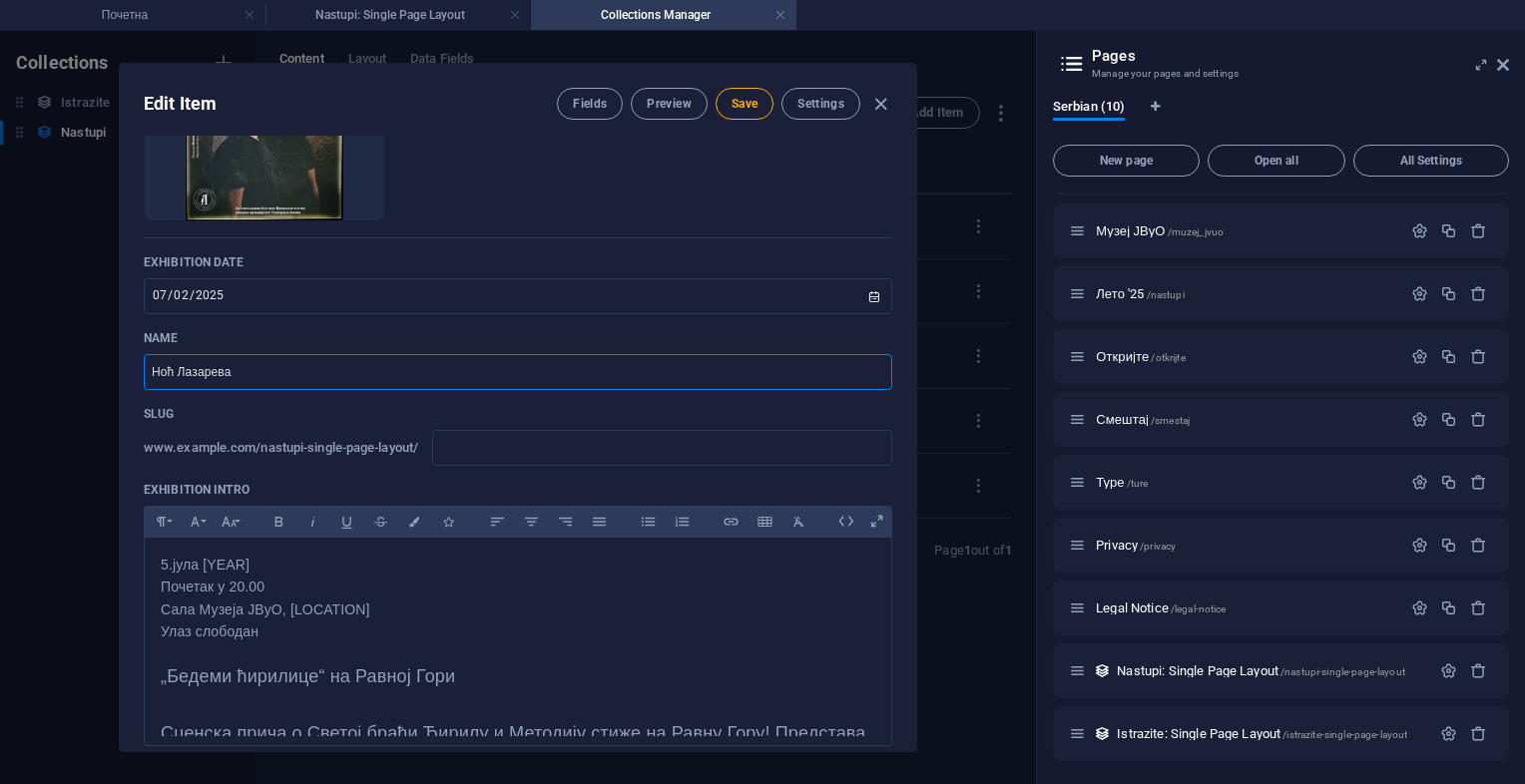 scroll, scrollTop: 0, scrollLeft: 0, axis: both 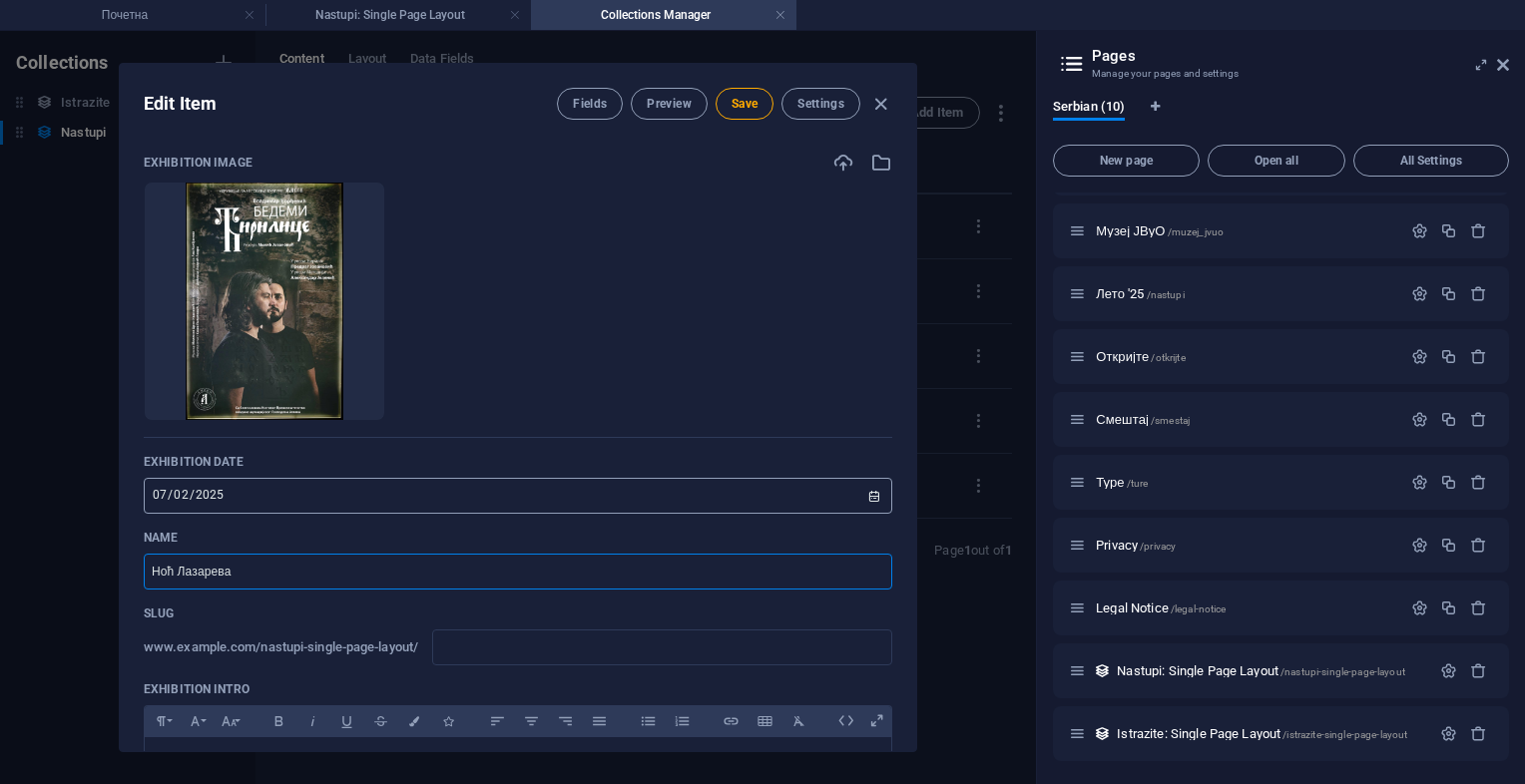 type on "Ноћ Лазарева" 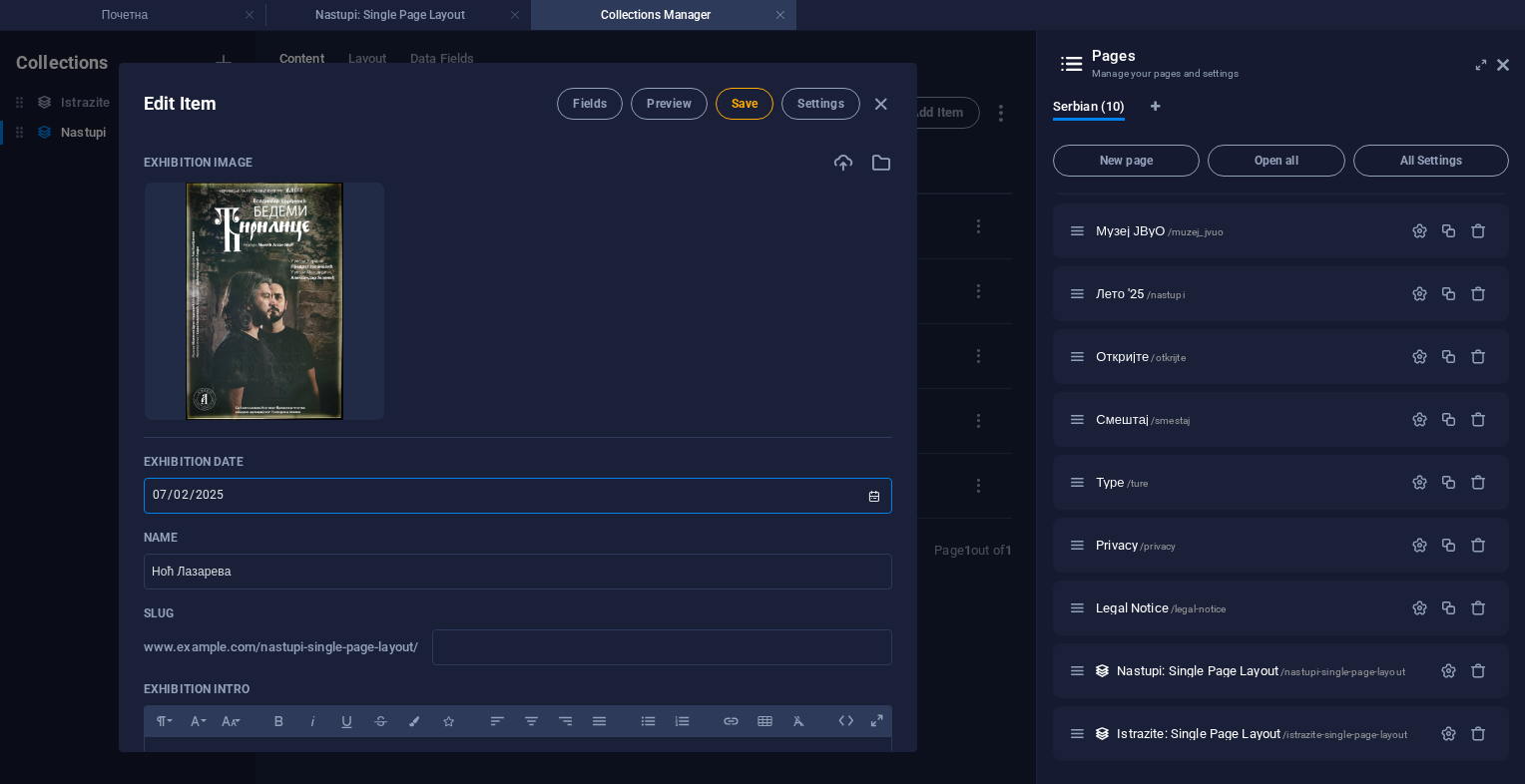 click on "2025-07-02" at bounding box center [518, 496] 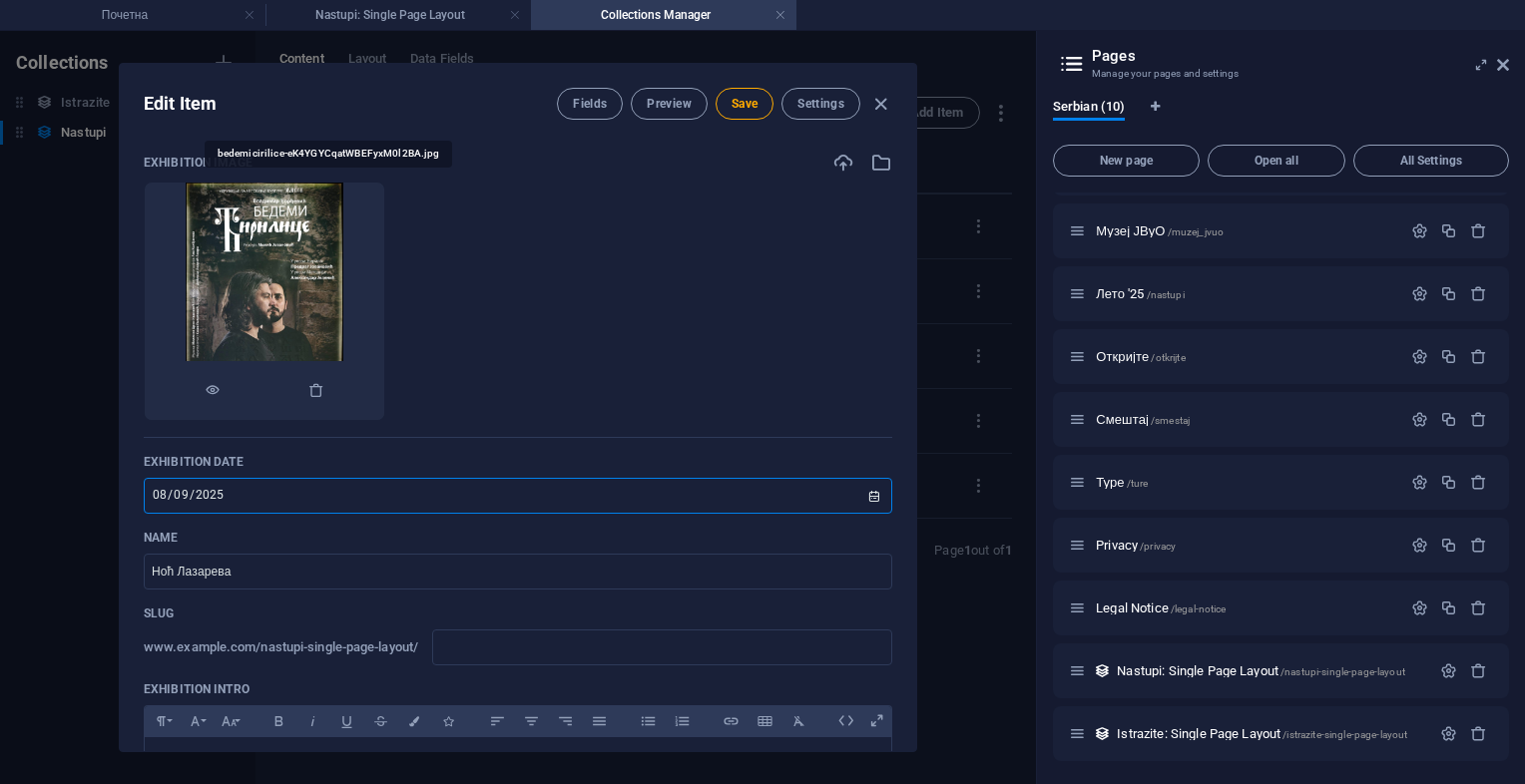 type on "2025-08-09" 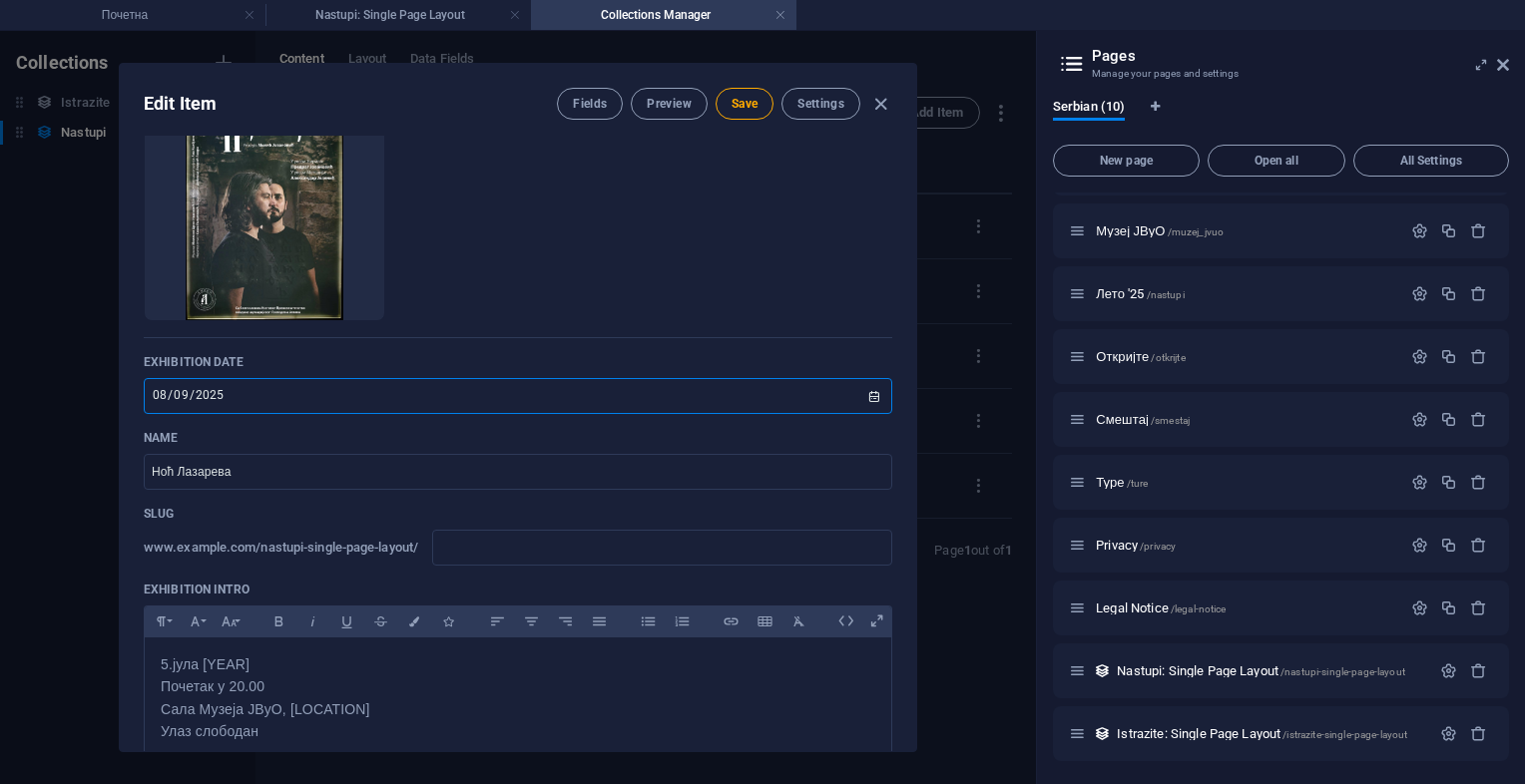 scroll, scrollTop: 0, scrollLeft: 0, axis: both 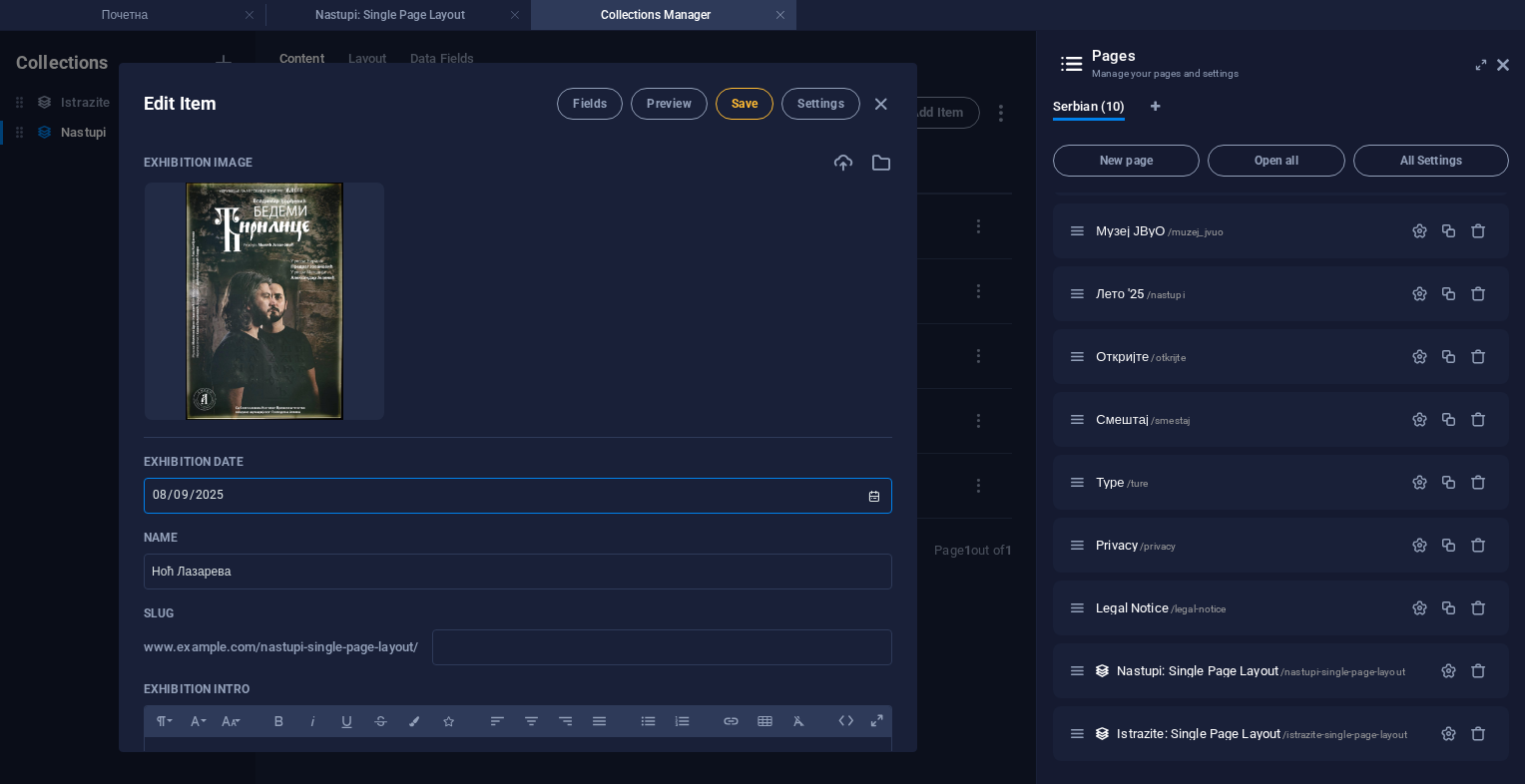 click on "Save" at bounding box center (745, 104) 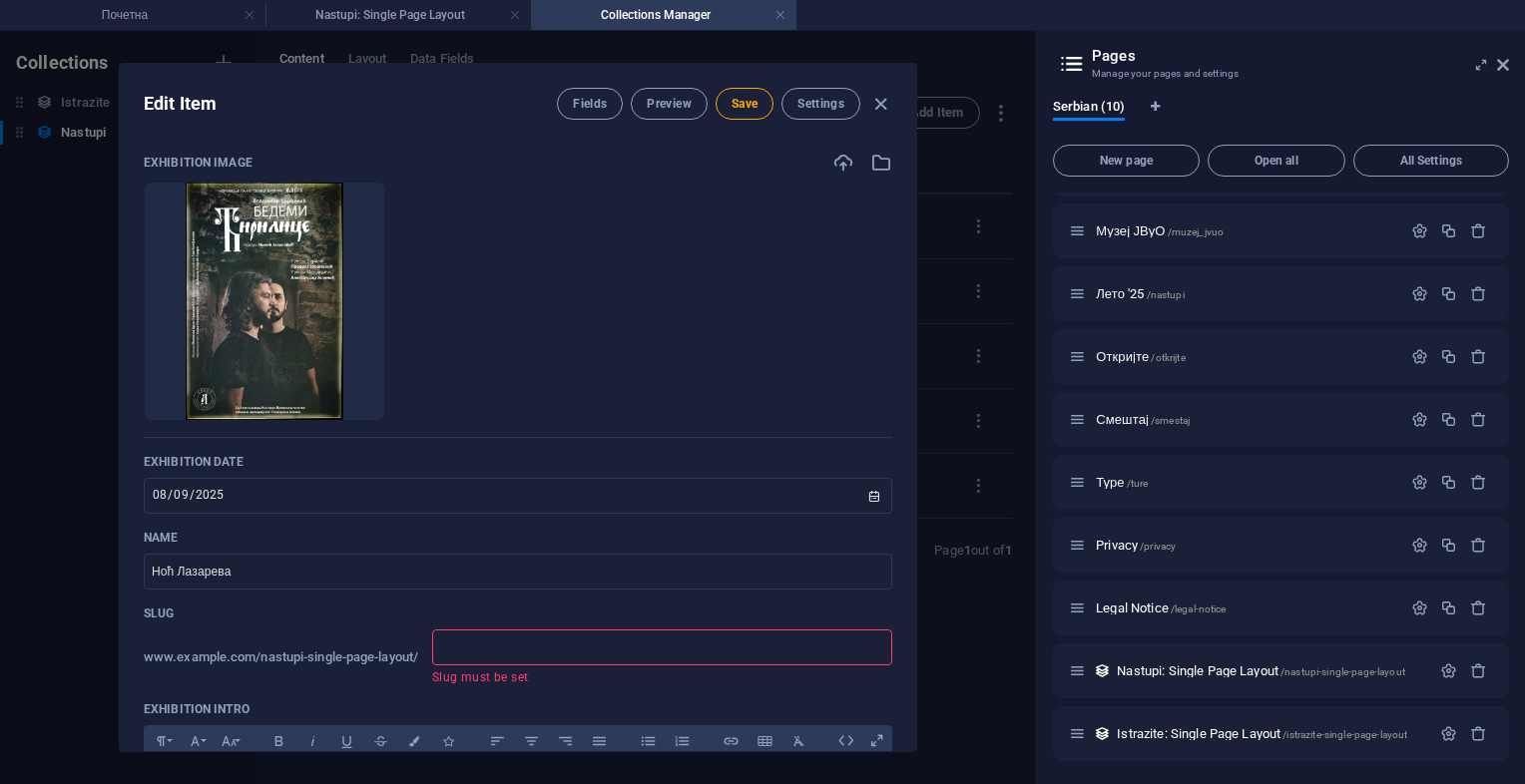 type on "н" 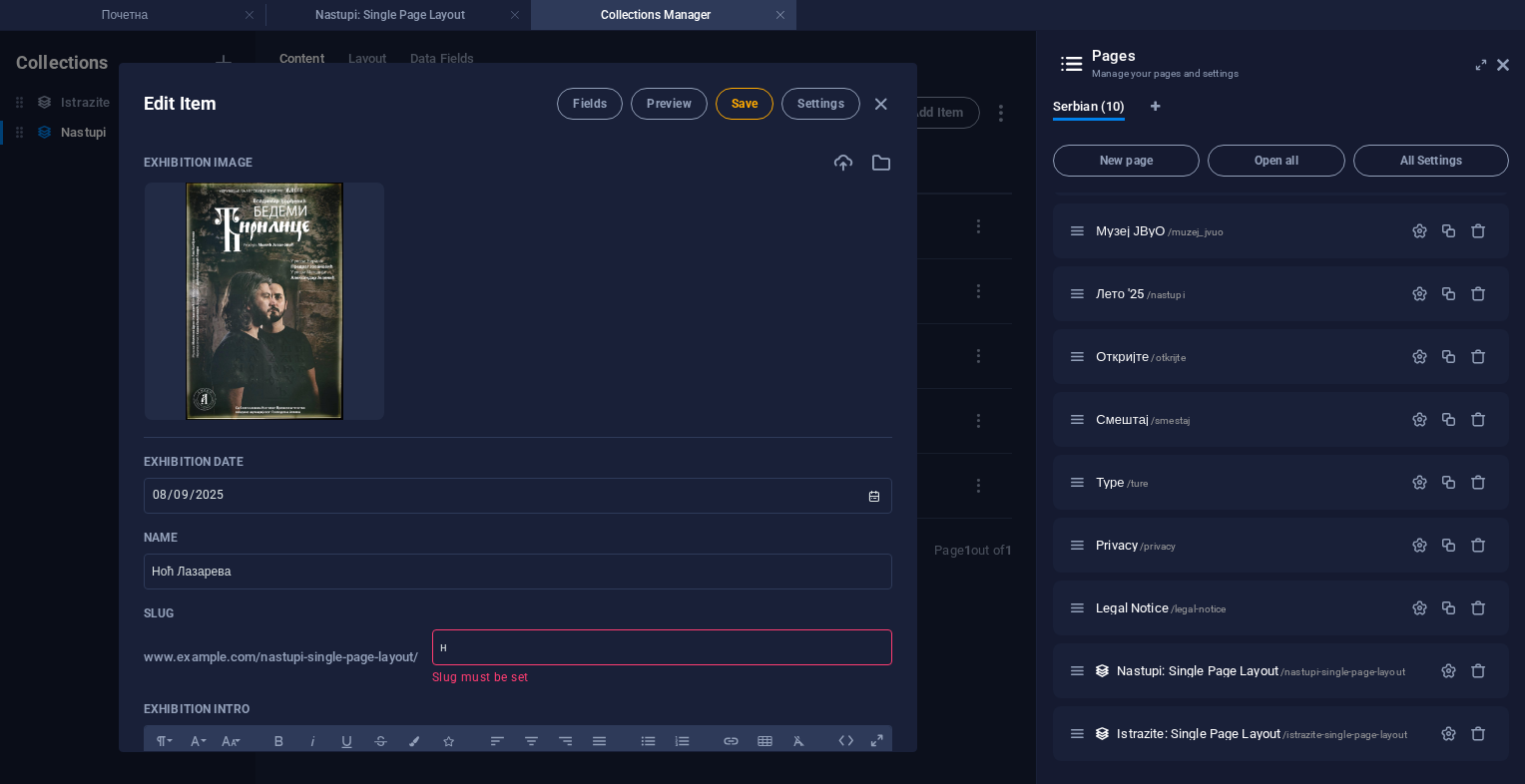 type on "но" 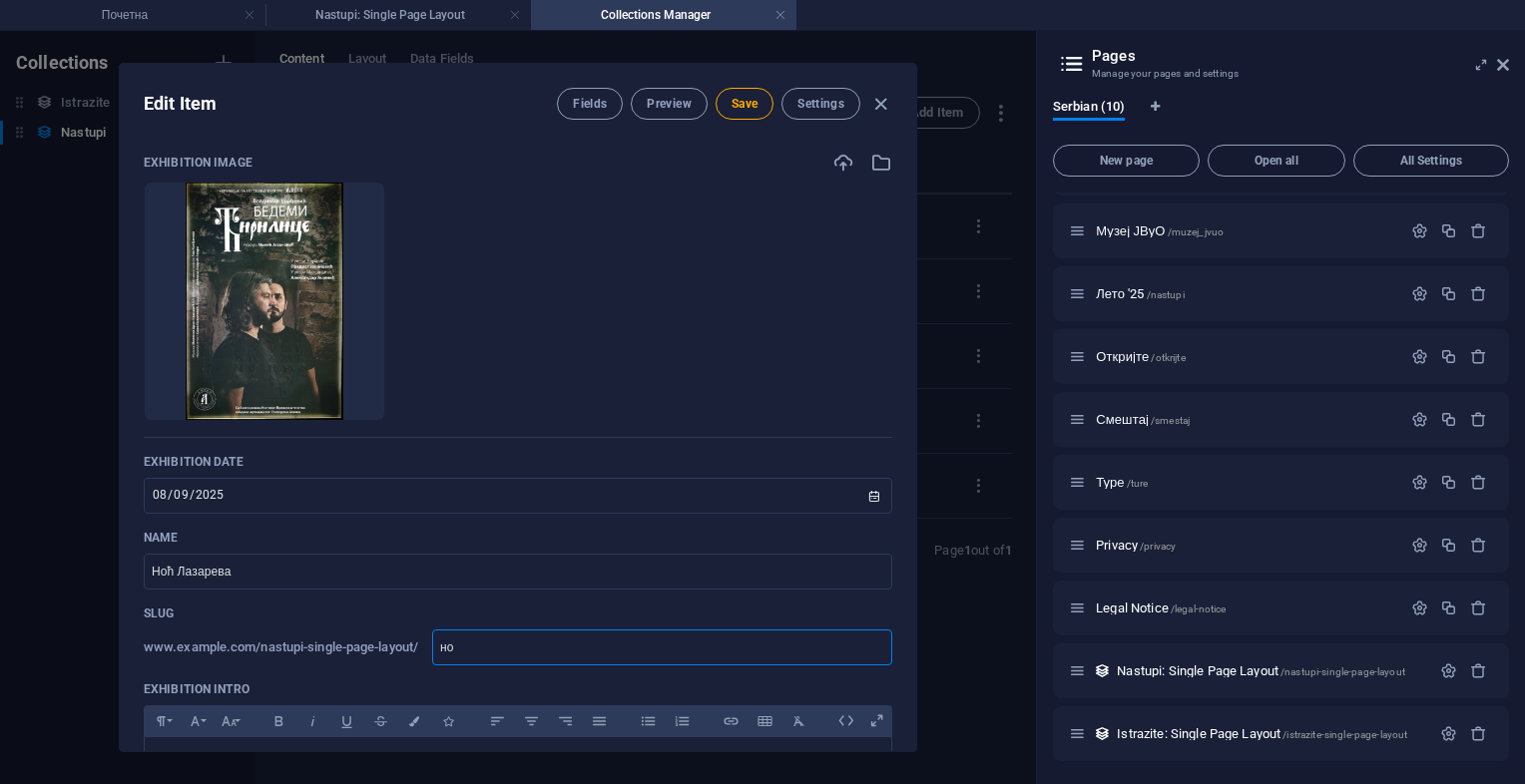 type on "ноц" 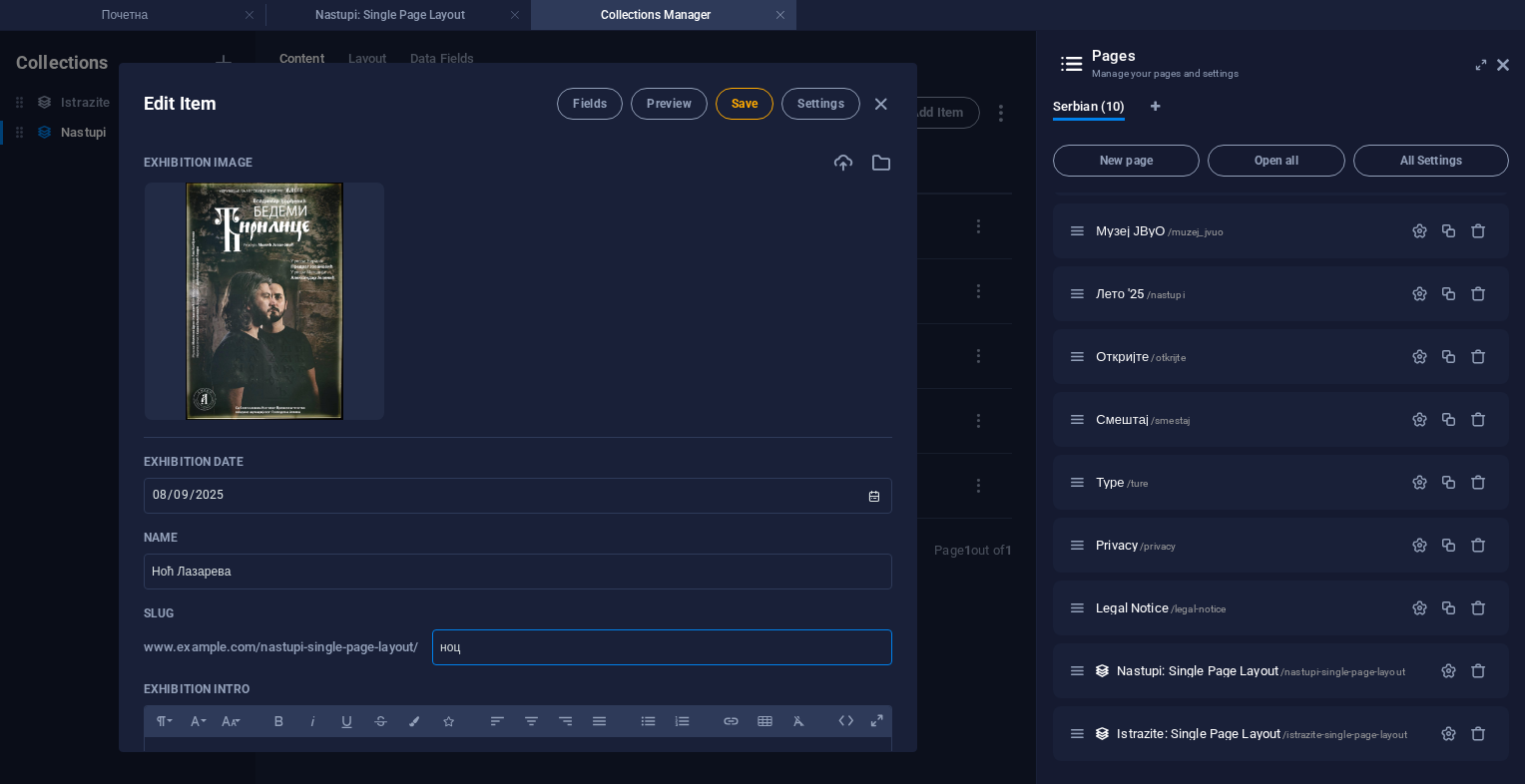 type on "ноцл" 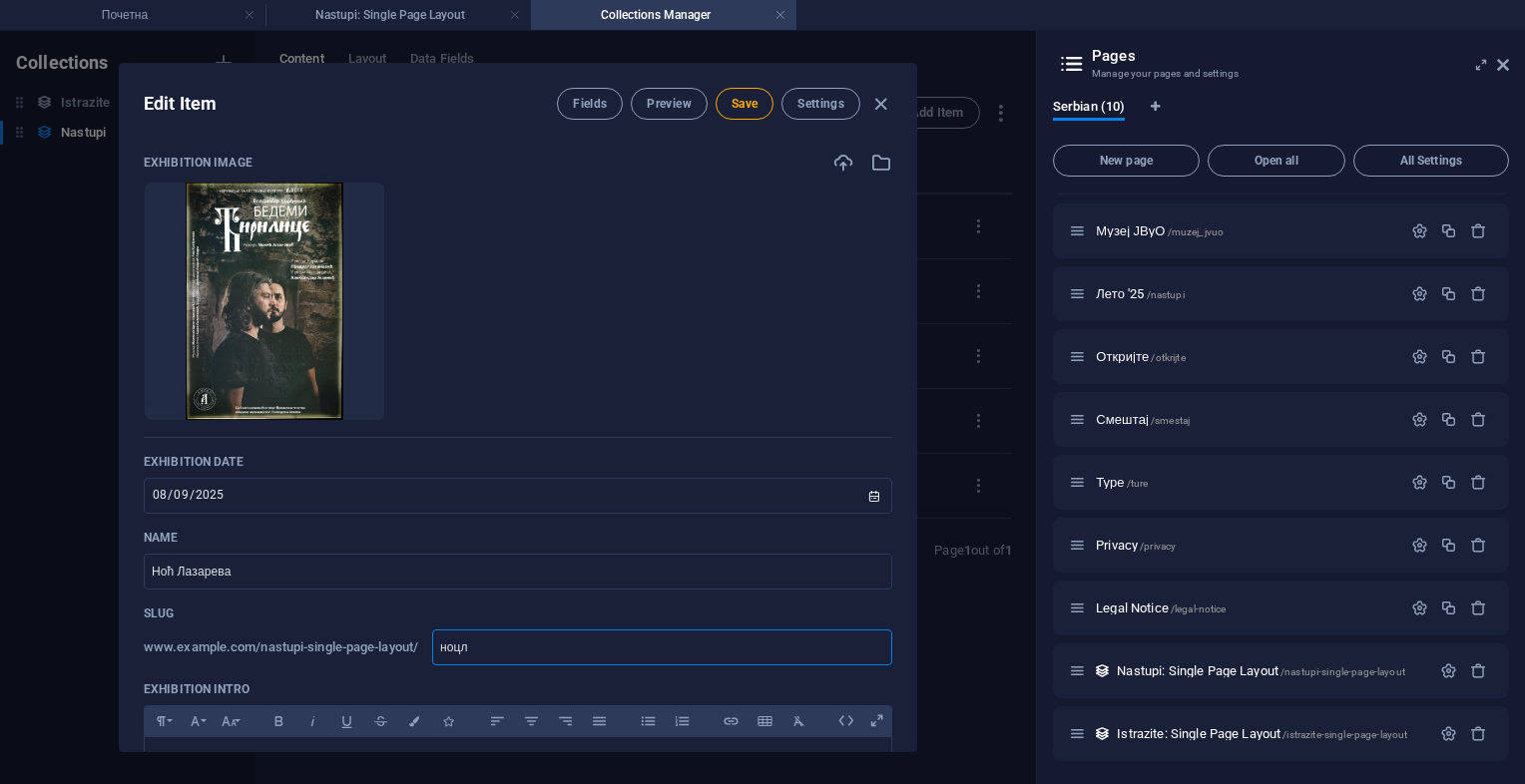 type on "ноцла" 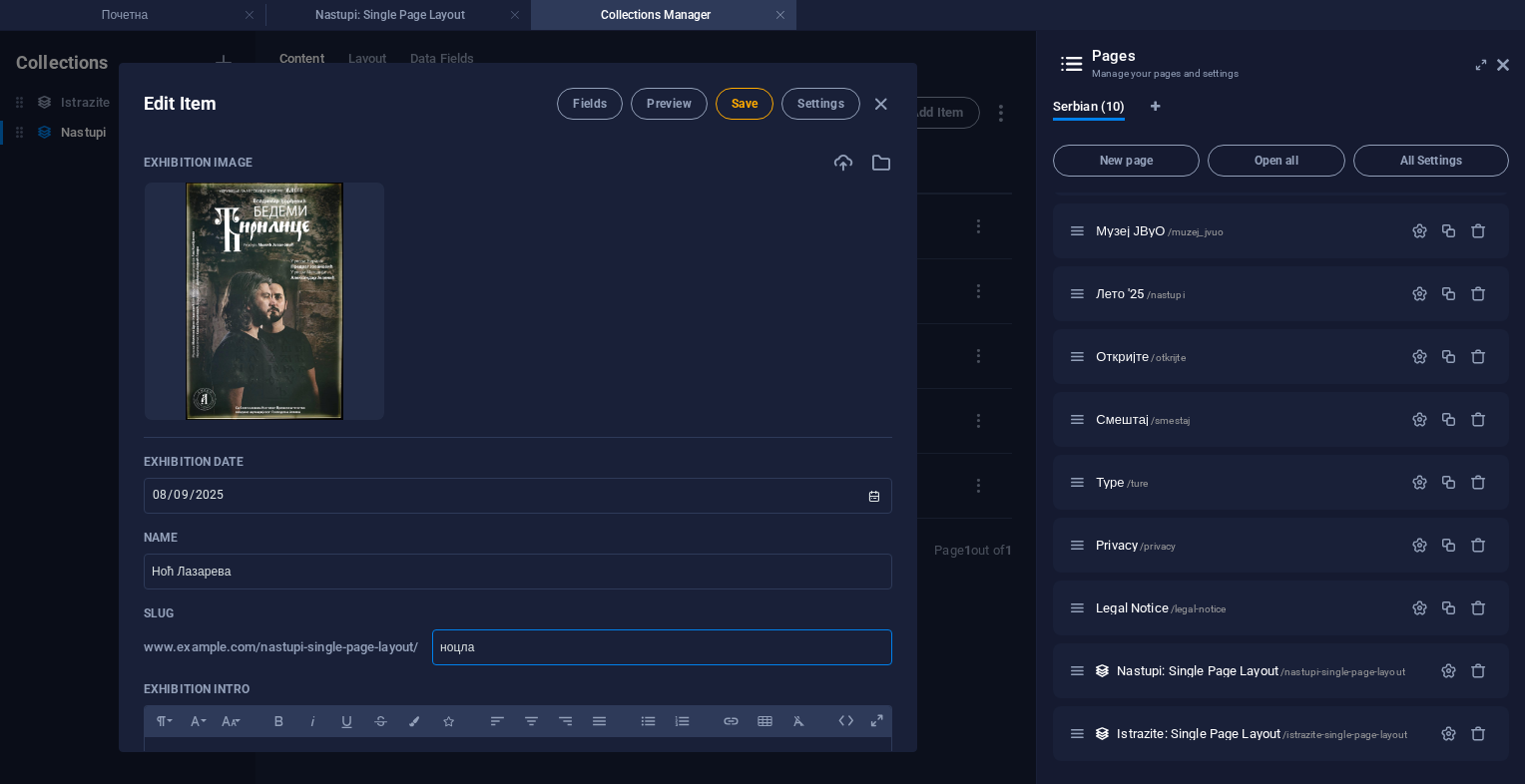 type on "ноцлаз" 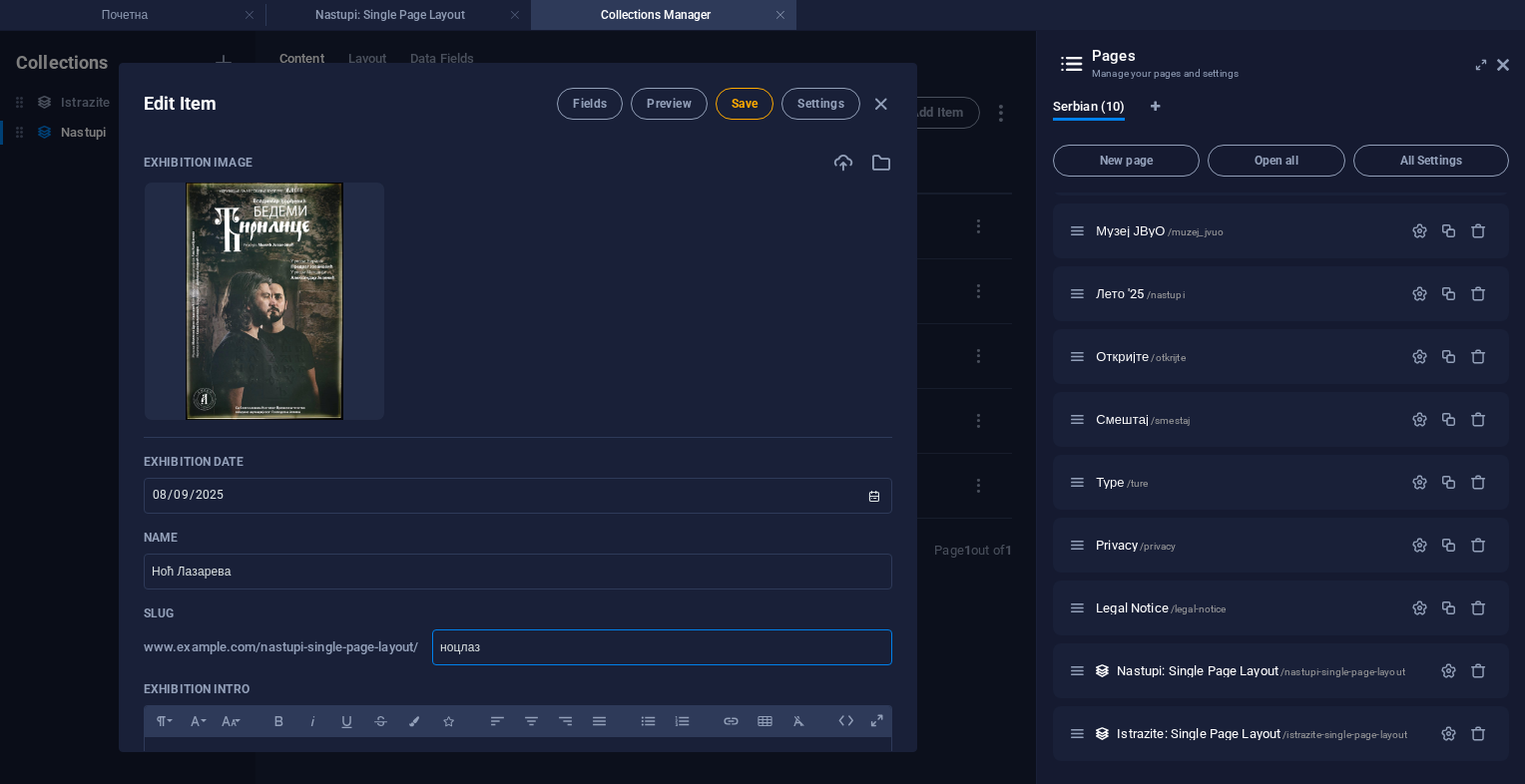 type on "ноцла" 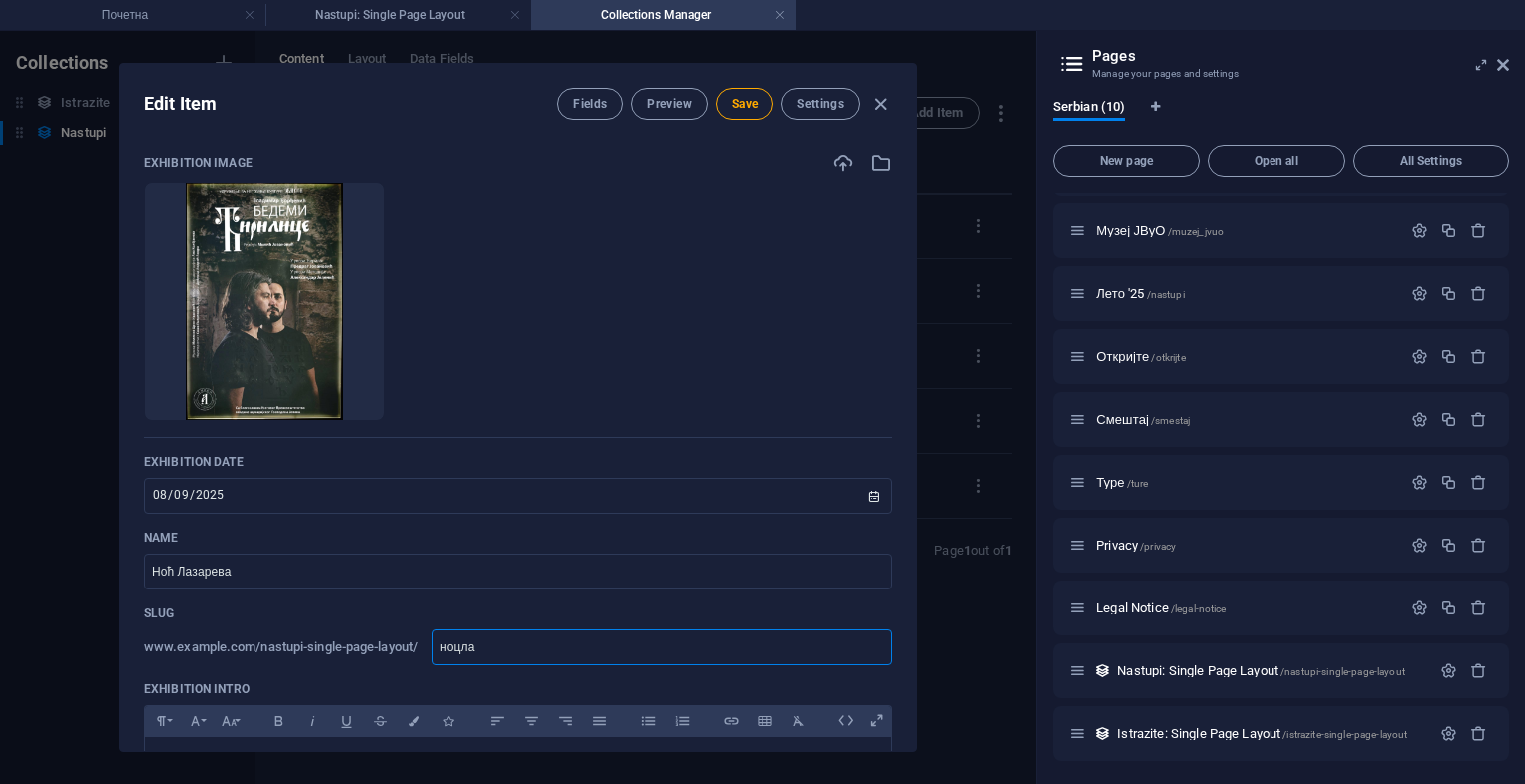 type on "ноцл" 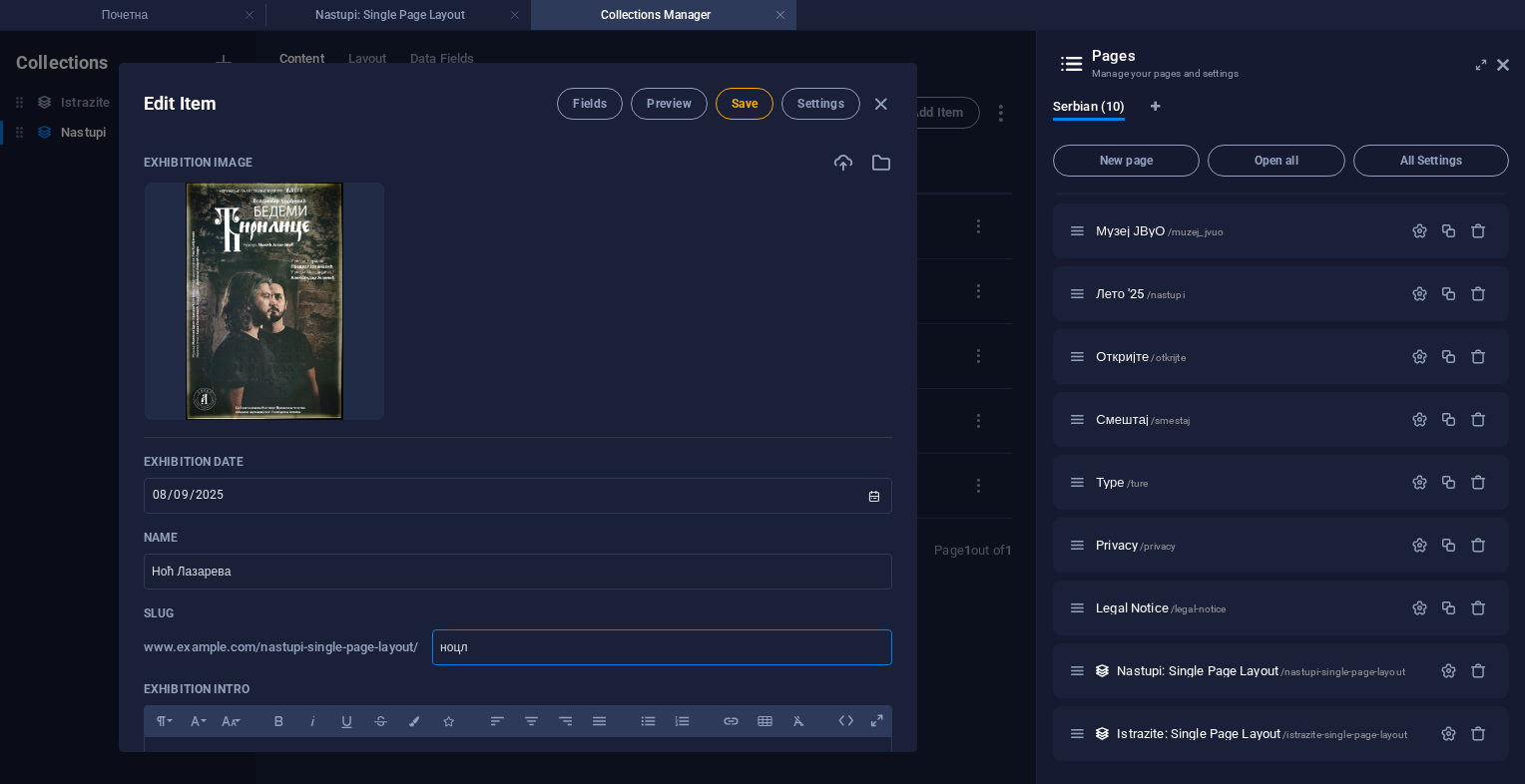 type on "ноц" 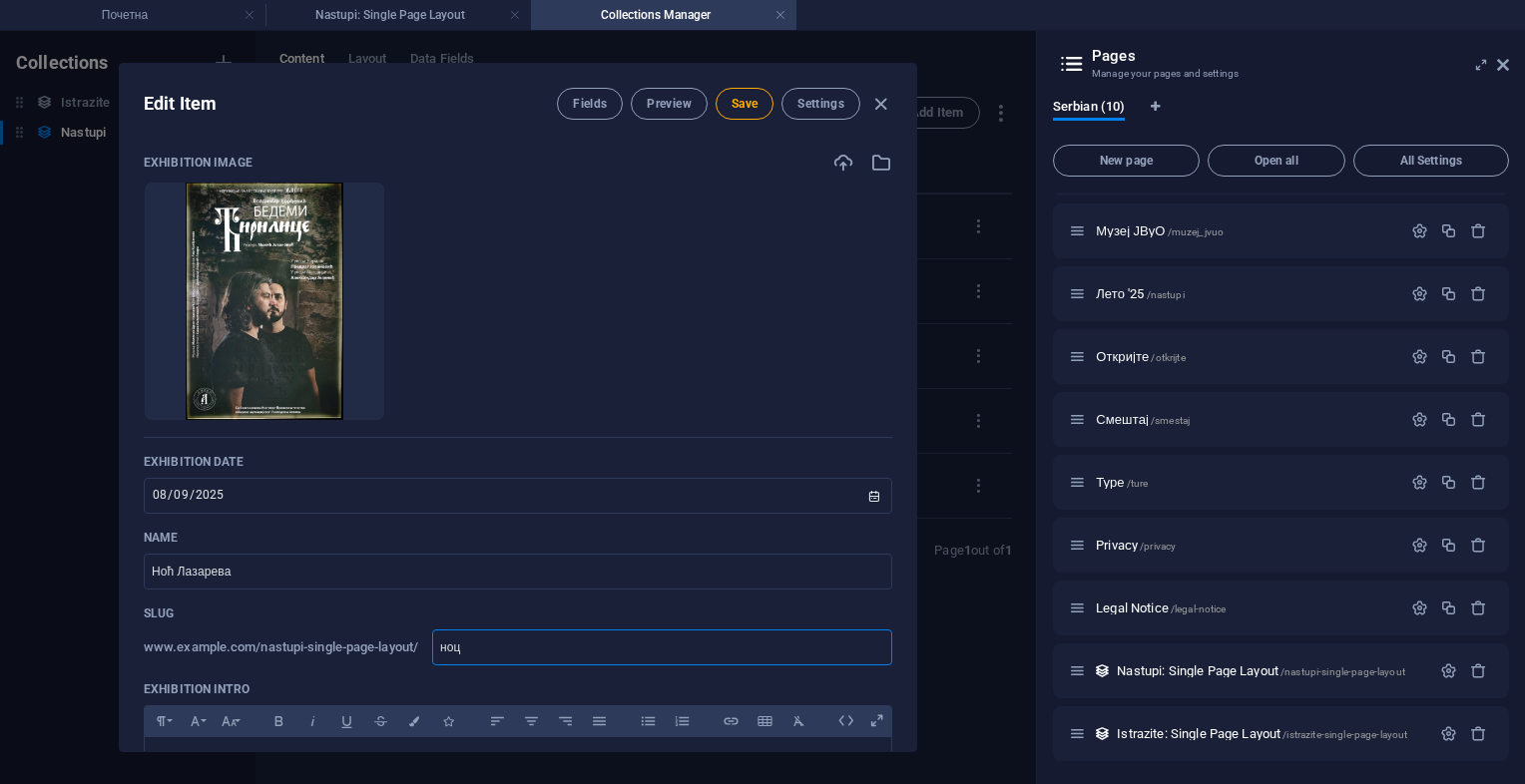 type on "но" 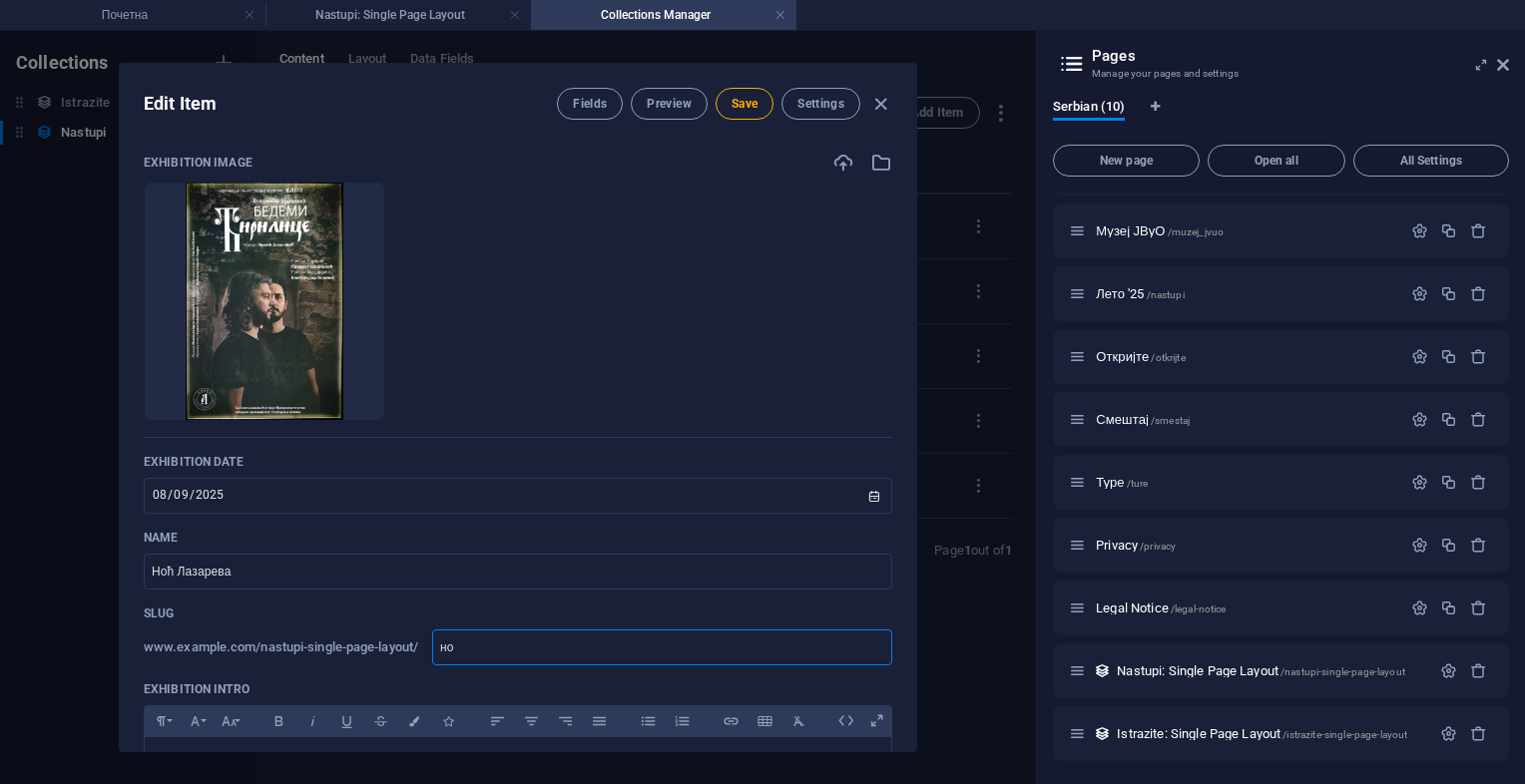 type on "н" 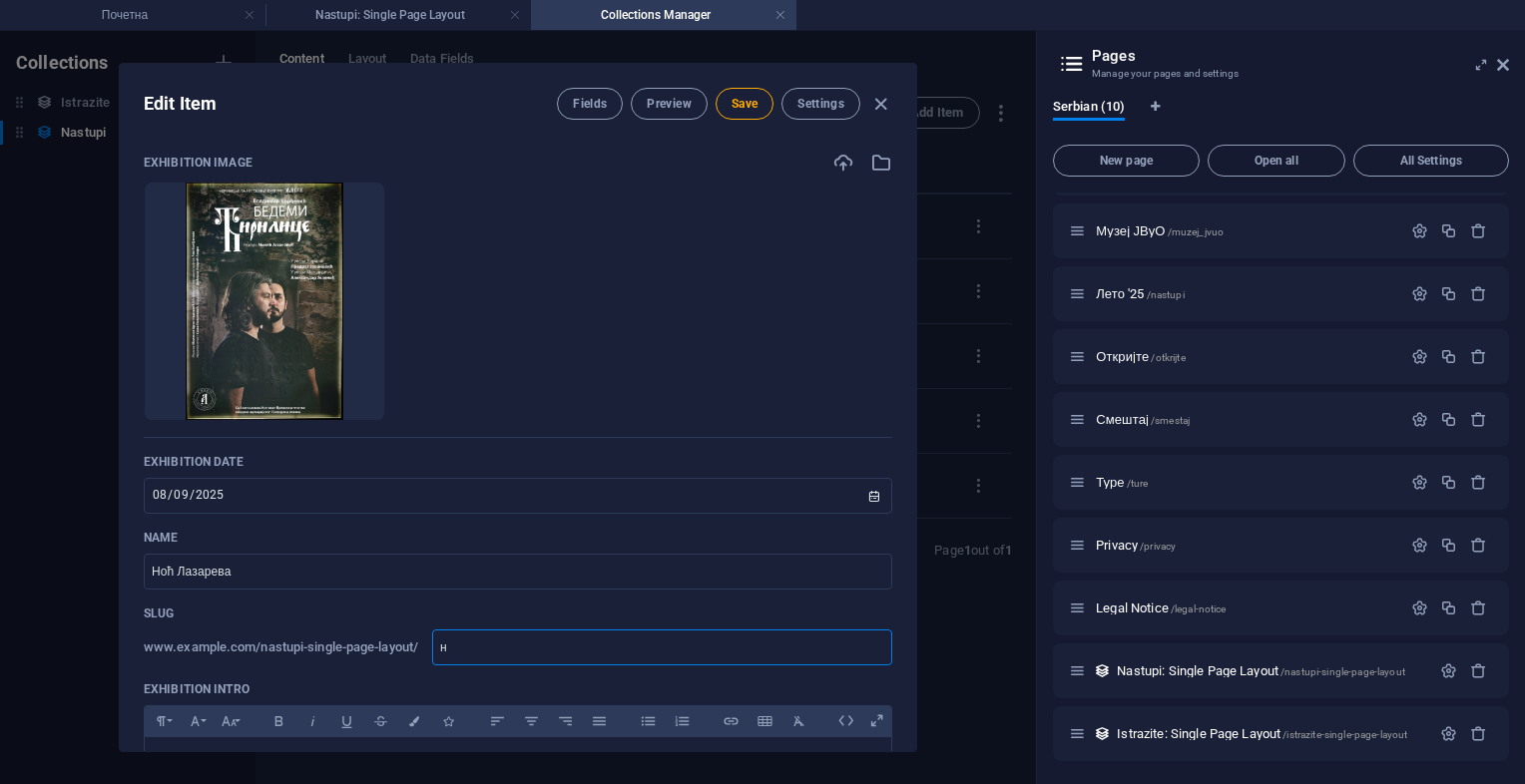 type 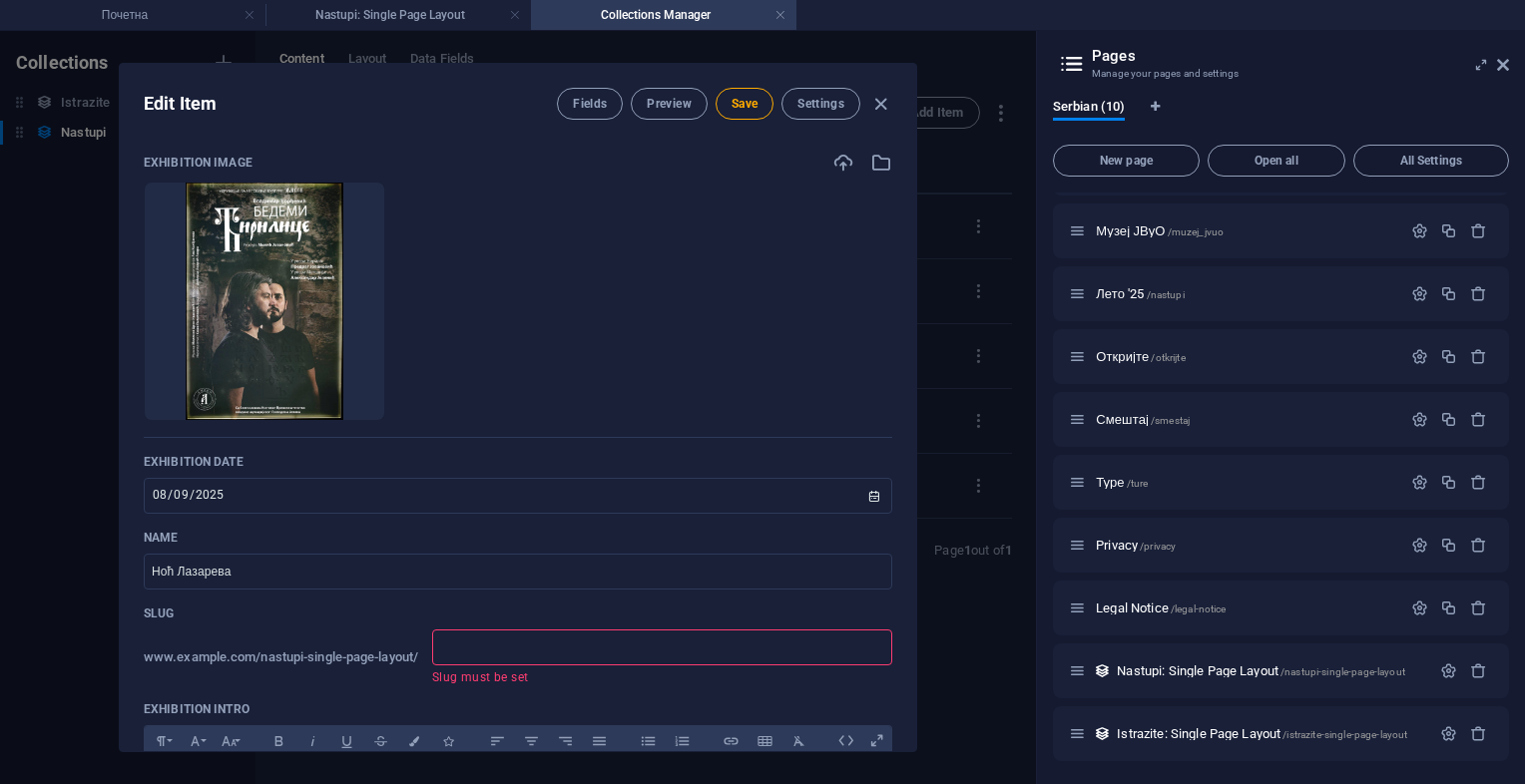 type on "n" 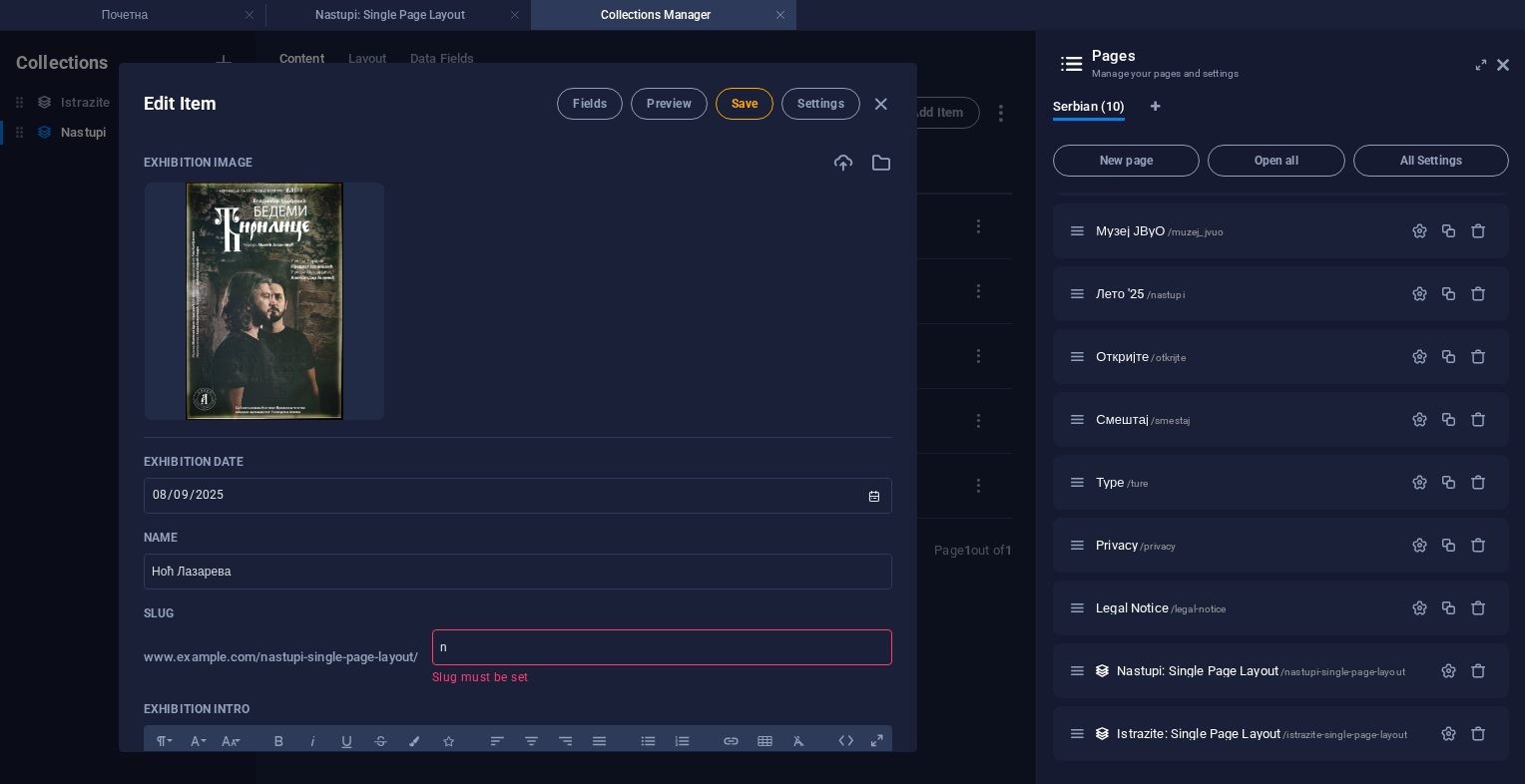 type on "no" 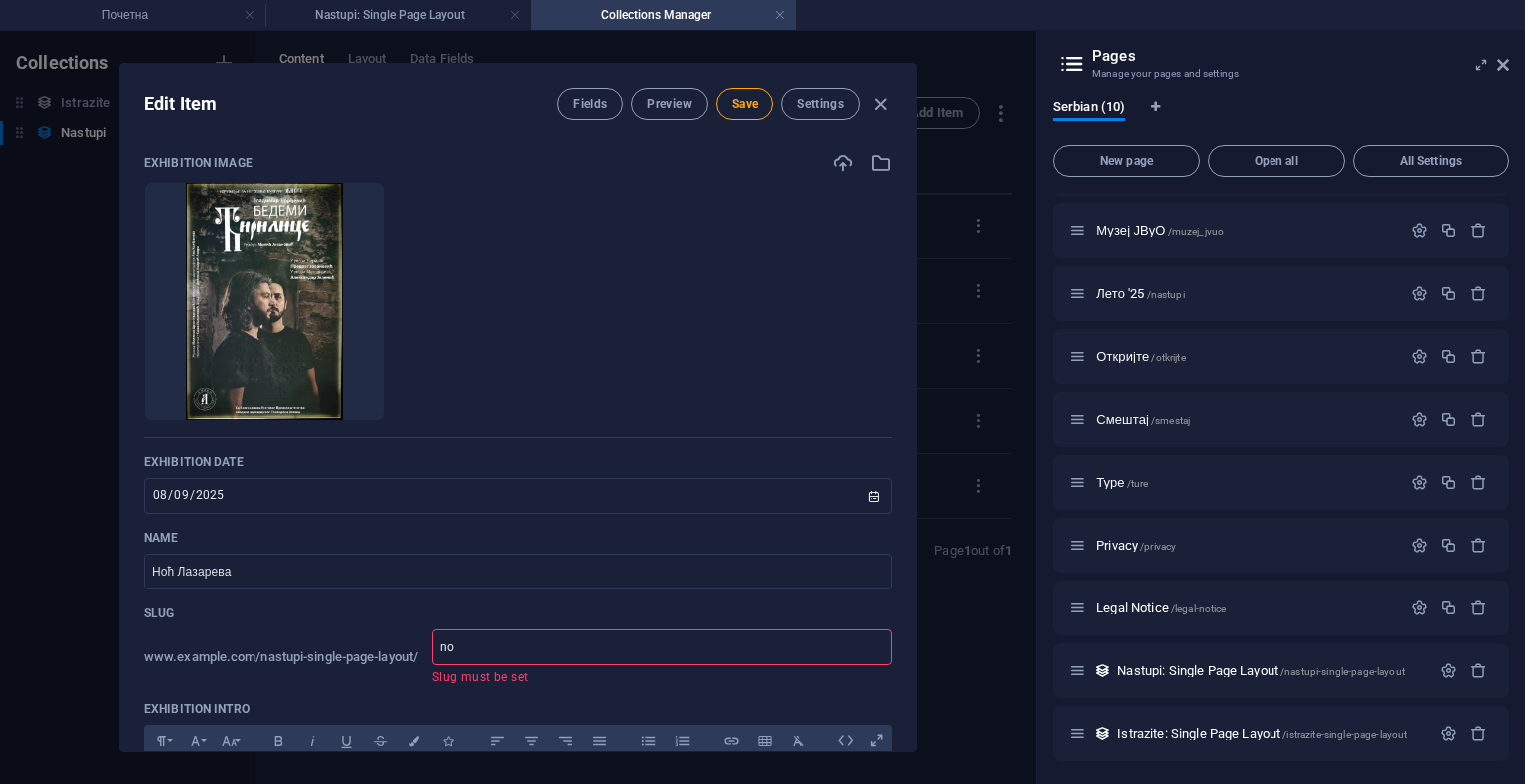 type on "no" 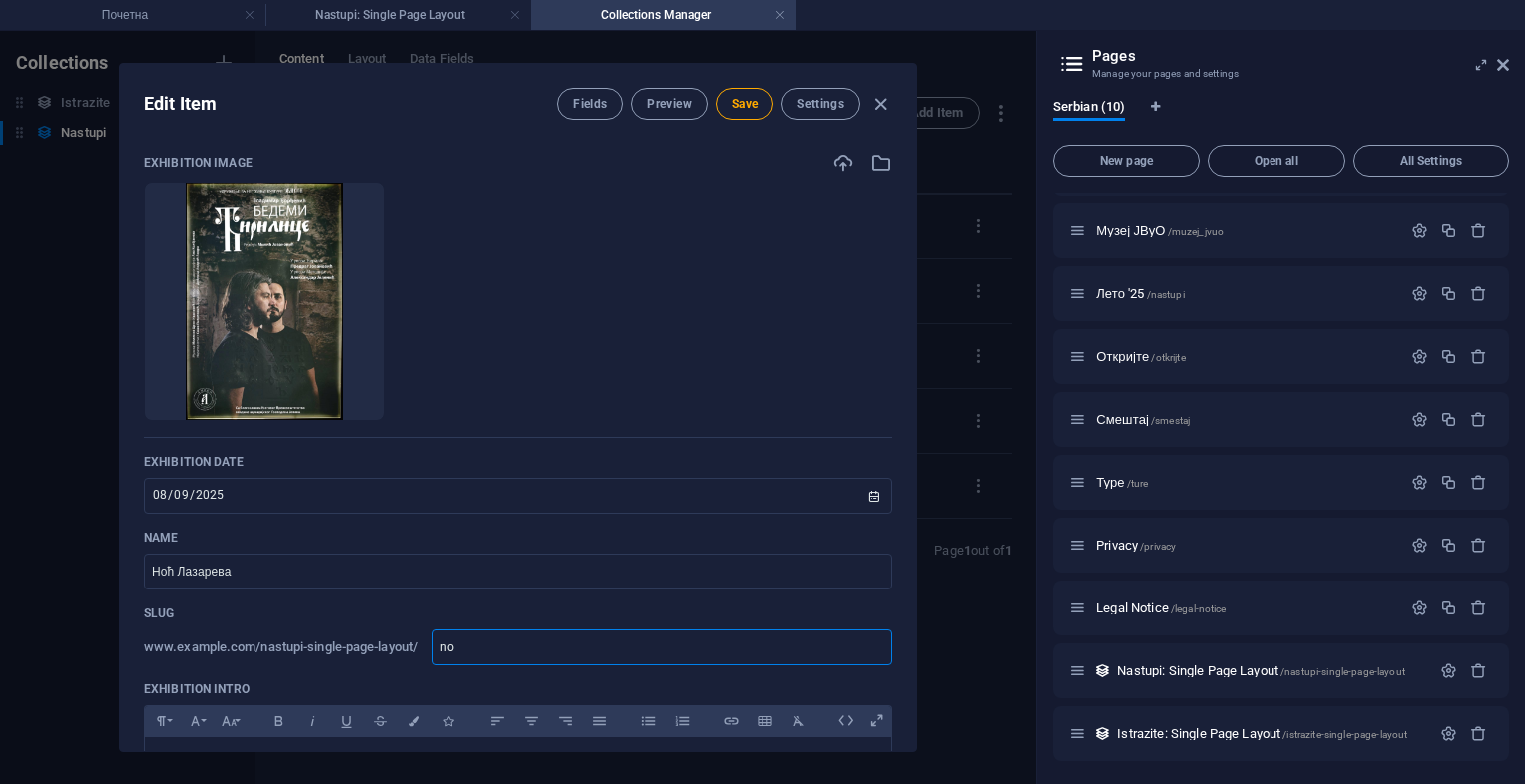 type on "noc" 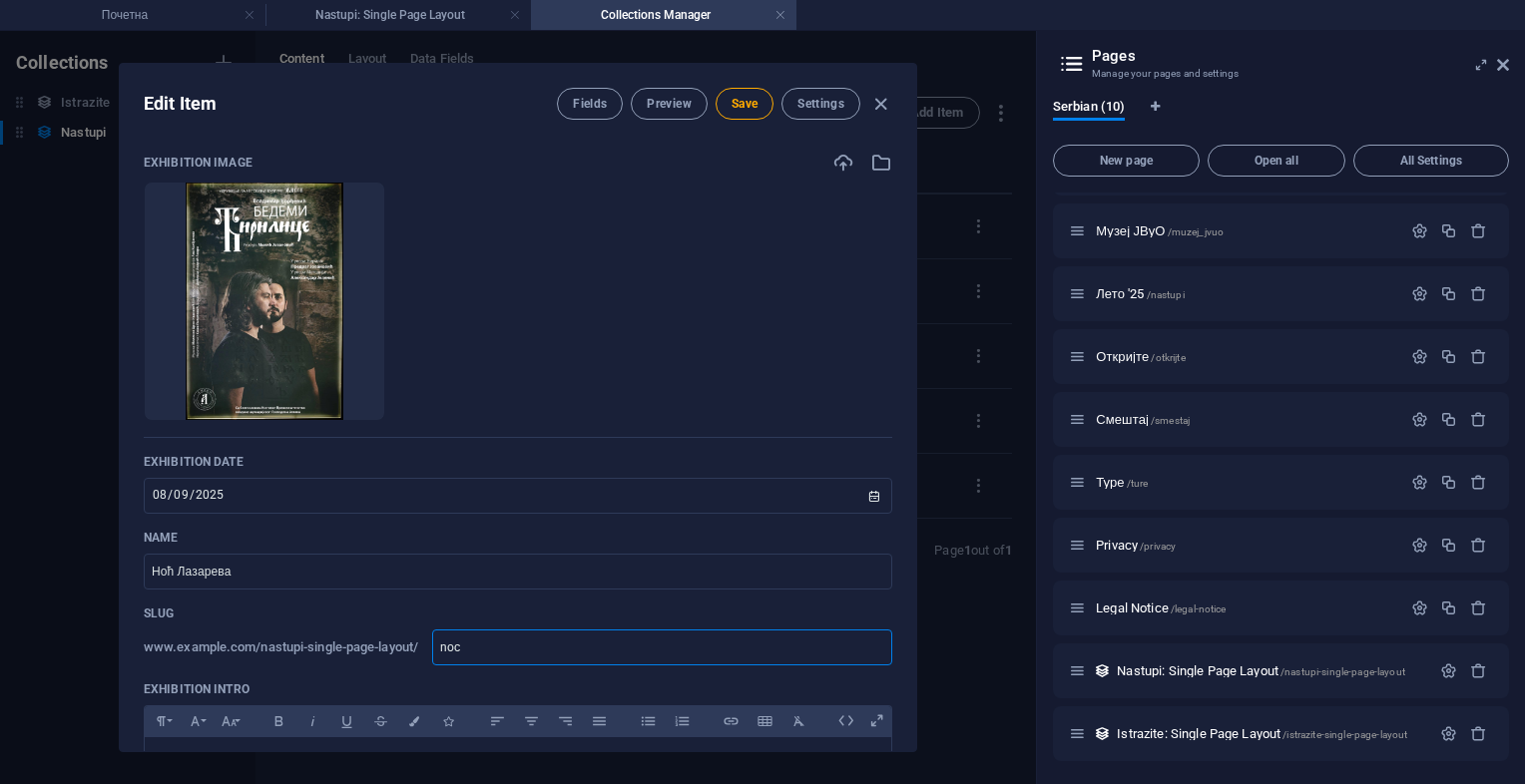 type on "nocl" 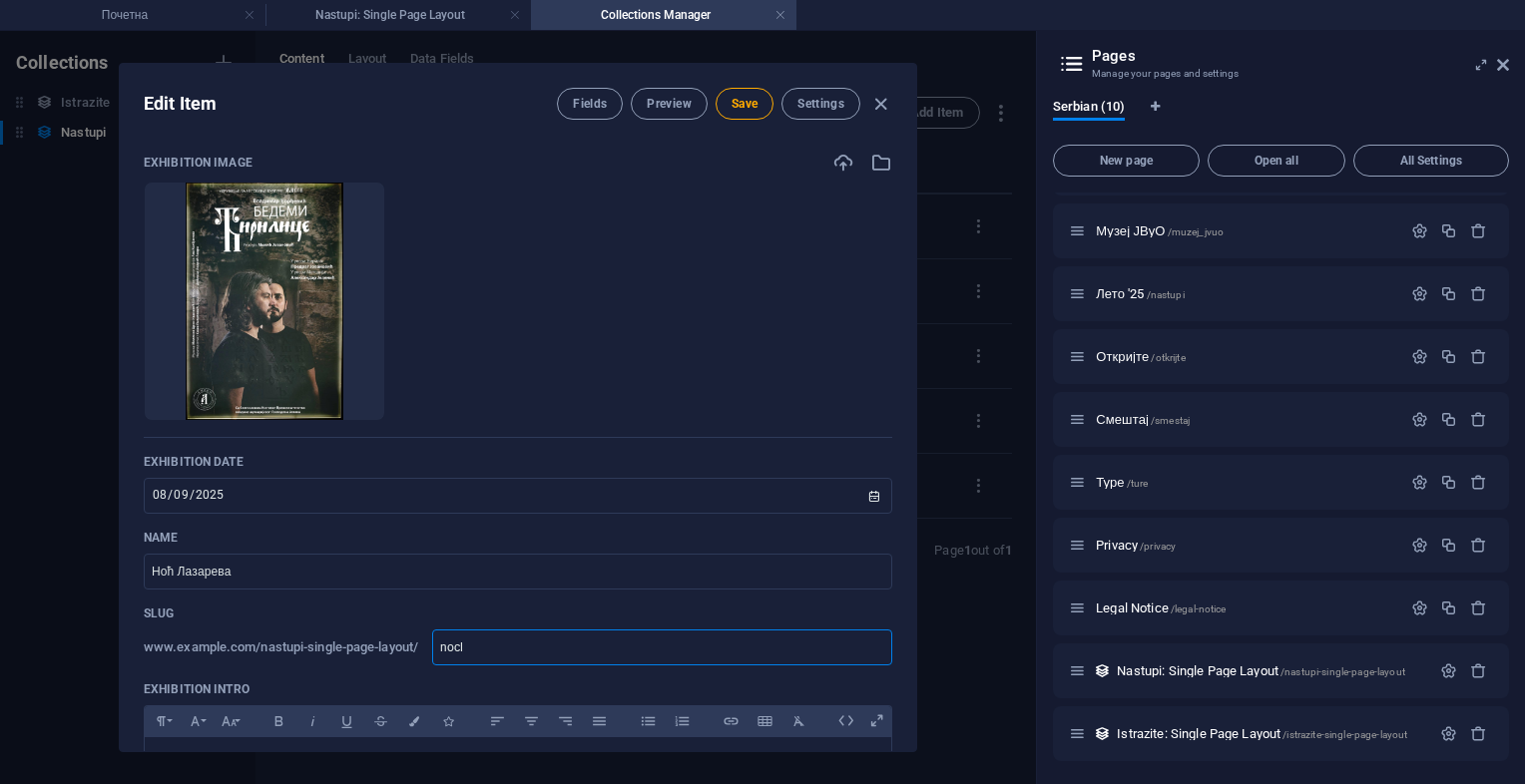 type on "nocla" 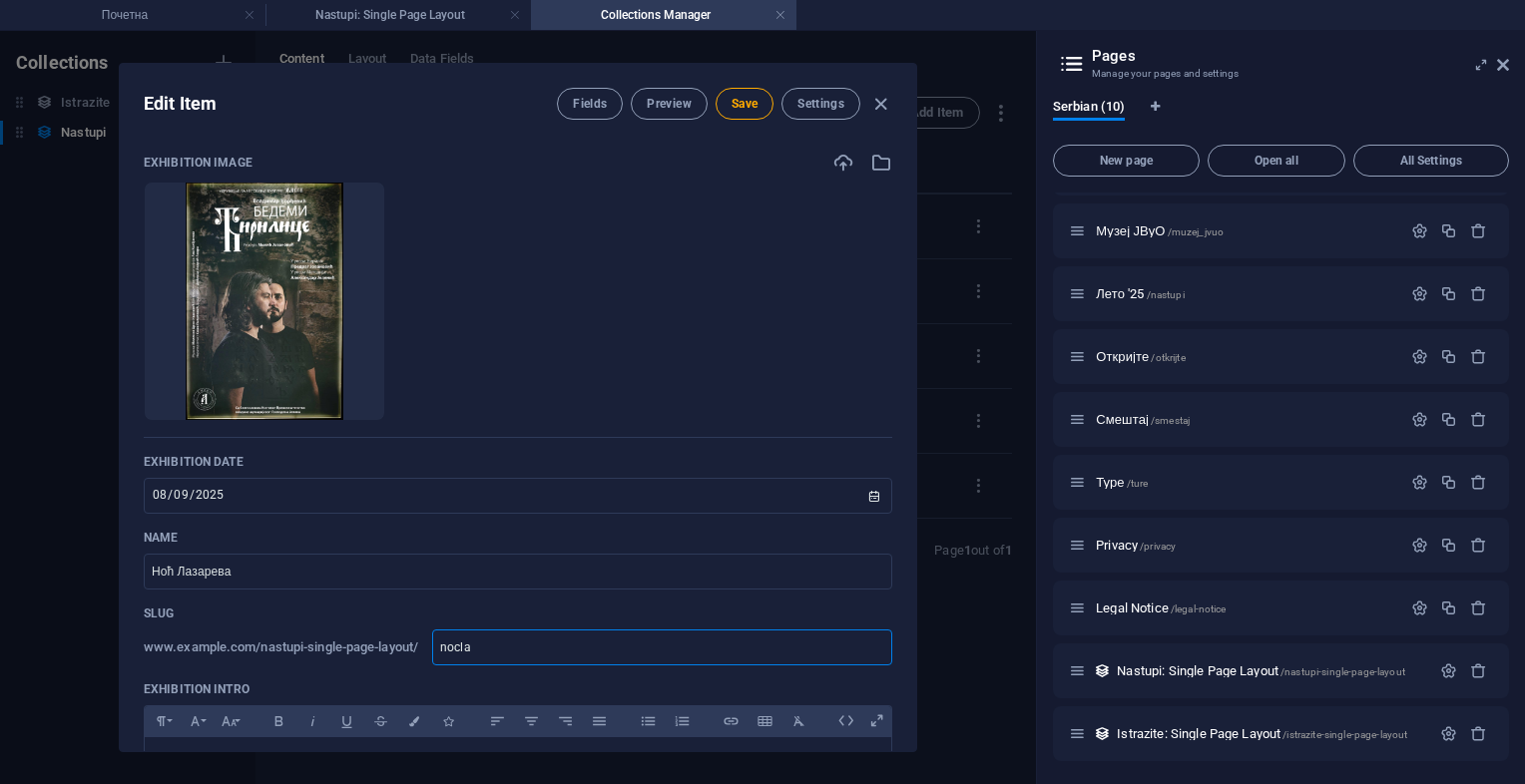 type on "noclay" 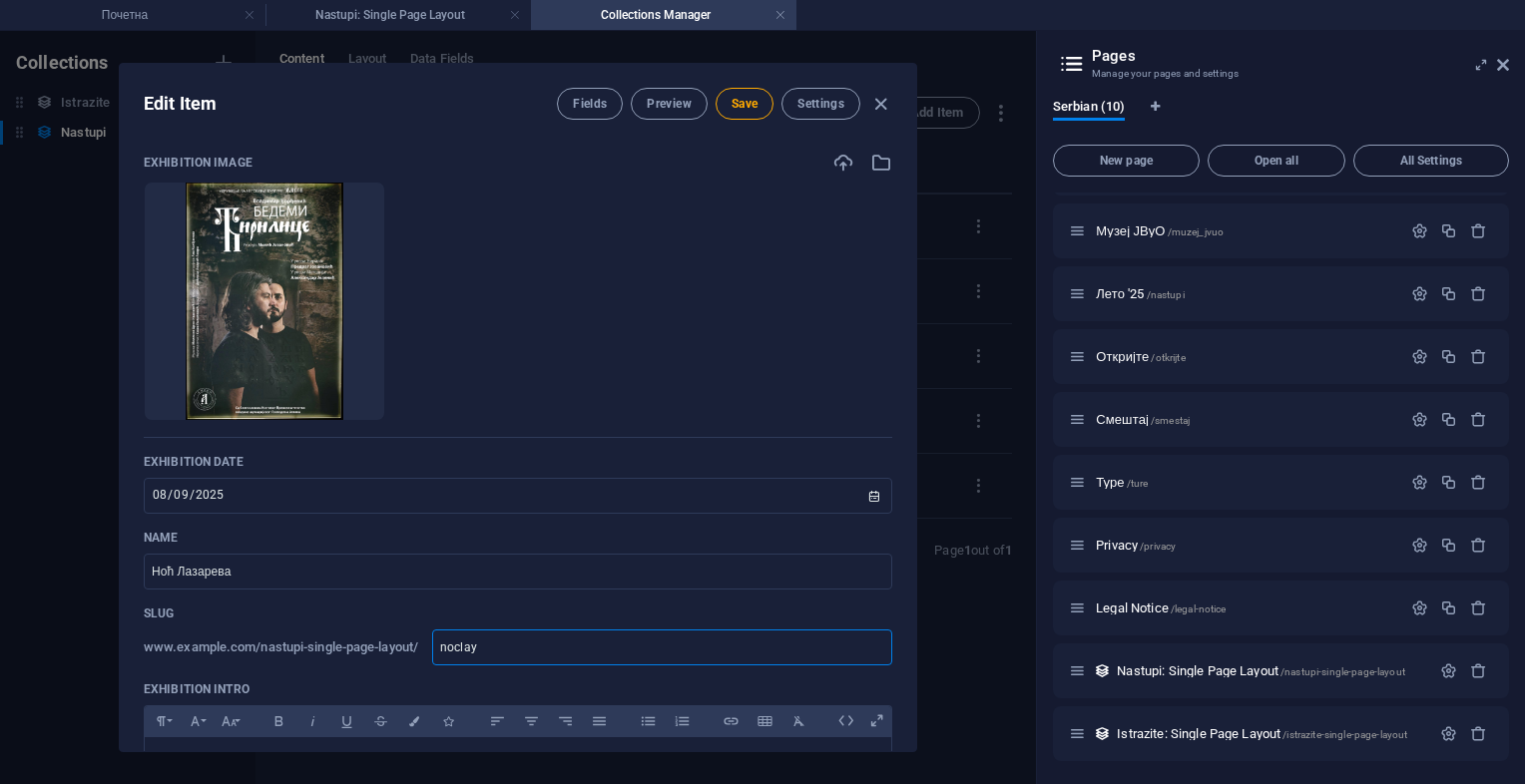 type on "noclay" 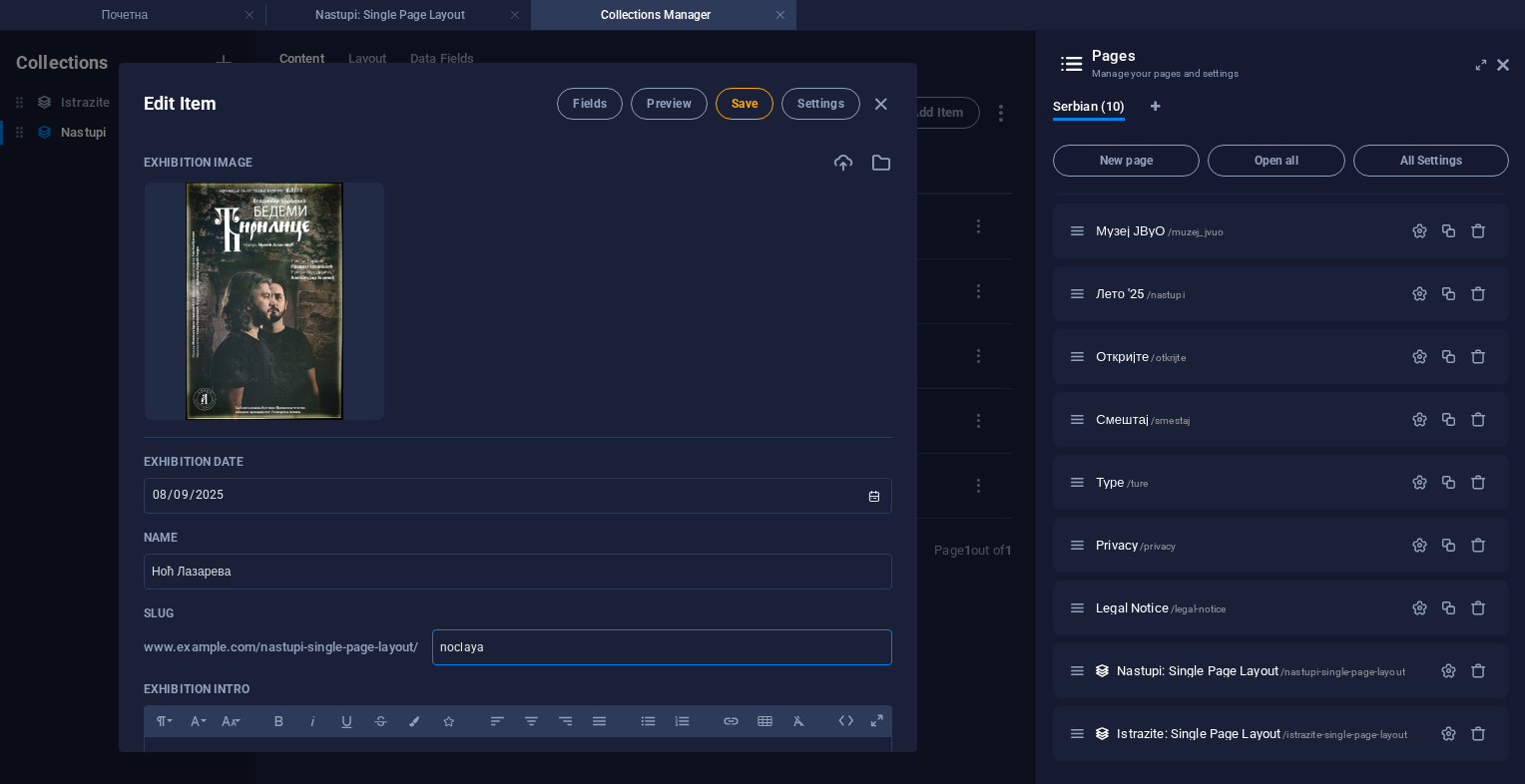 type on "noclay" 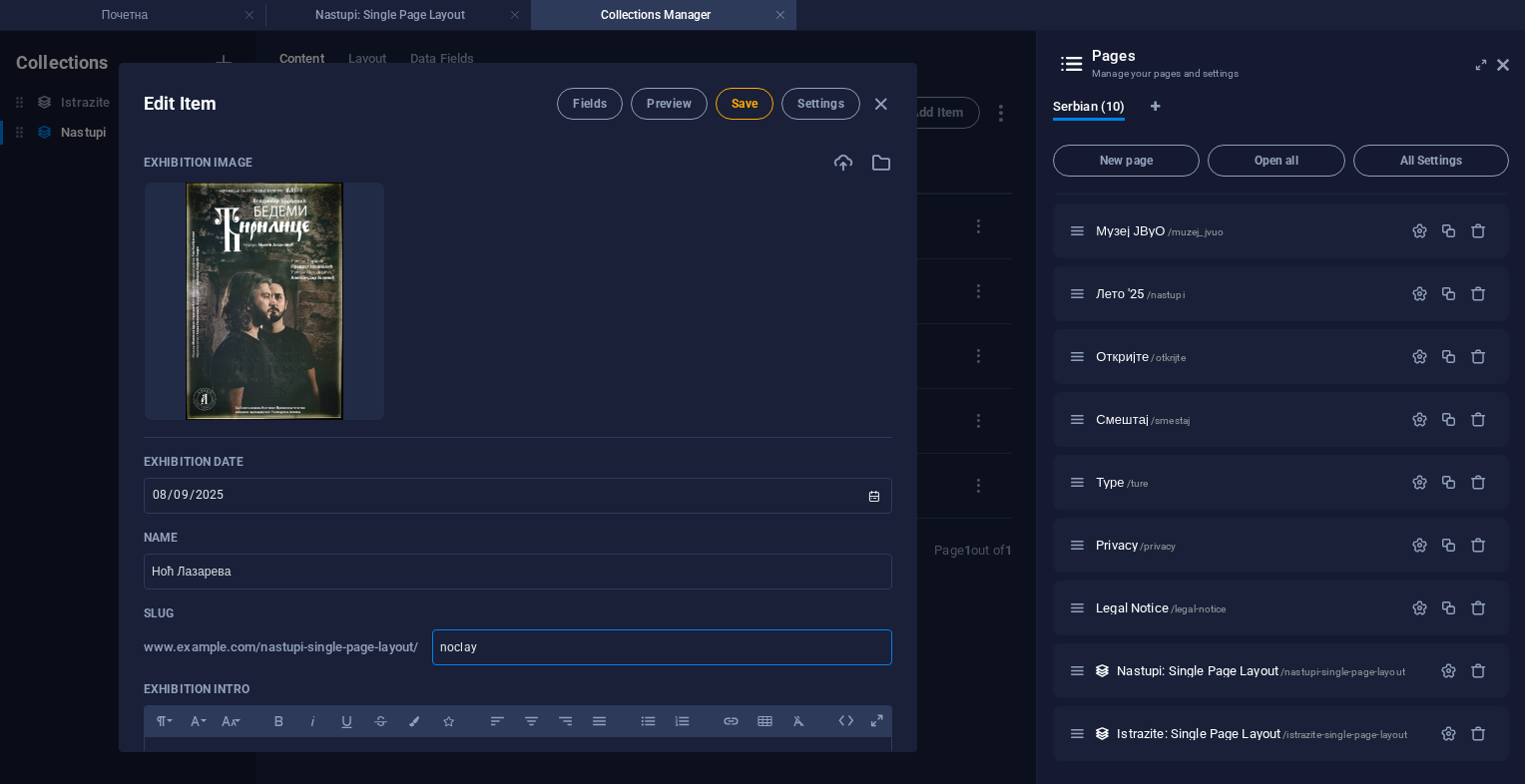 type on "nocla" 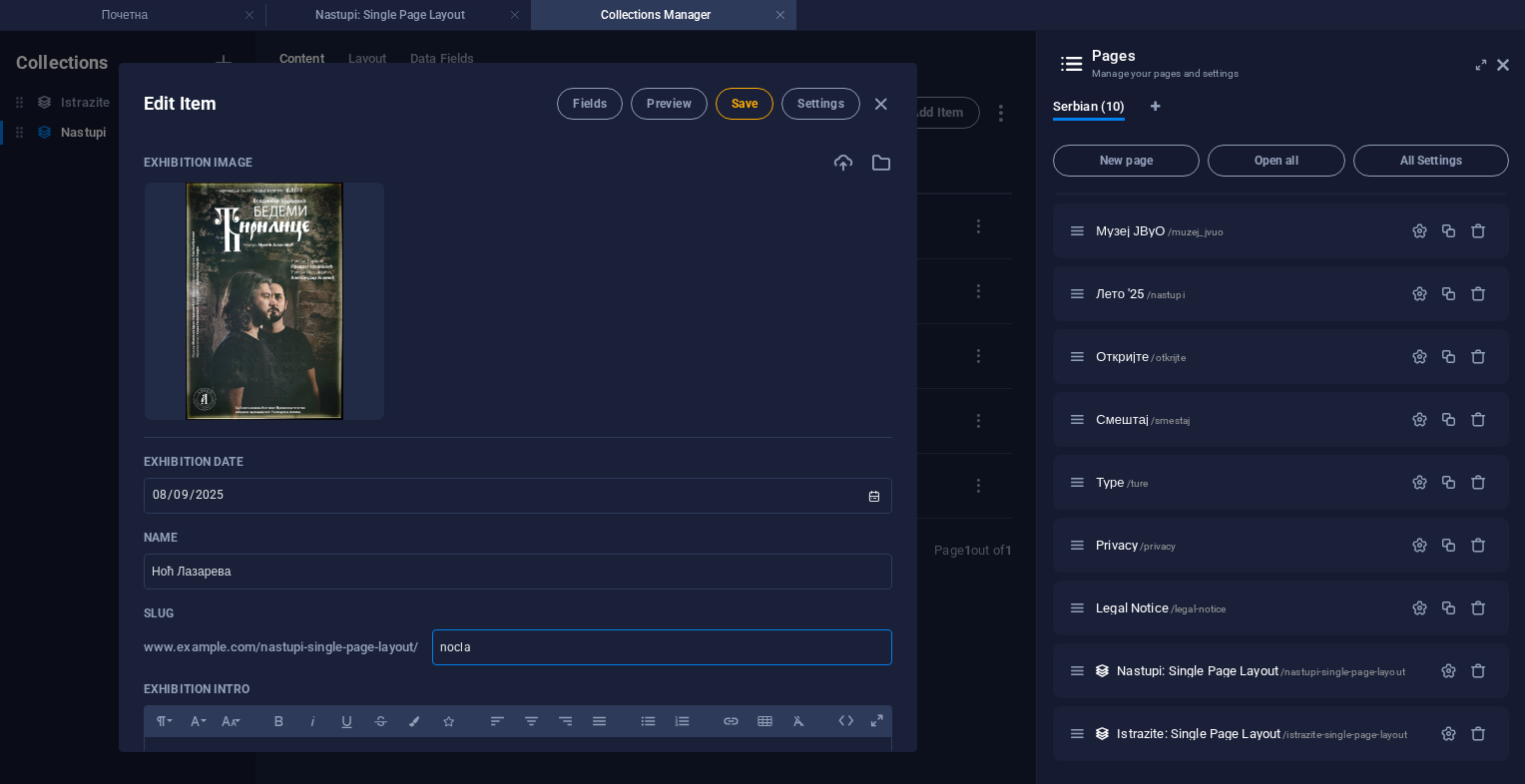 type on "noclaz" 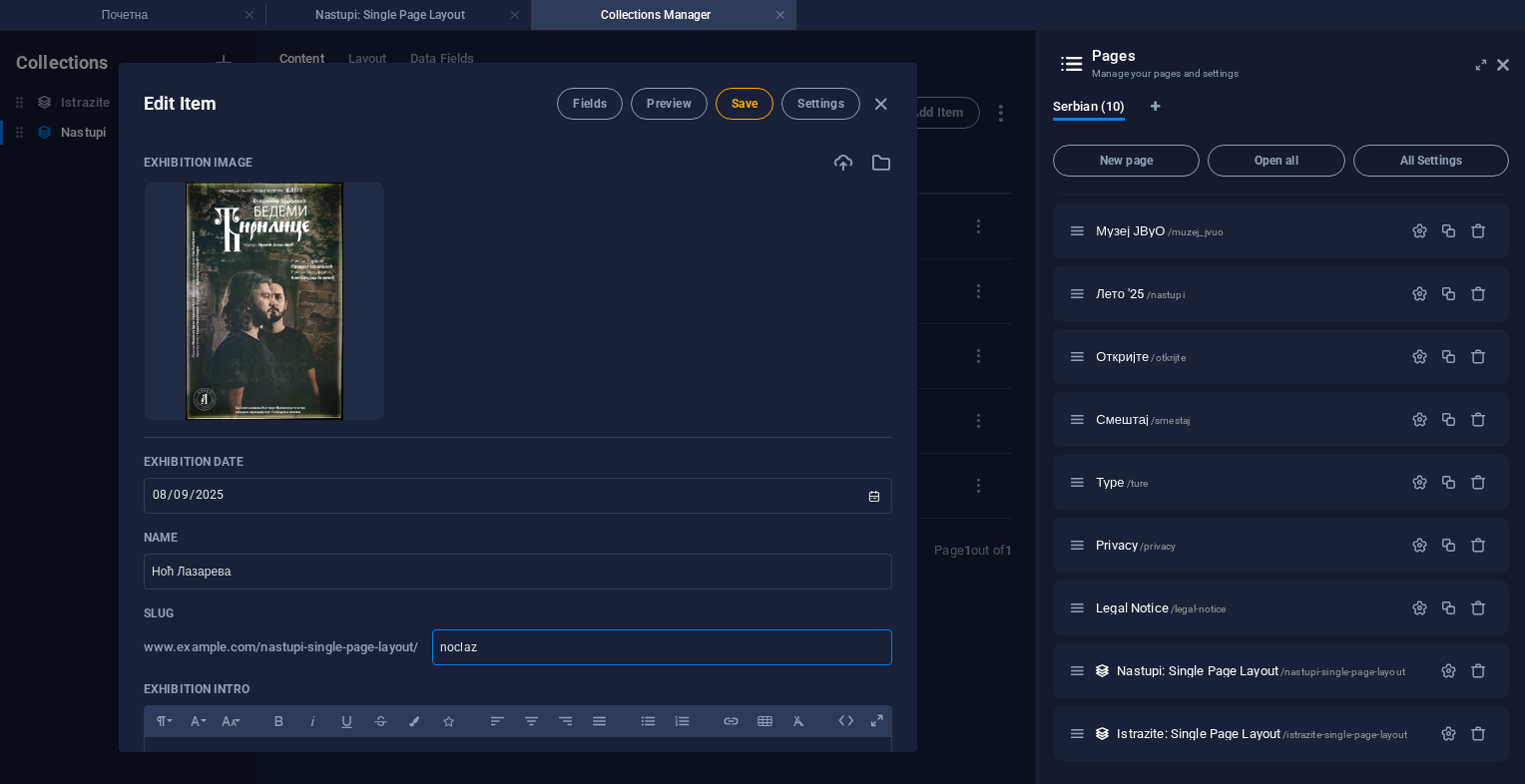 type on "noclaza" 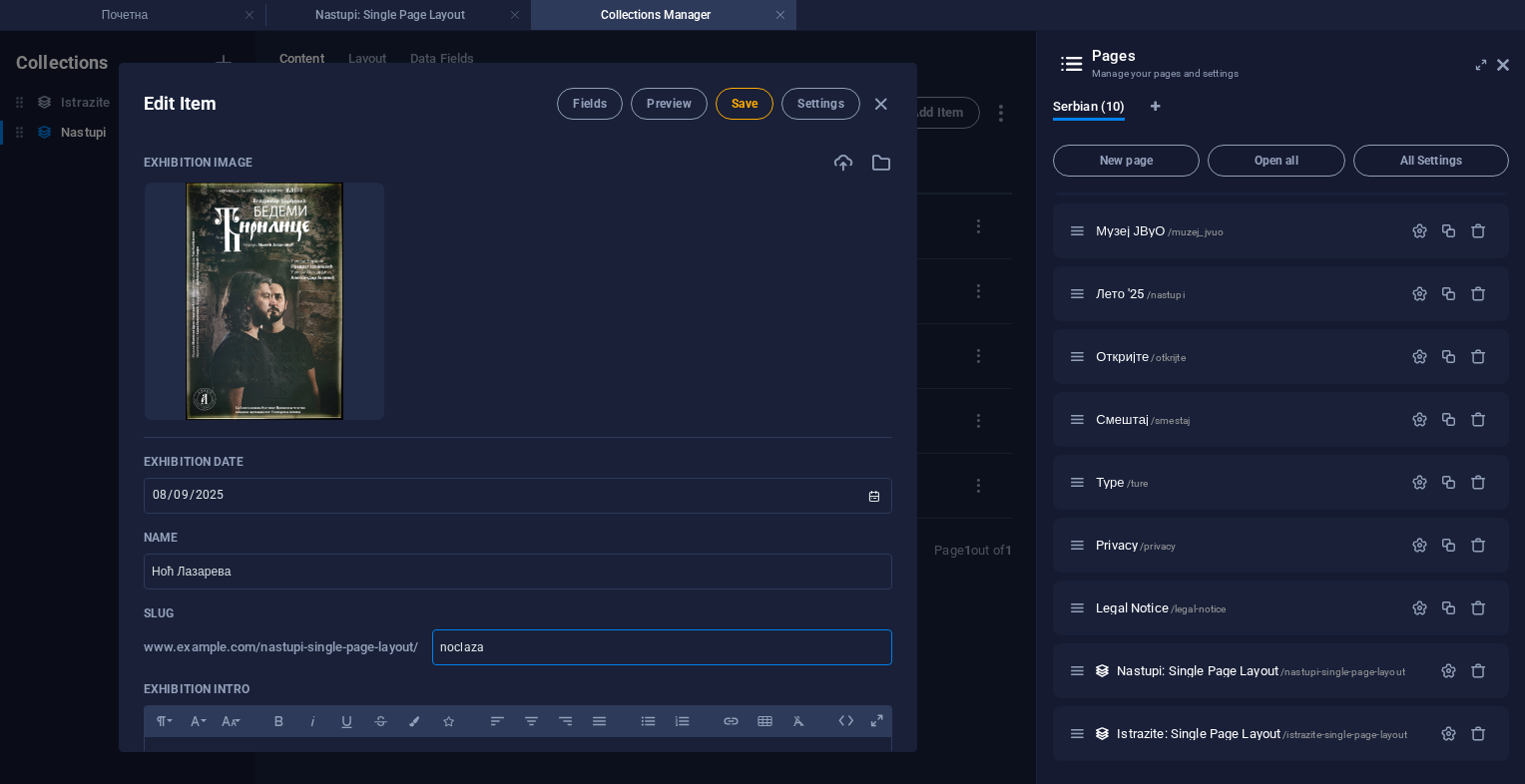 type on "noclazar" 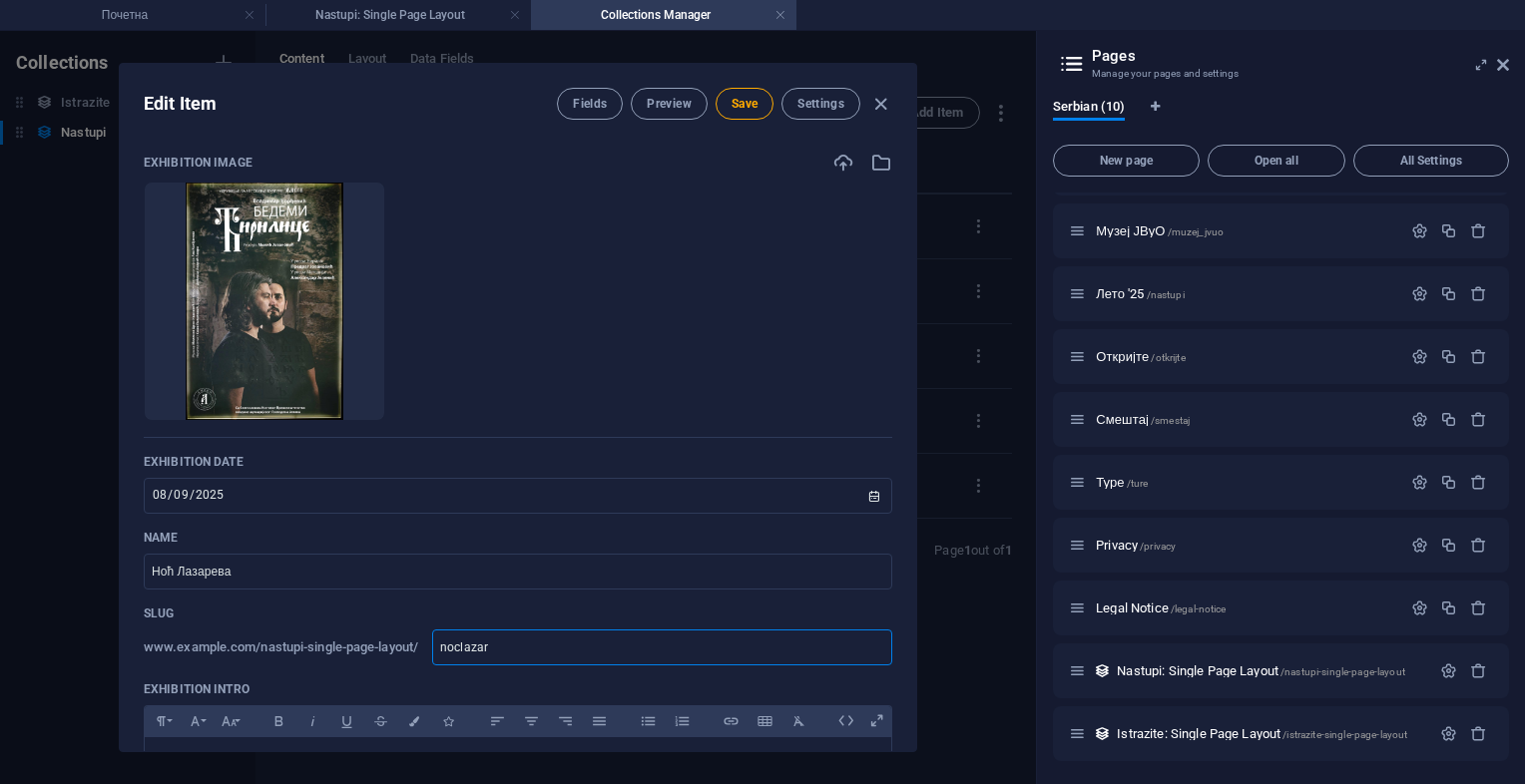 type on "noclazare" 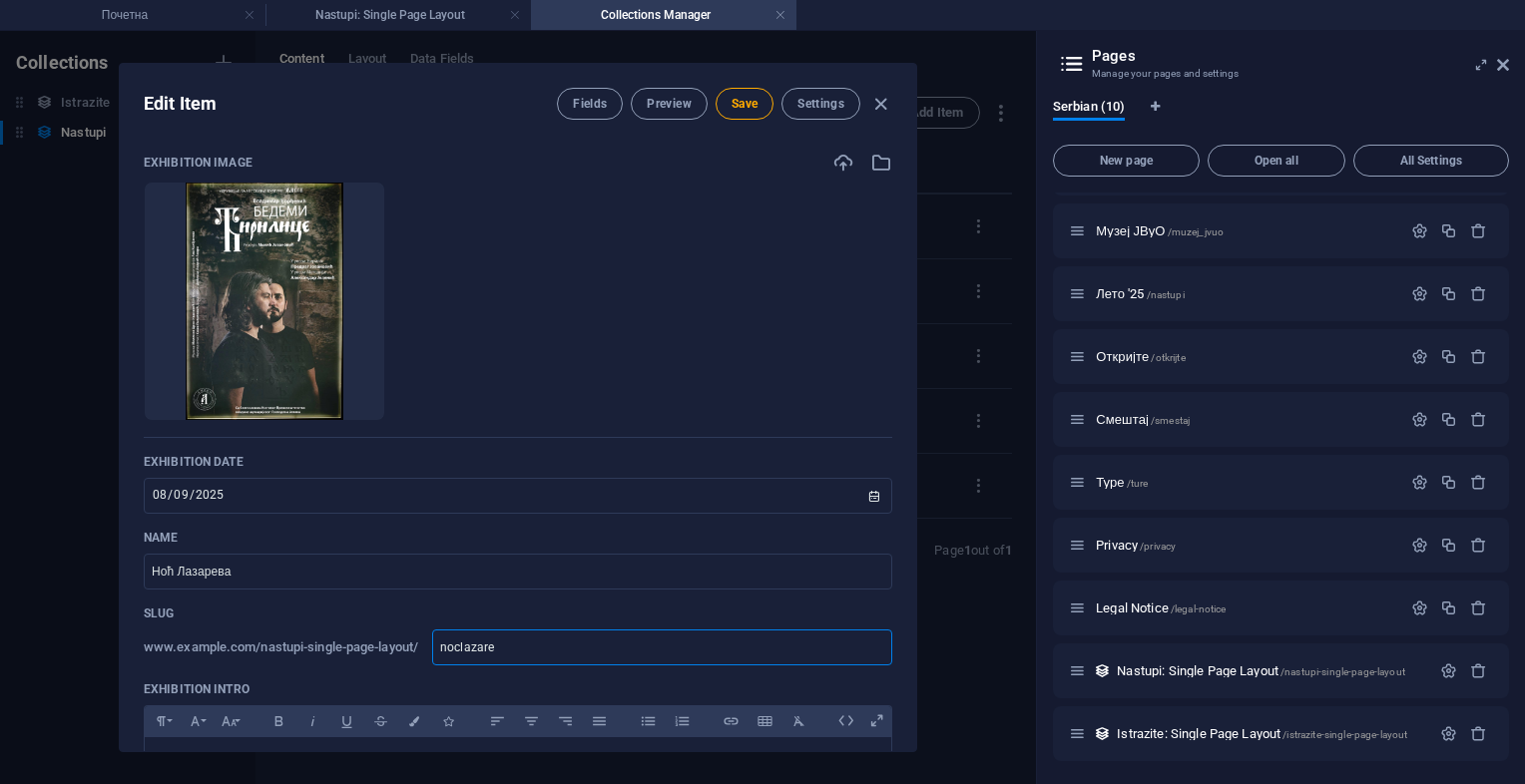 type on "noclazarev" 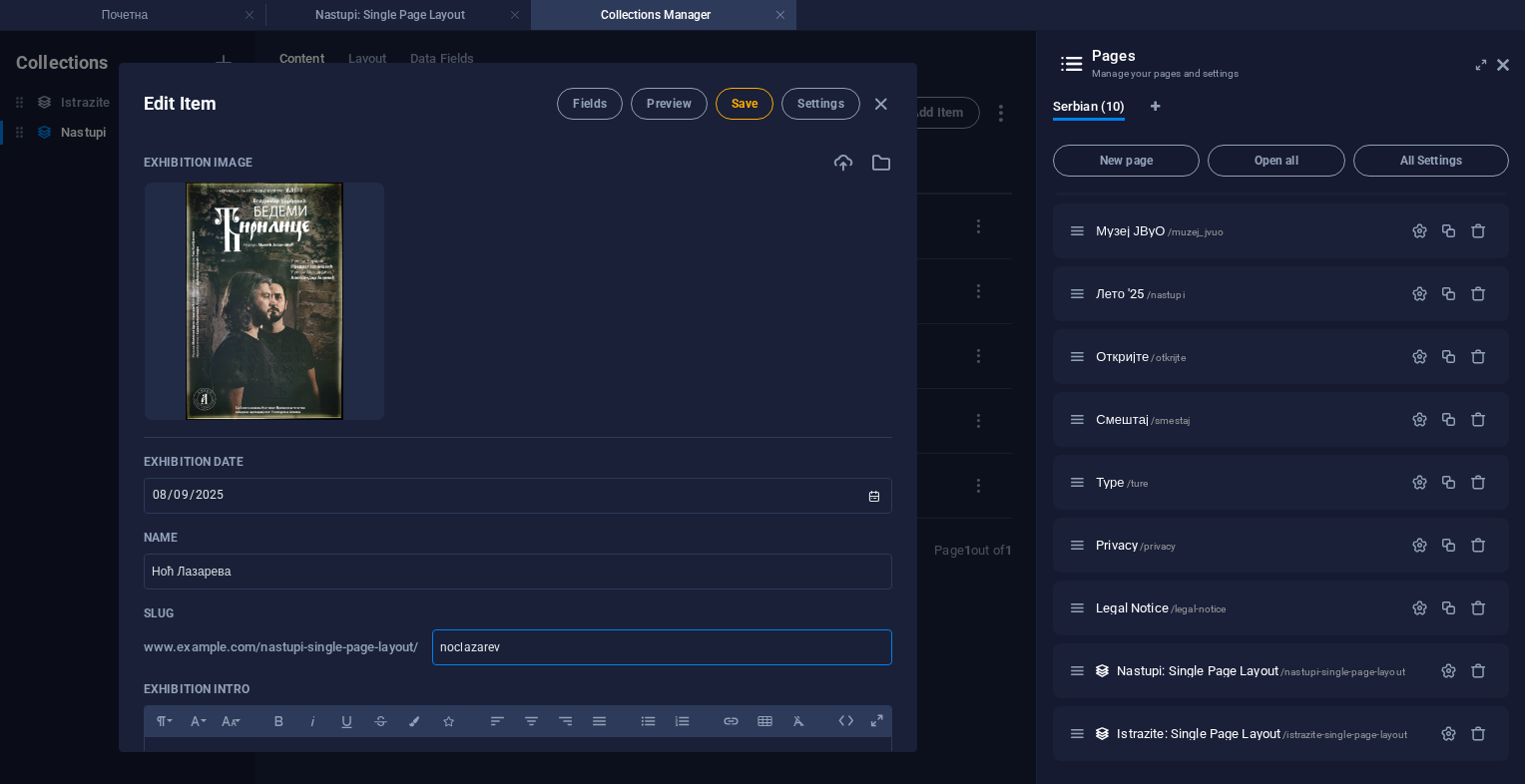 type on "noclazareva" 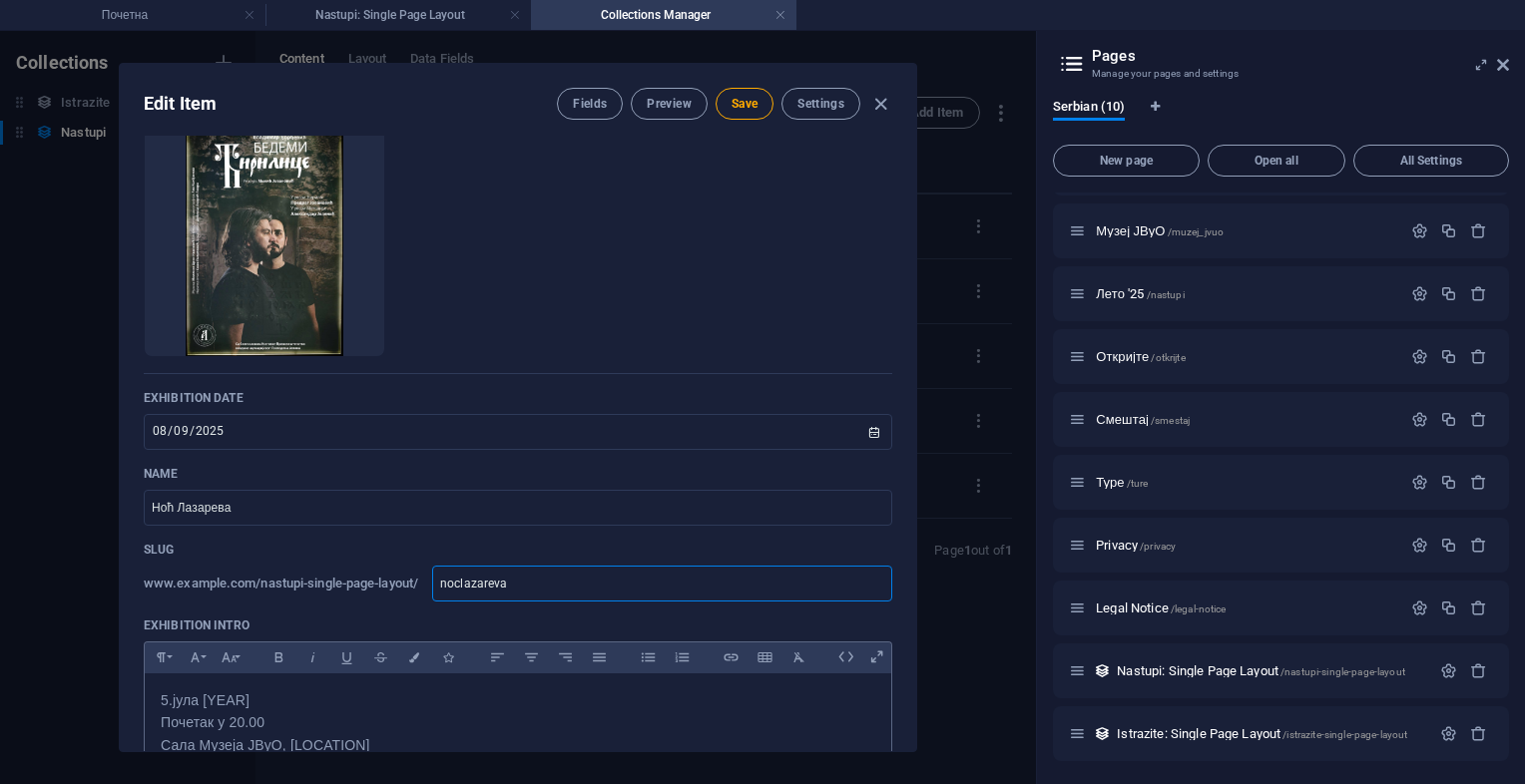 scroll, scrollTop: 199, scrollLeft: 0, axis: vertical 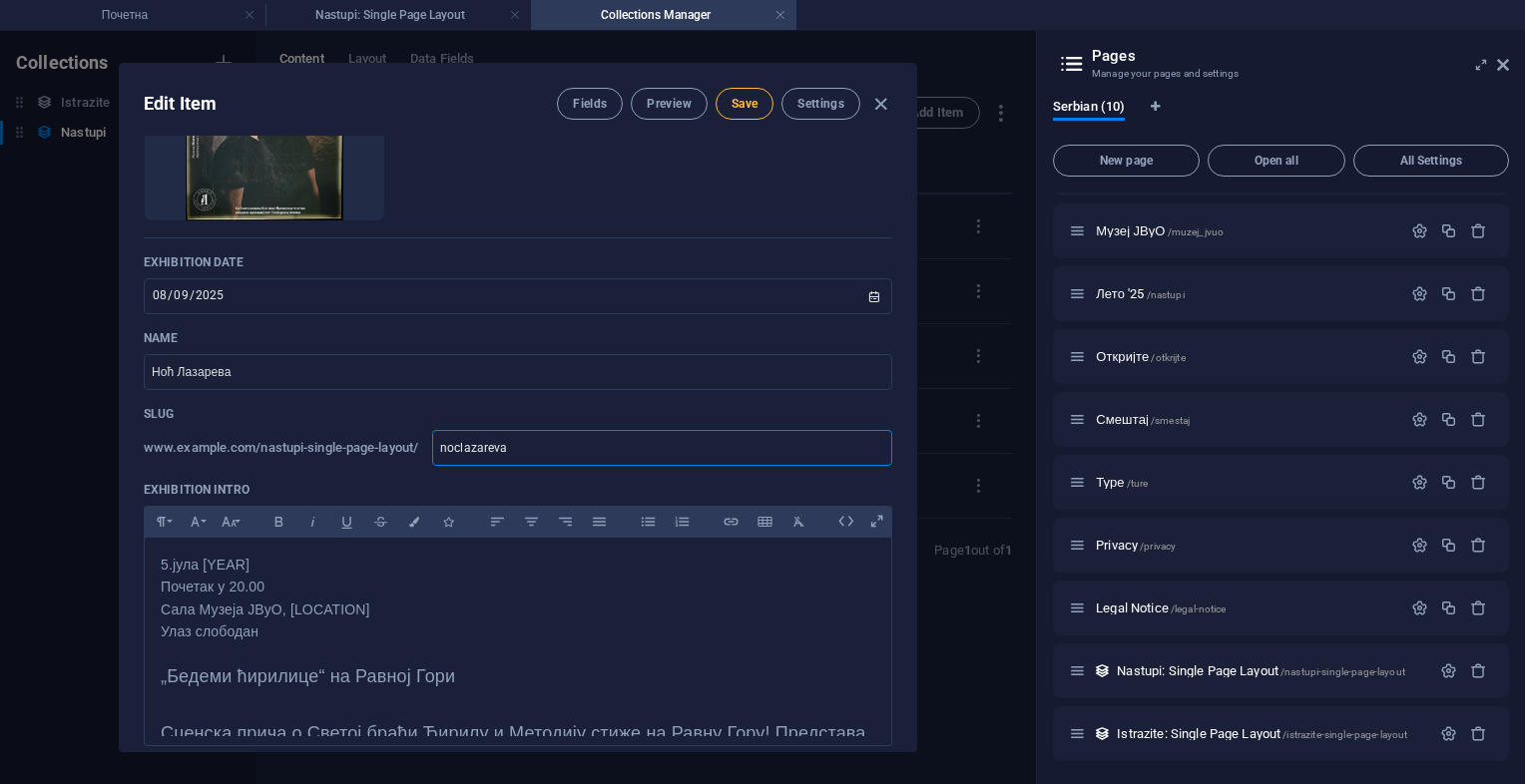 type on "noclazareva" 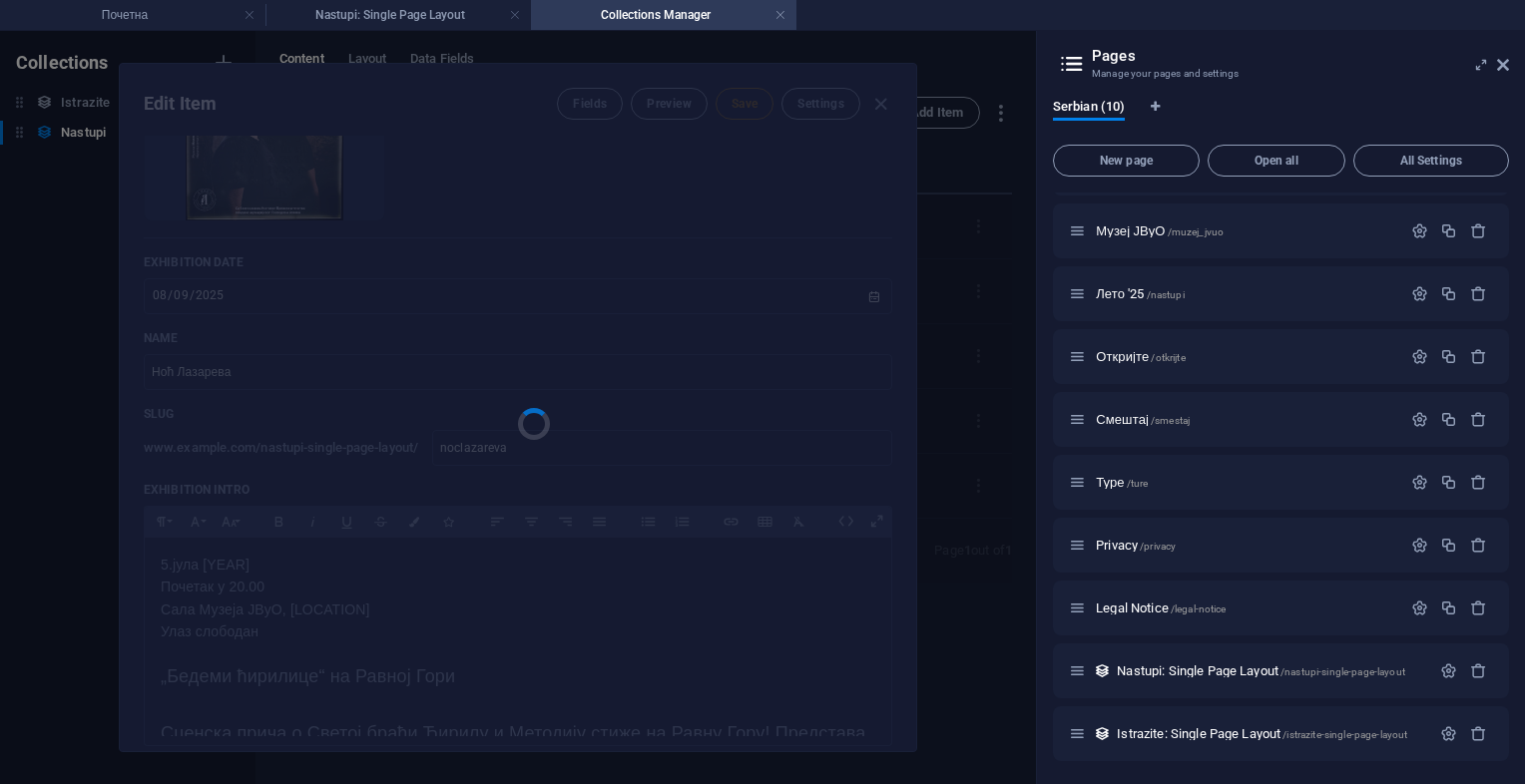 type on "noclazareva" 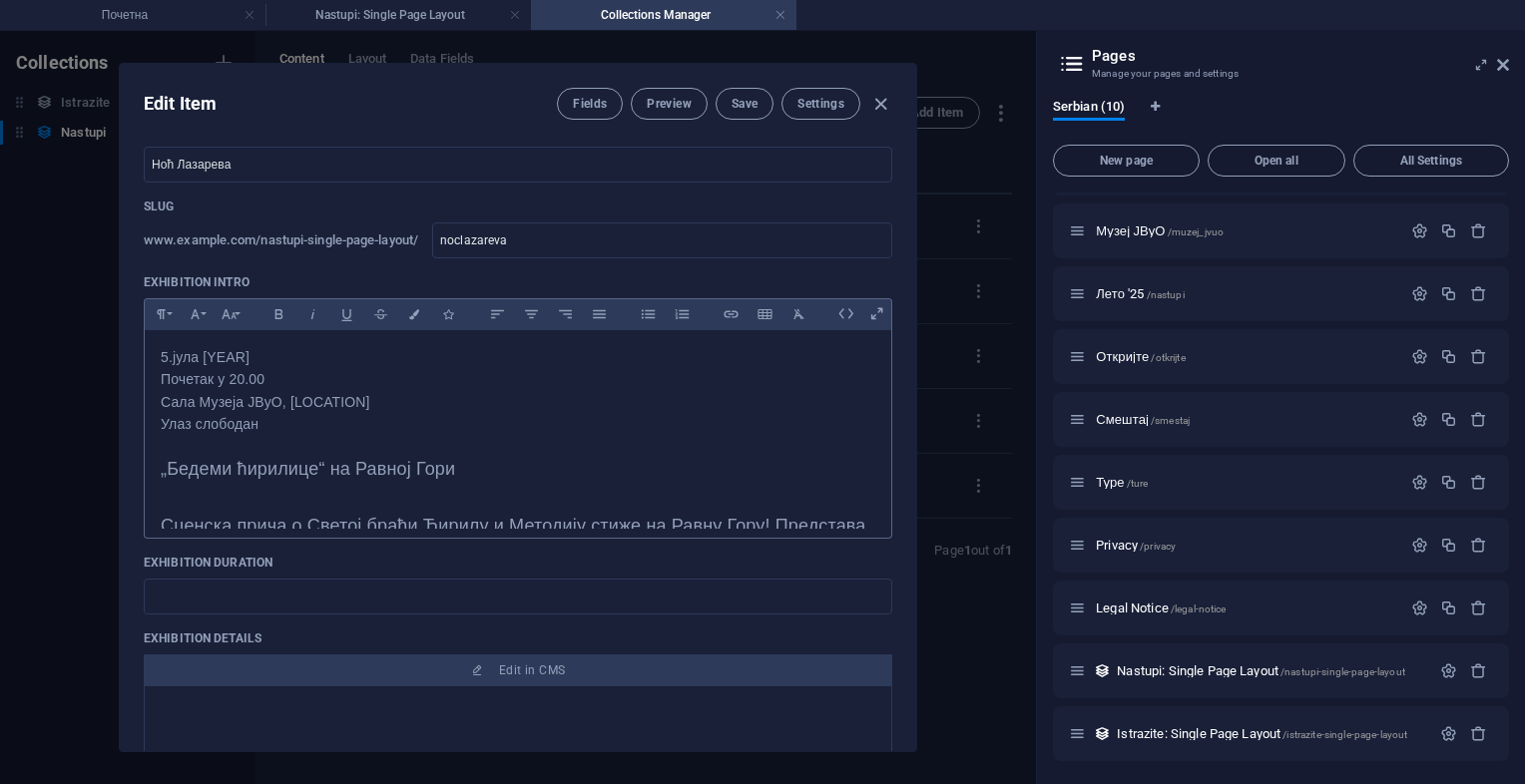 scroll, scrollTop: 399, scrollLeft: 0, axis: vertical 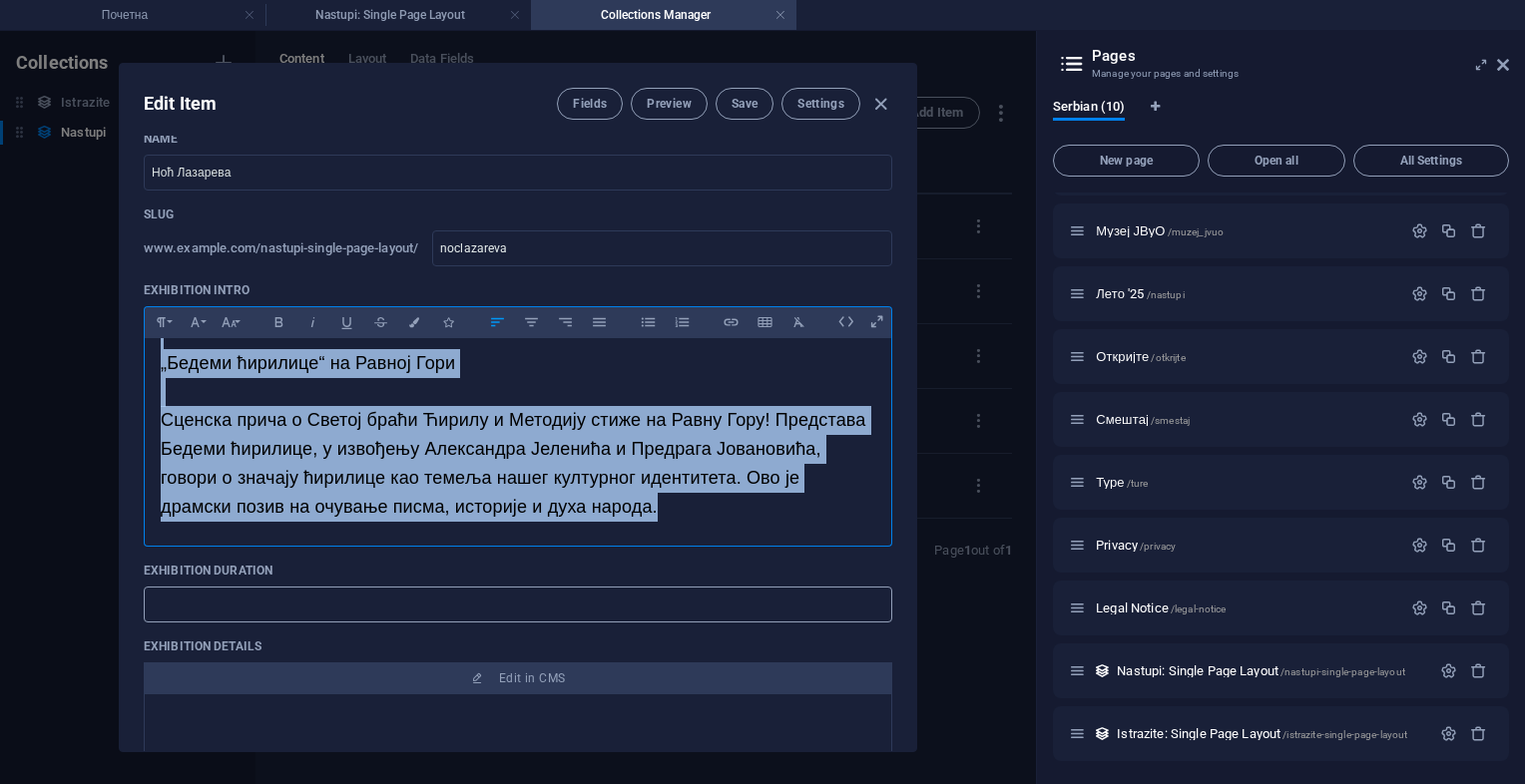 drag, startPoint x: 157, startPoint y: 362, endPoint x: 773, endPoint y: 601, distance: 660.73974 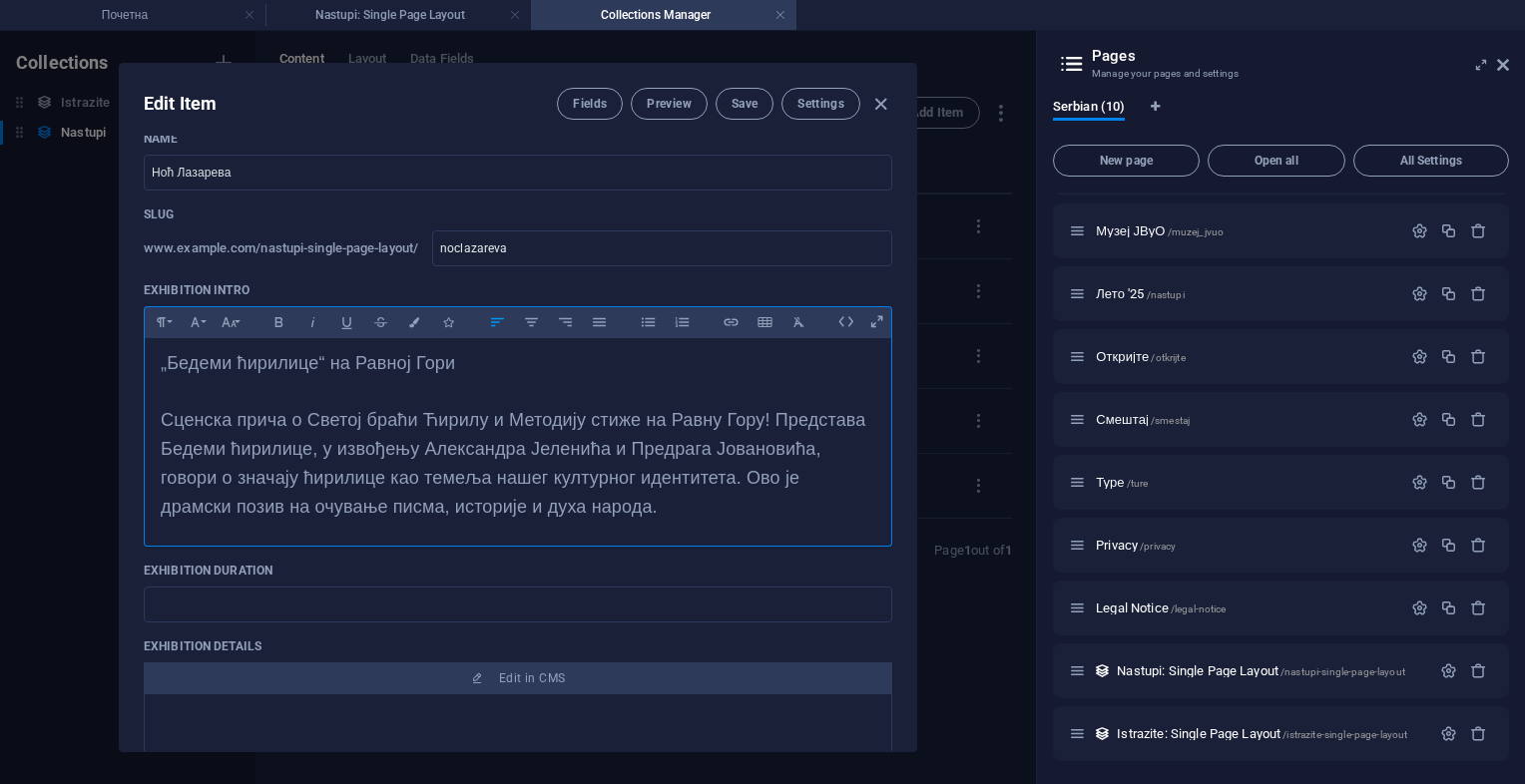scroll, scrollTop: 221, scrollLeft: 0, axis: vertical 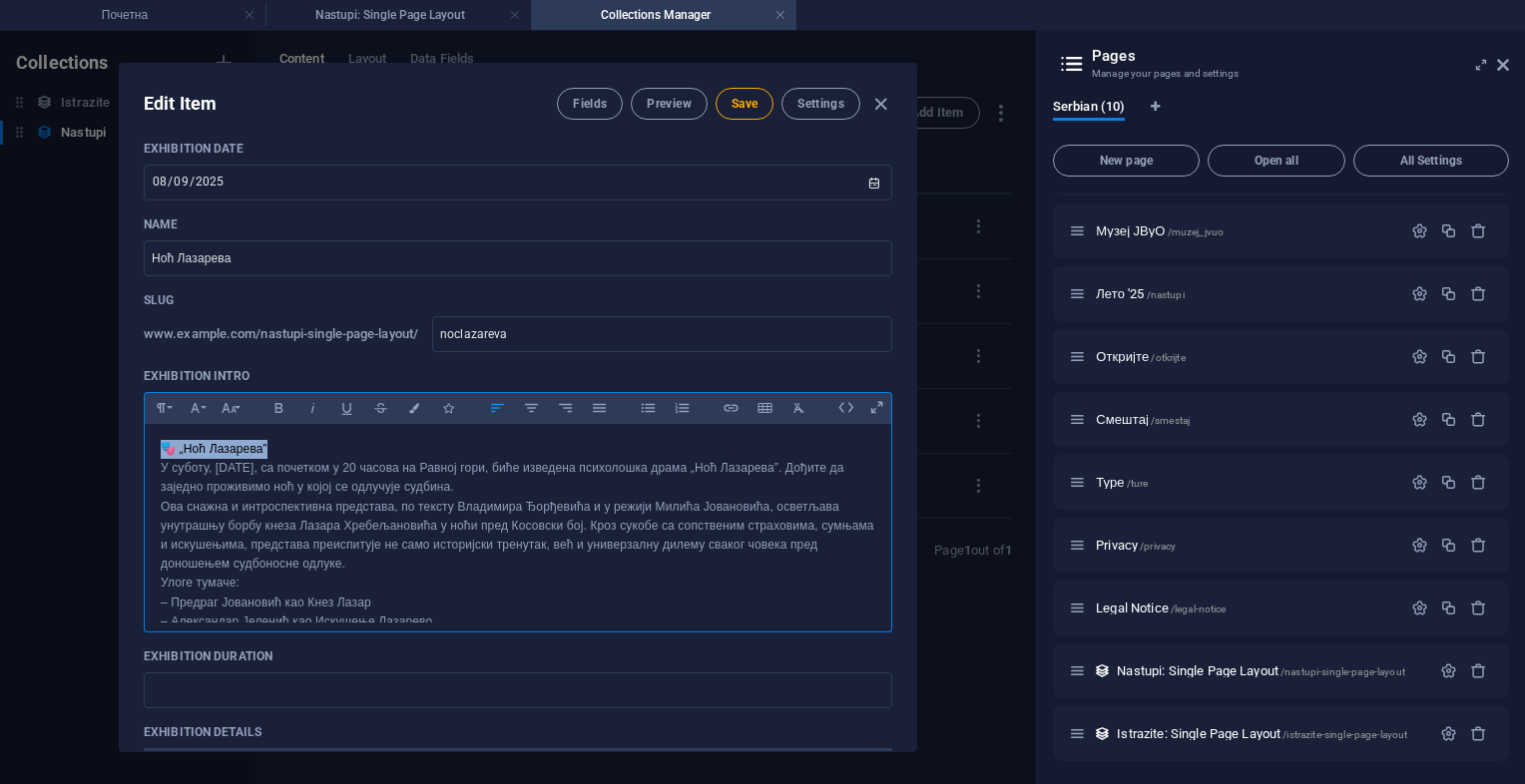 drag, startPoint x: 281, startPoint y: 448, endPoint x: 156, endPoint y: 448, distance: 125 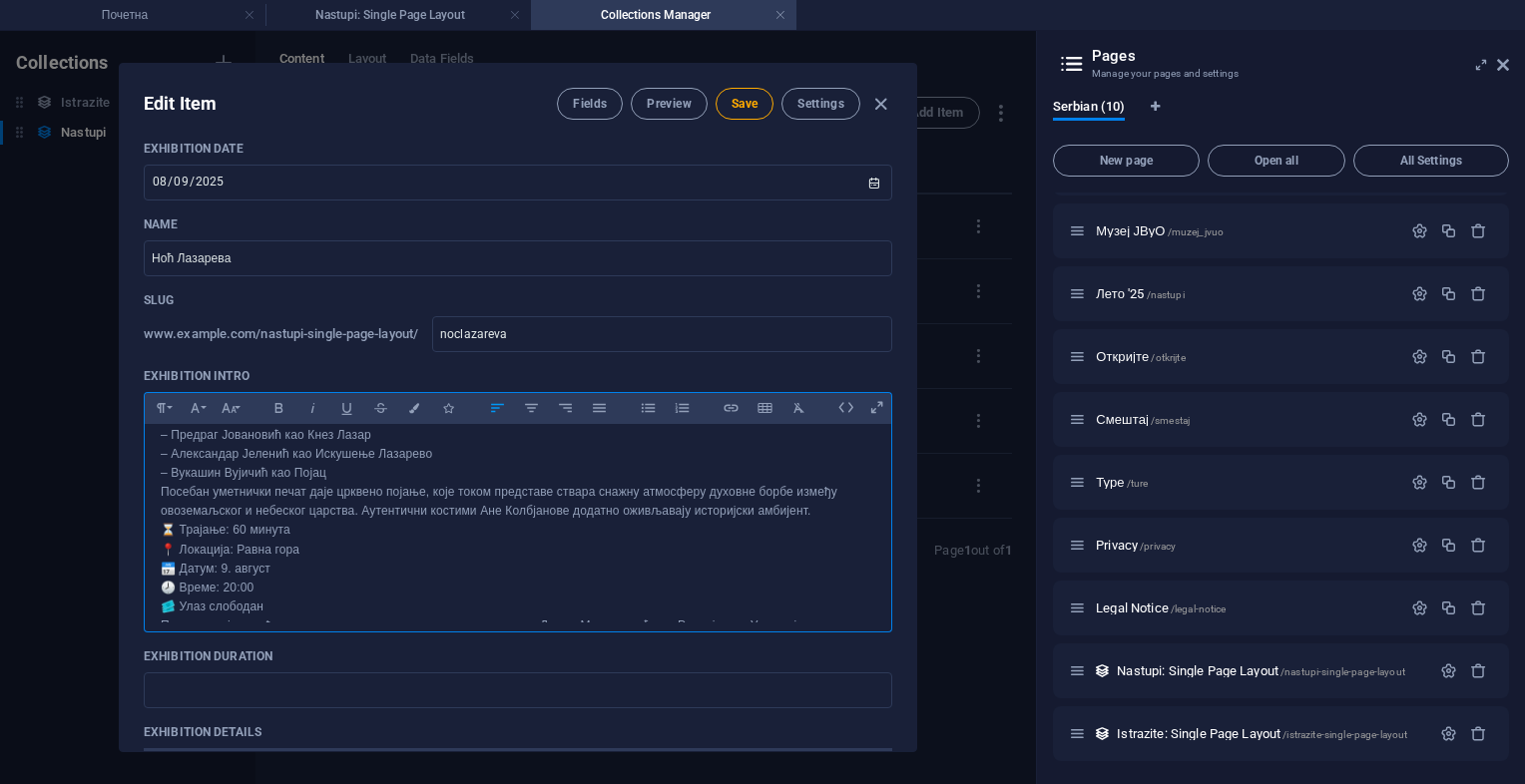scroll, scrollTop: 235, scrollLeft: 0, axis: vertical 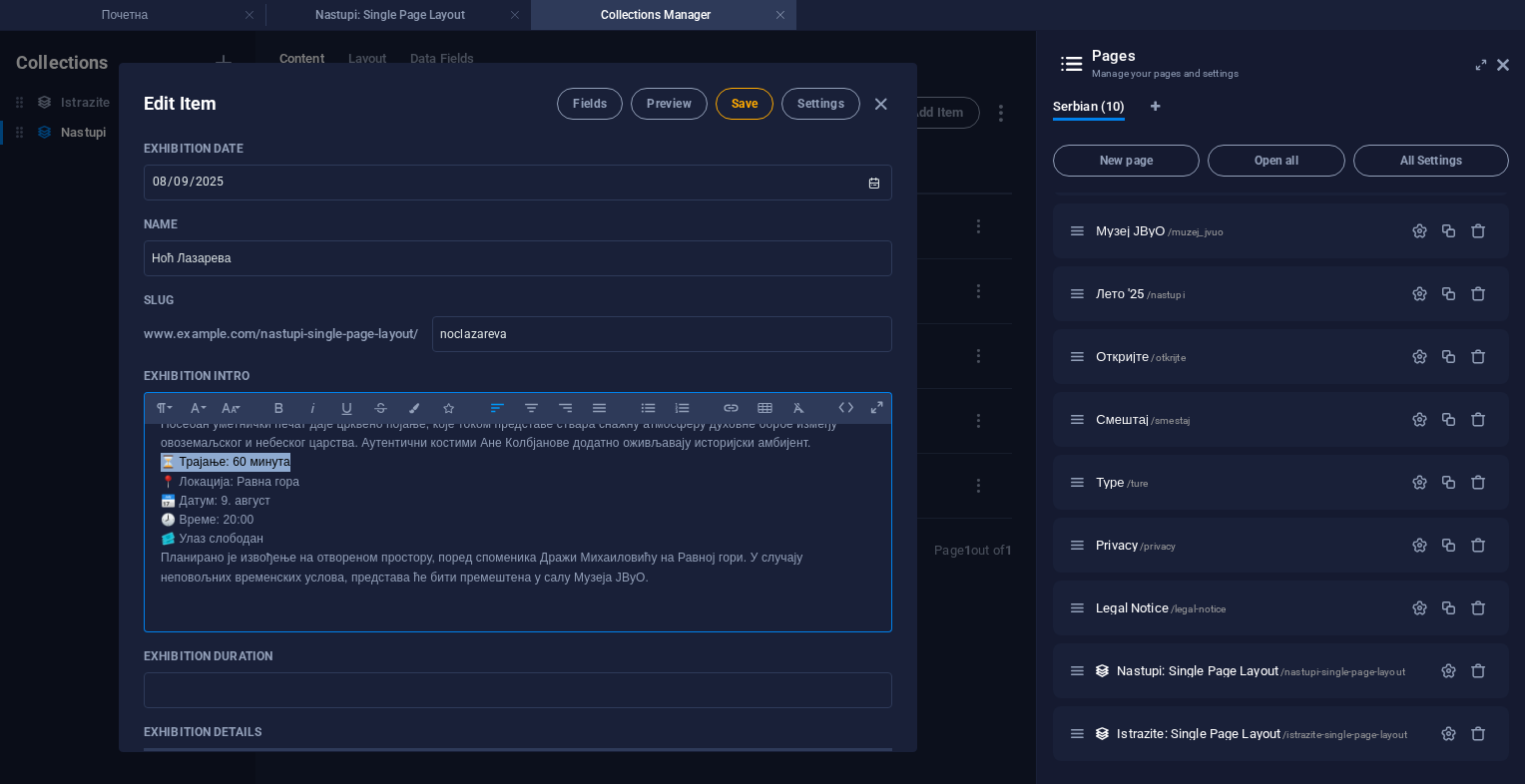 drag, startPoint x: 299, startPoint y: 463, endPoint x: 151, endPoint y: 454, distance: 148.2734 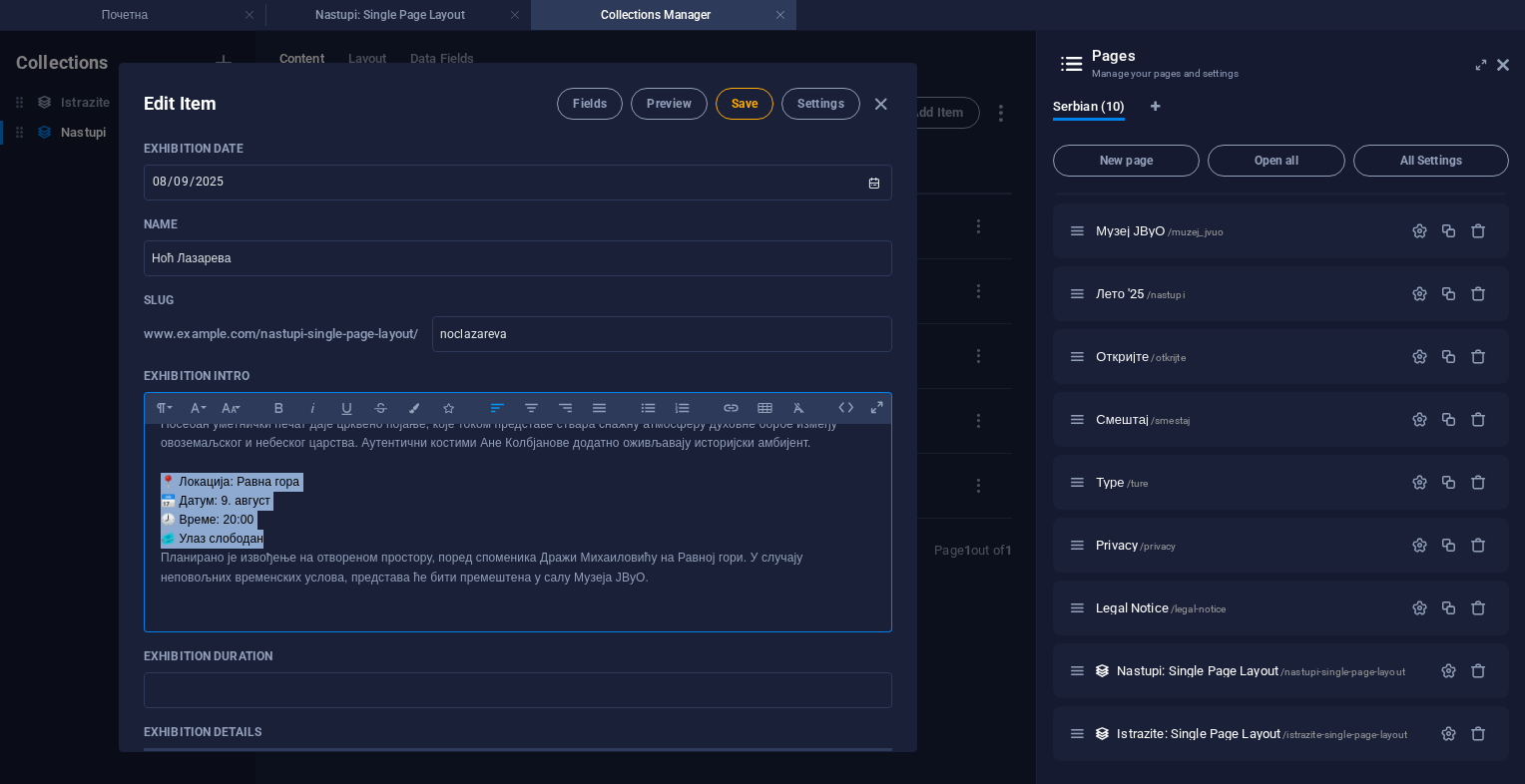drag, startPoint x: 268, startPoint y: 541, endPoint x: 152, endPoint y: 486, distance: 128.37835 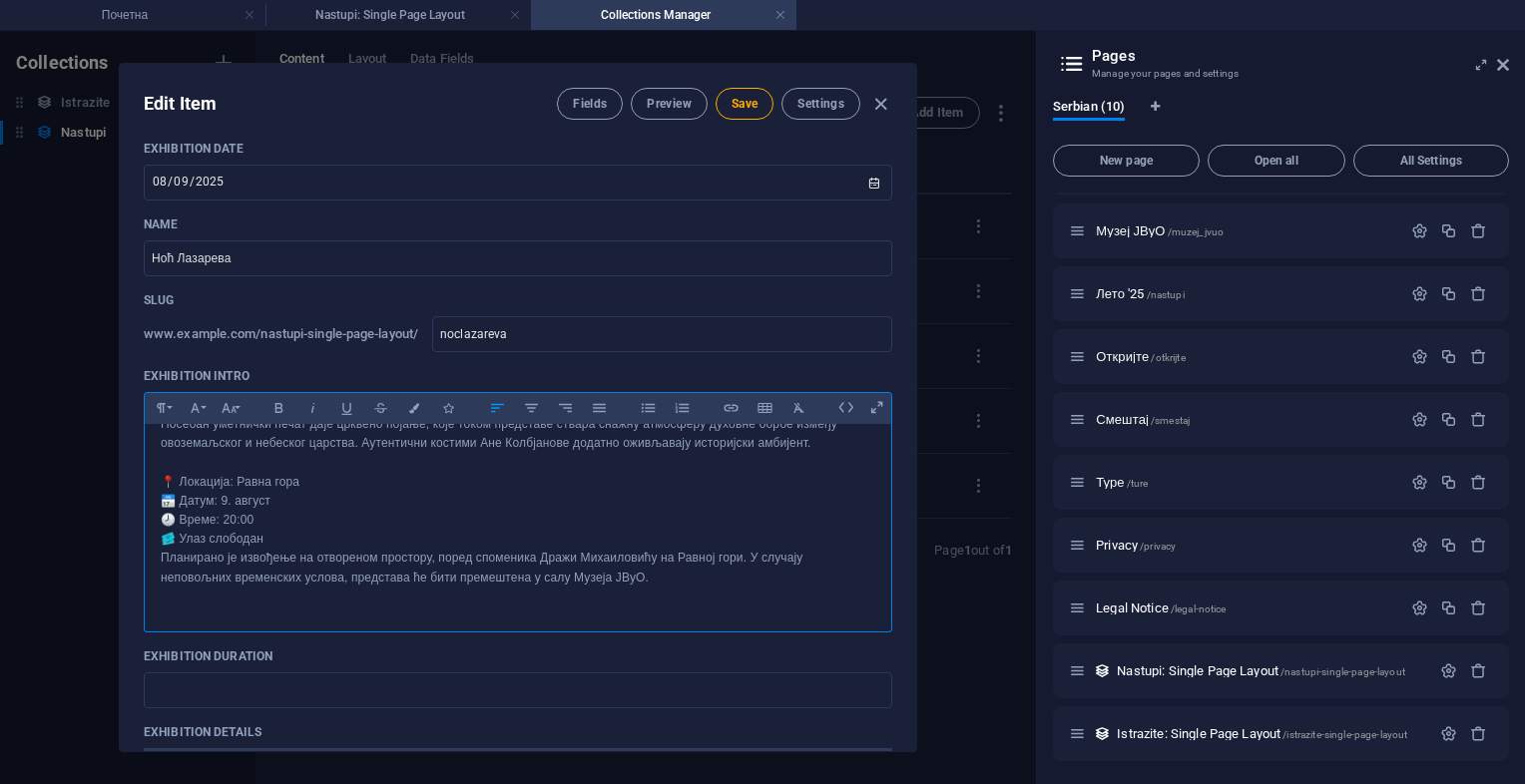 click on "Планирано je извођење на отвореном простору, поред споменика Дражи Михаиловићу на Равној гори. У случају неповољних временских услова, представа ће бити премештена у салу Музеја ЈВуО." at bounding box center (518, 568) 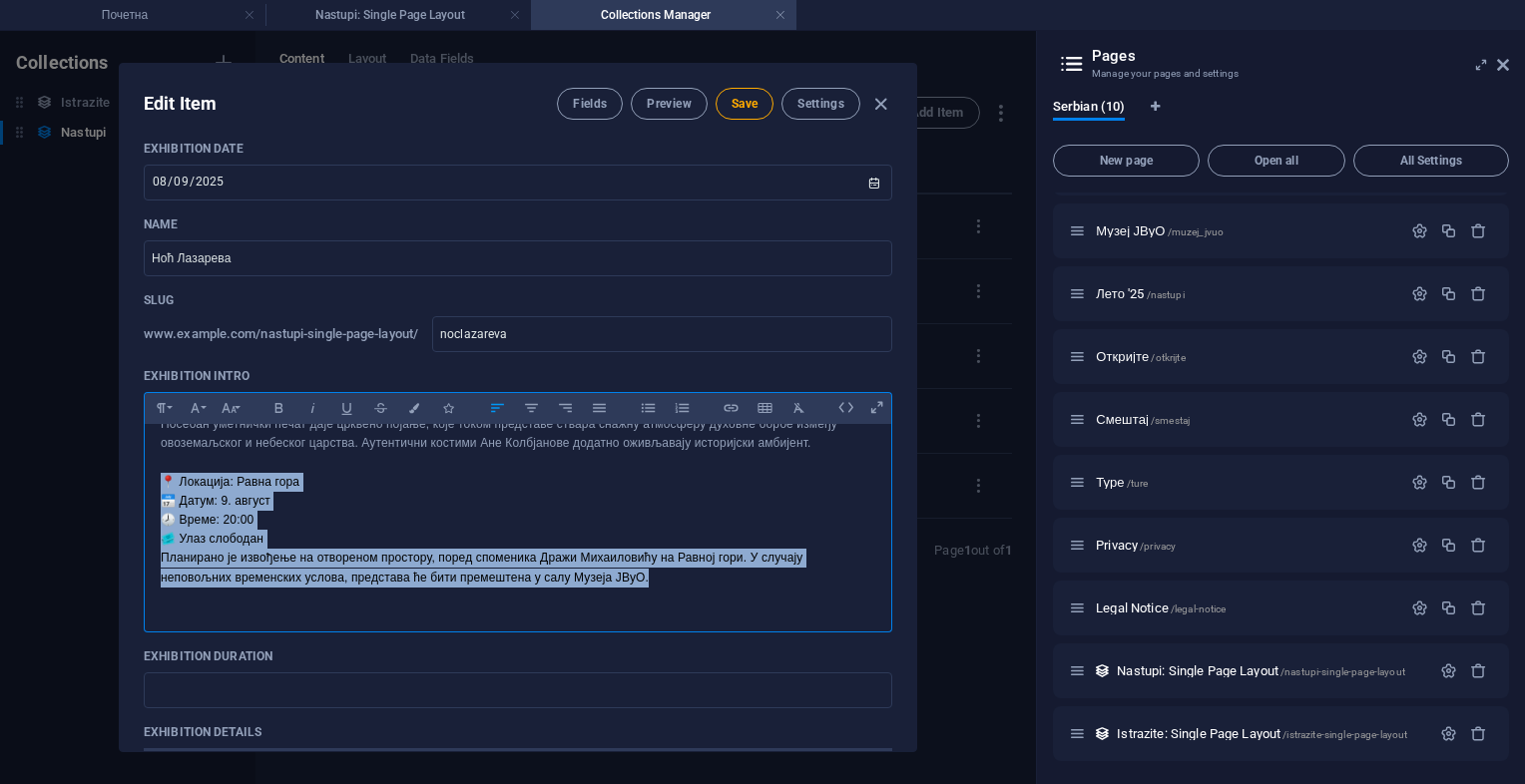 drag, startPoint x: 666, startPoint y: 578, endPoint x: 160, endPoint y: 486, distance: 514.29563 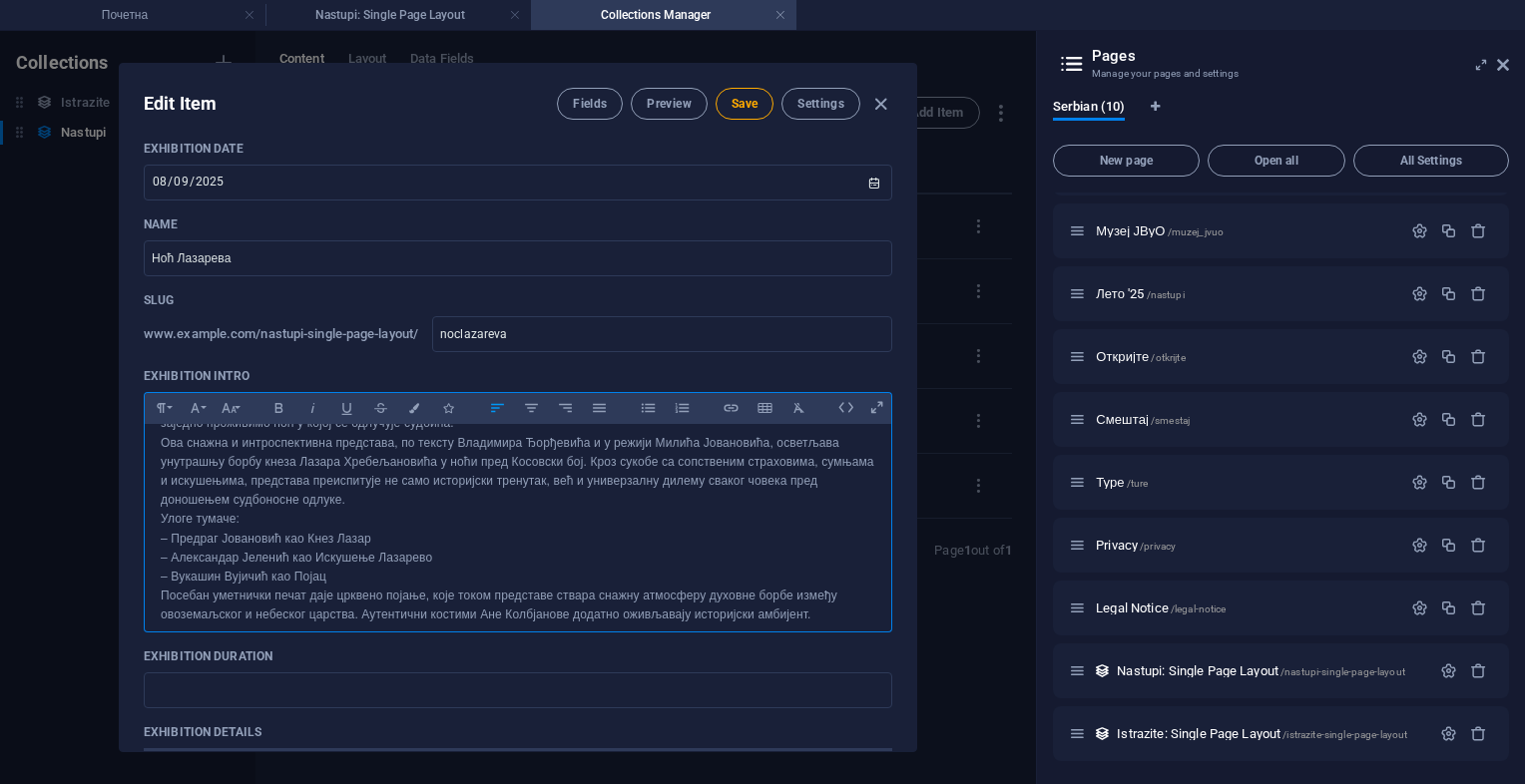 scroll, scrollTop: 0, scrollLeft: 0, axis: both 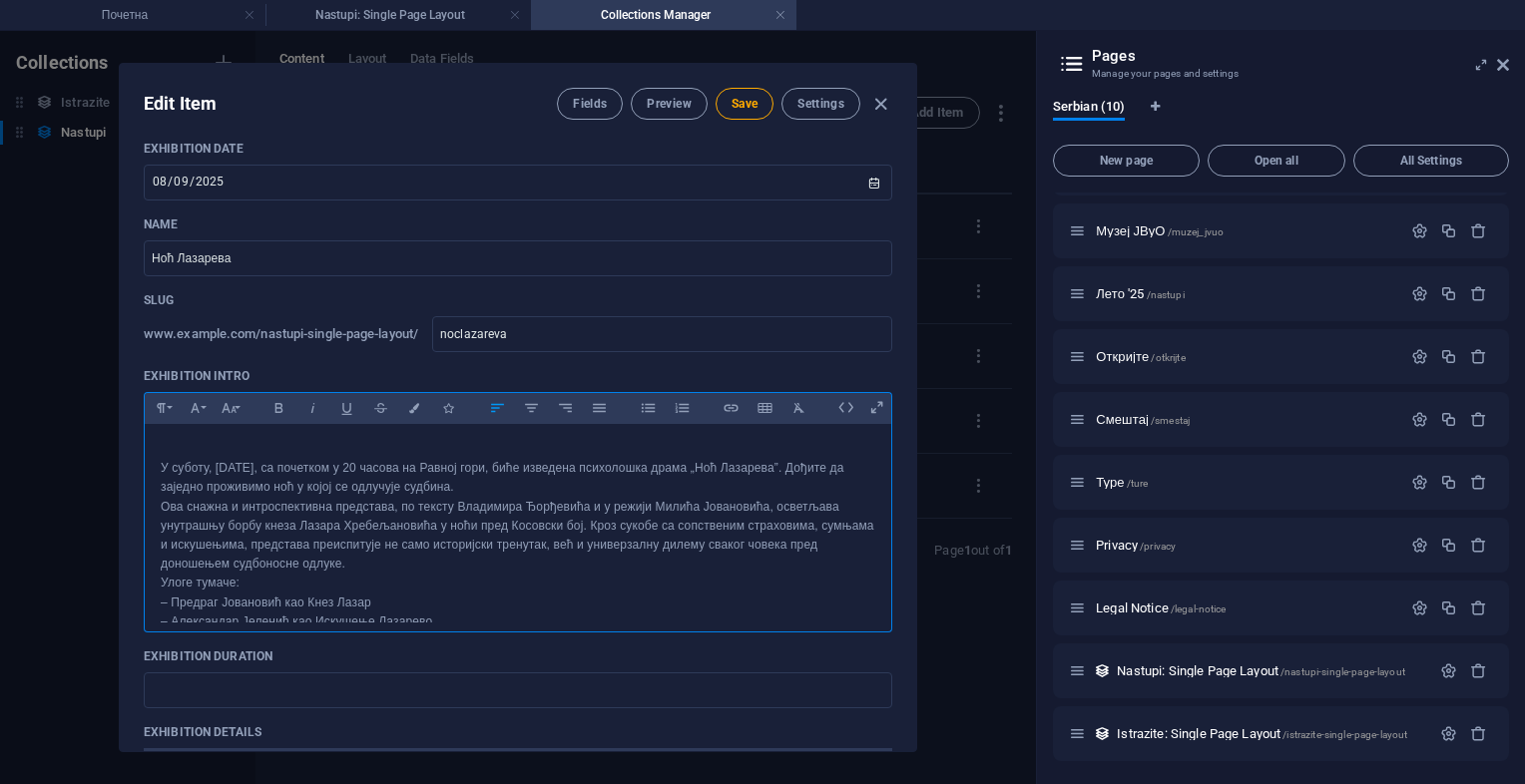 click on "​" at bounding box center (518, 449) 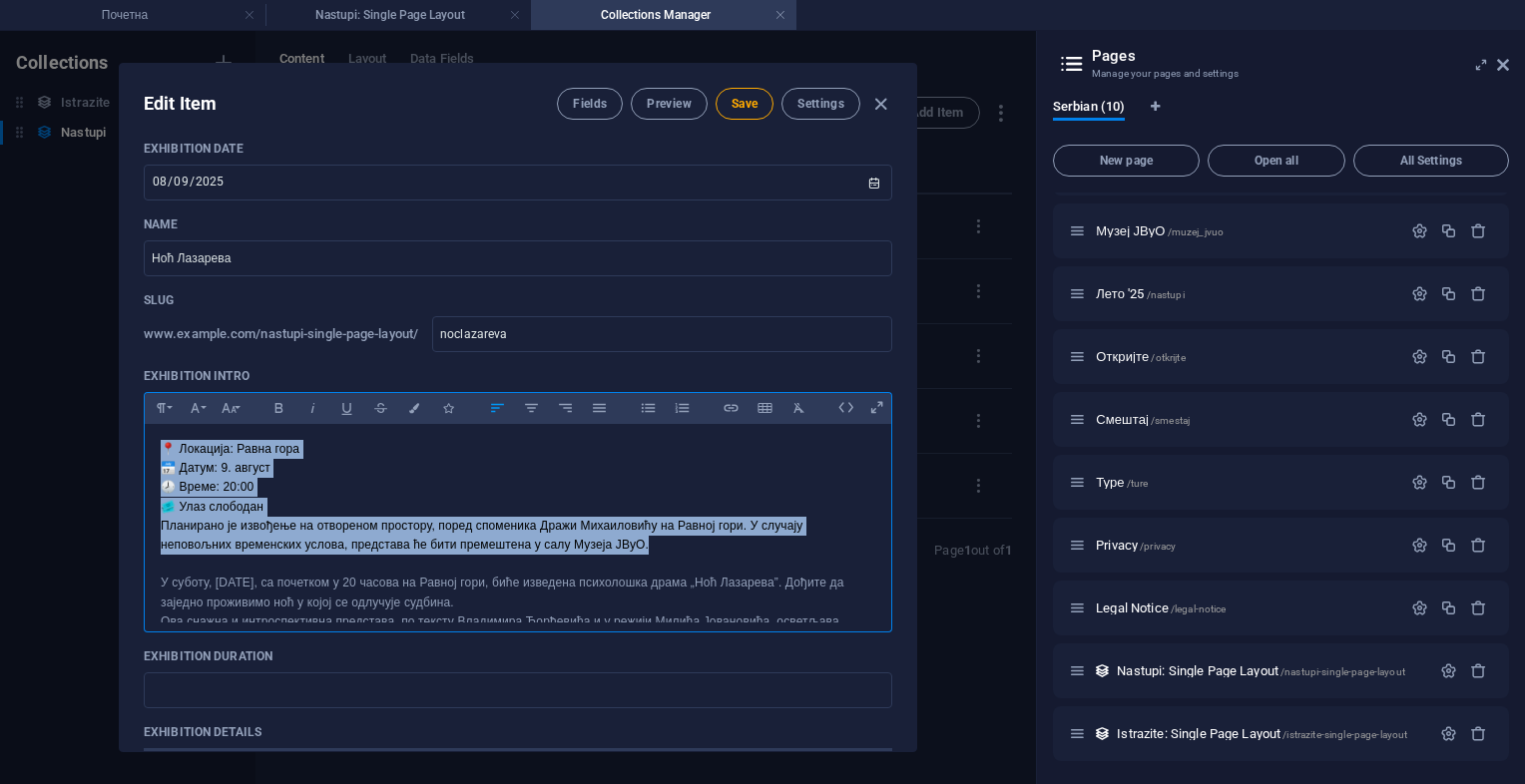 drag, startPoint x: 667, startPoint y: 546, endPoint x: 135, endPoint y: 442, distance: 542.0701 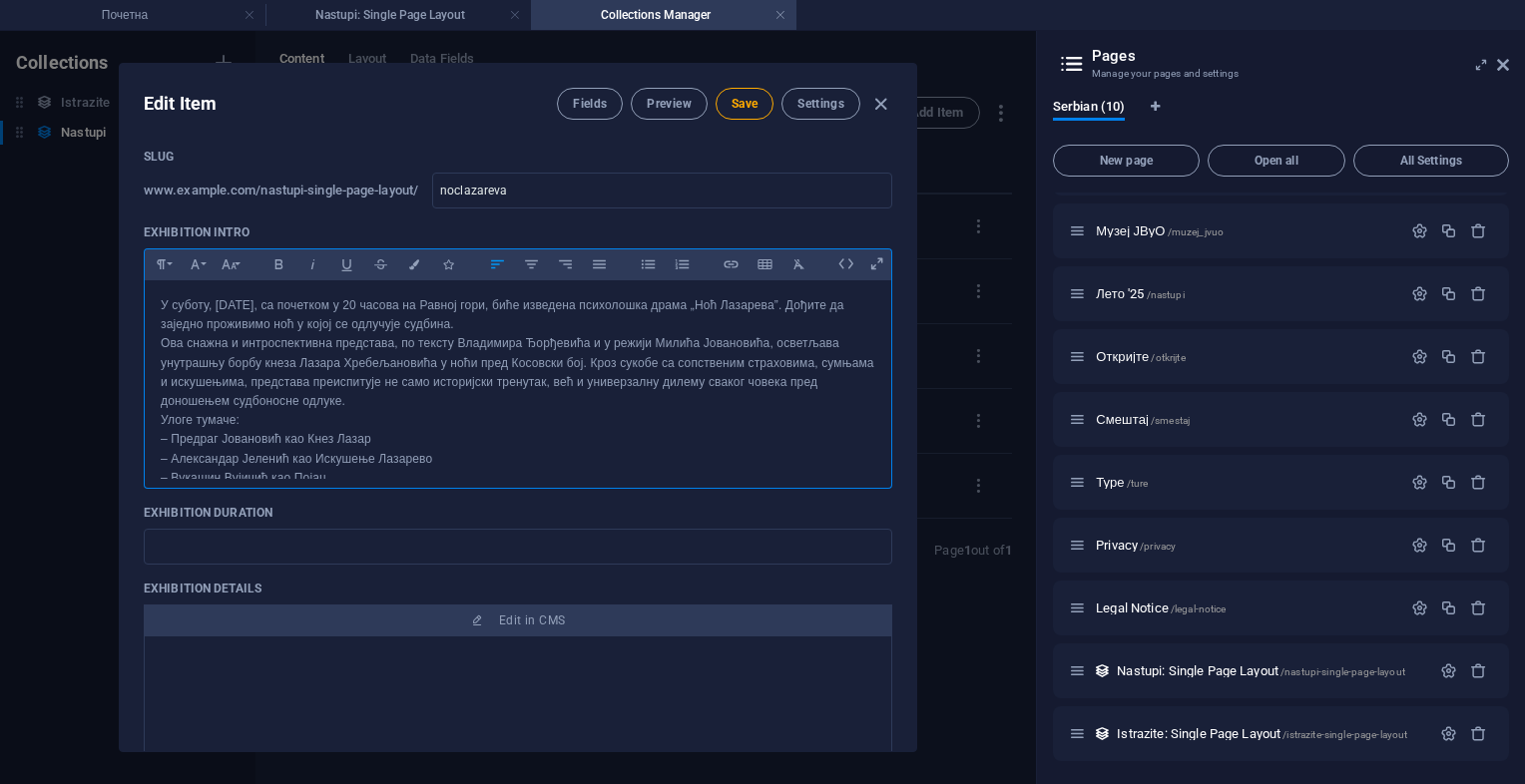 scroll, scrollTop: 413, scrollLeft: 0, axis: vertical 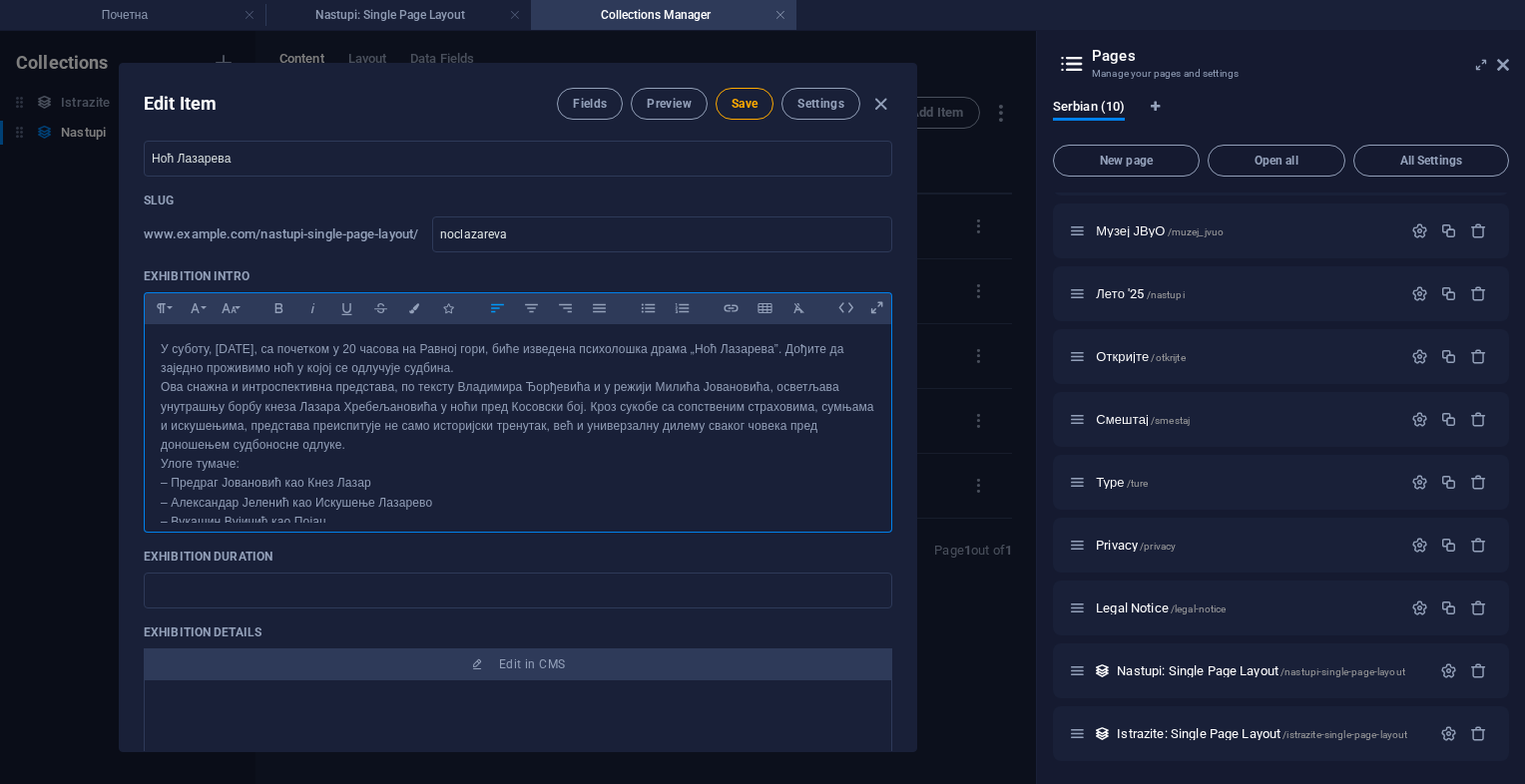 click on "– Александар Јеленић као Искушење Лазарево" at bounding box center (518, 503) 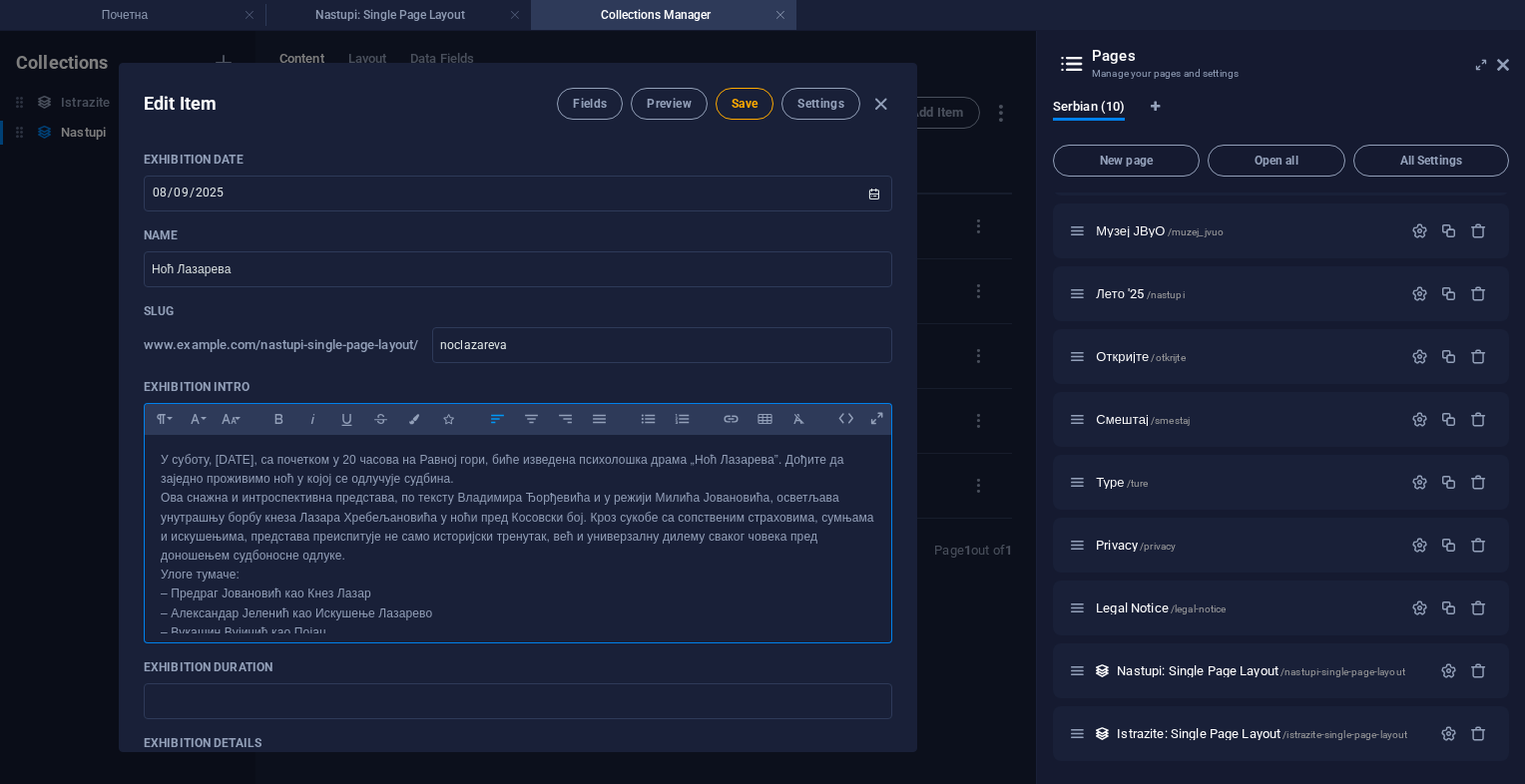 scroll, scrollTop: 313, scrollLeft: 0, axis: vertical 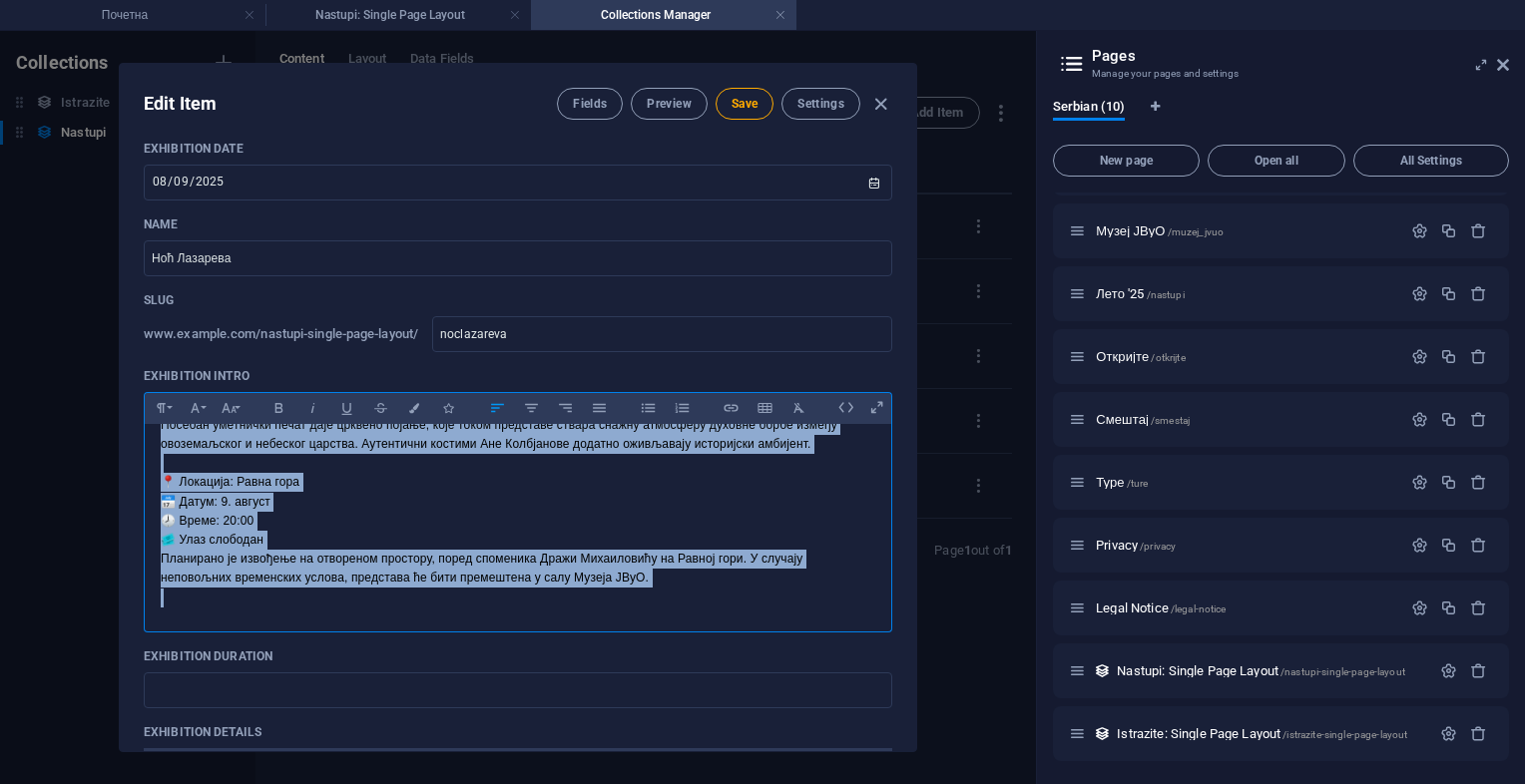 drag, startPoint x: 154, startPoint y: 449, endPoint x: 696, endPoint y: 606, distance: 564.28096 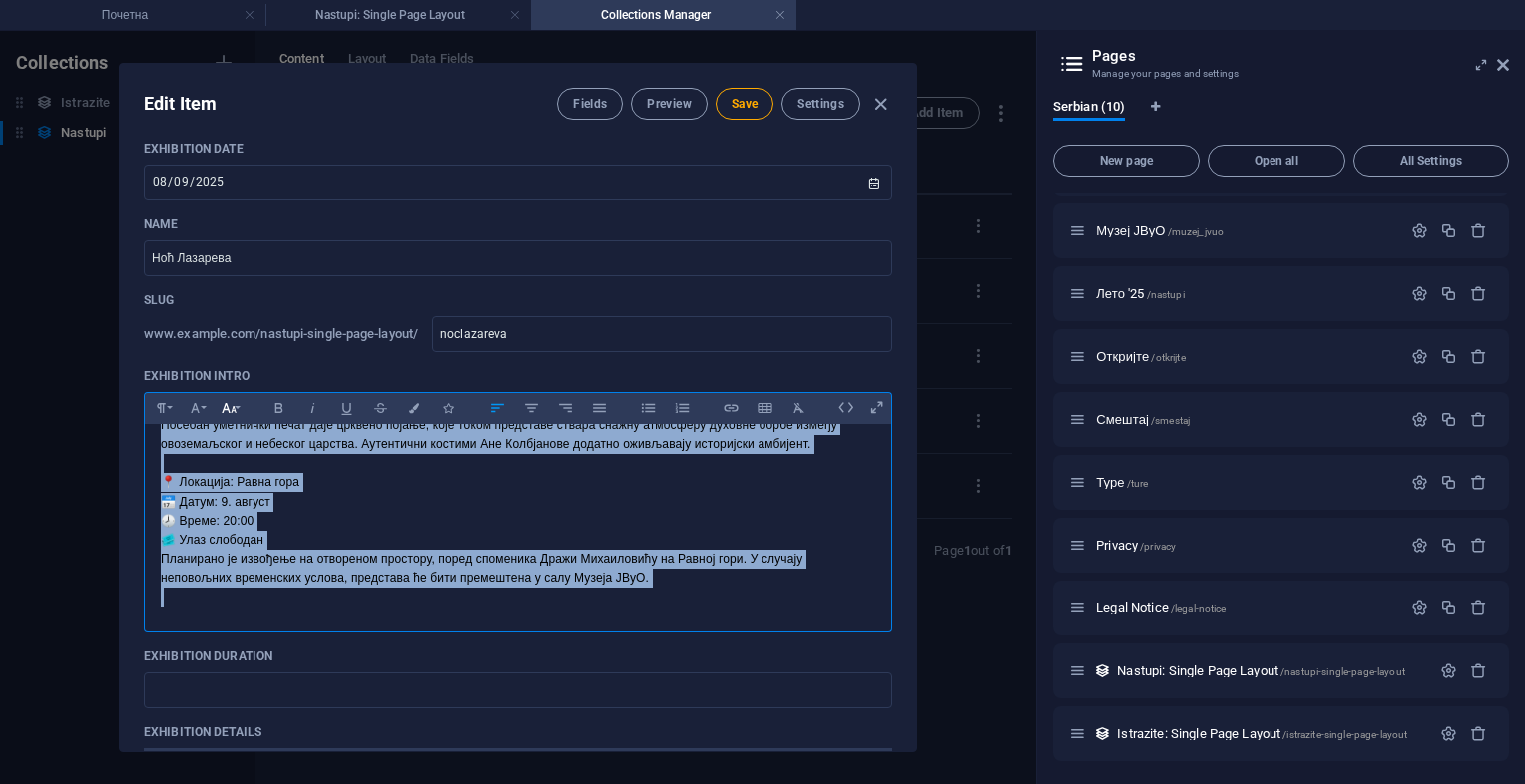 click on "Font Size" at bounding box center [229, 408] 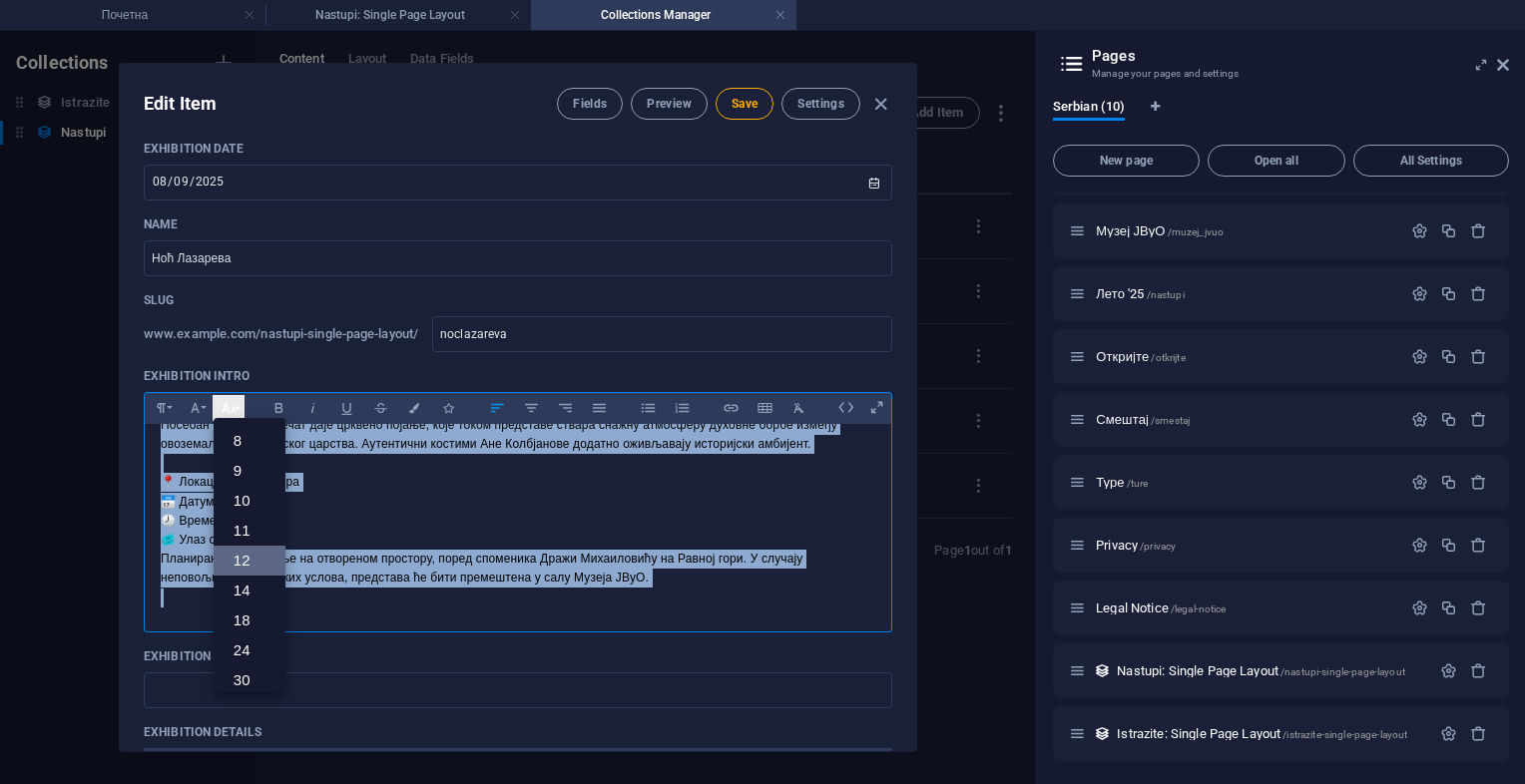 scroll, scrollTop: 143, scrollLeft: 0, axis: vertical 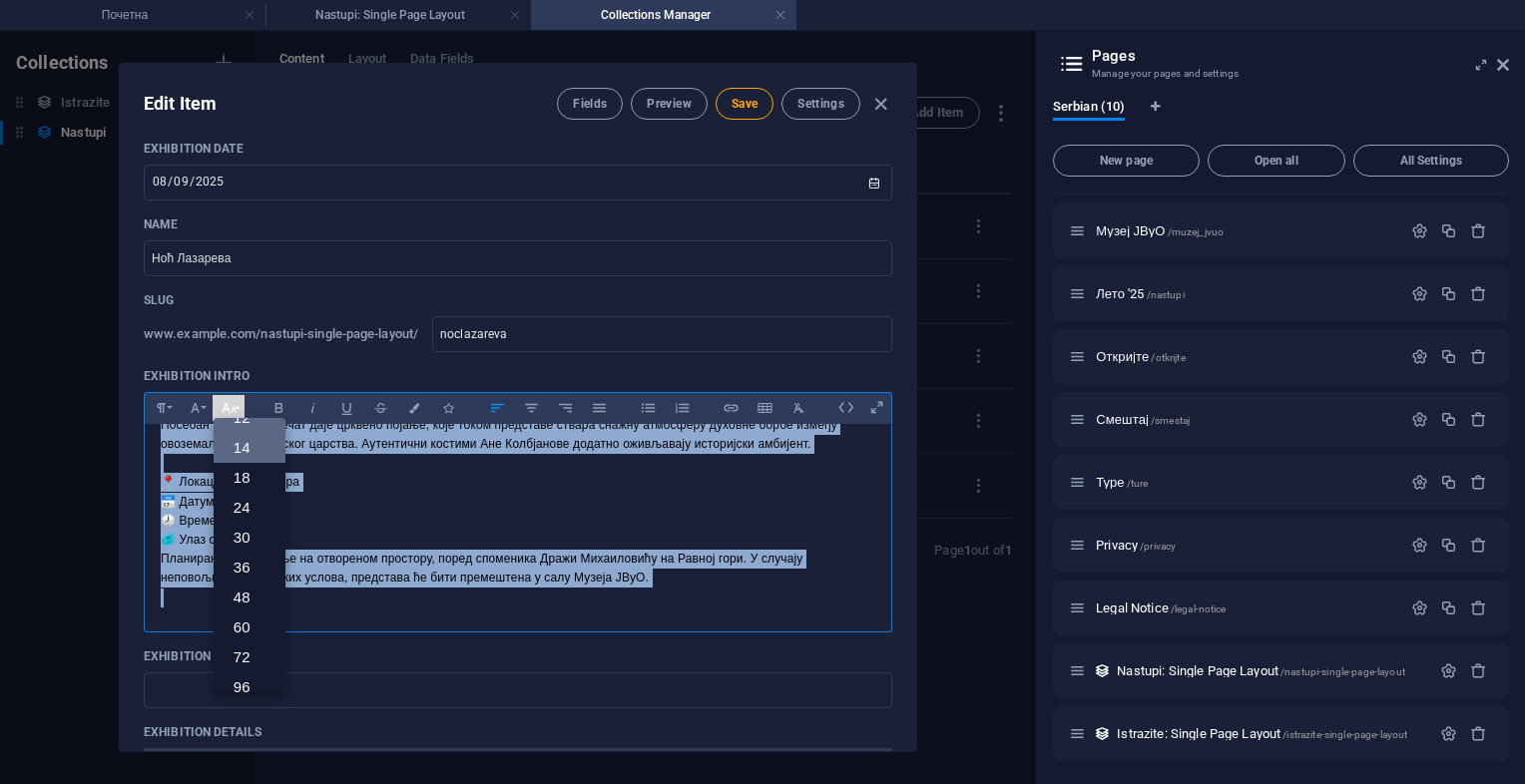 click on "14" at bounding box center (250, 448) 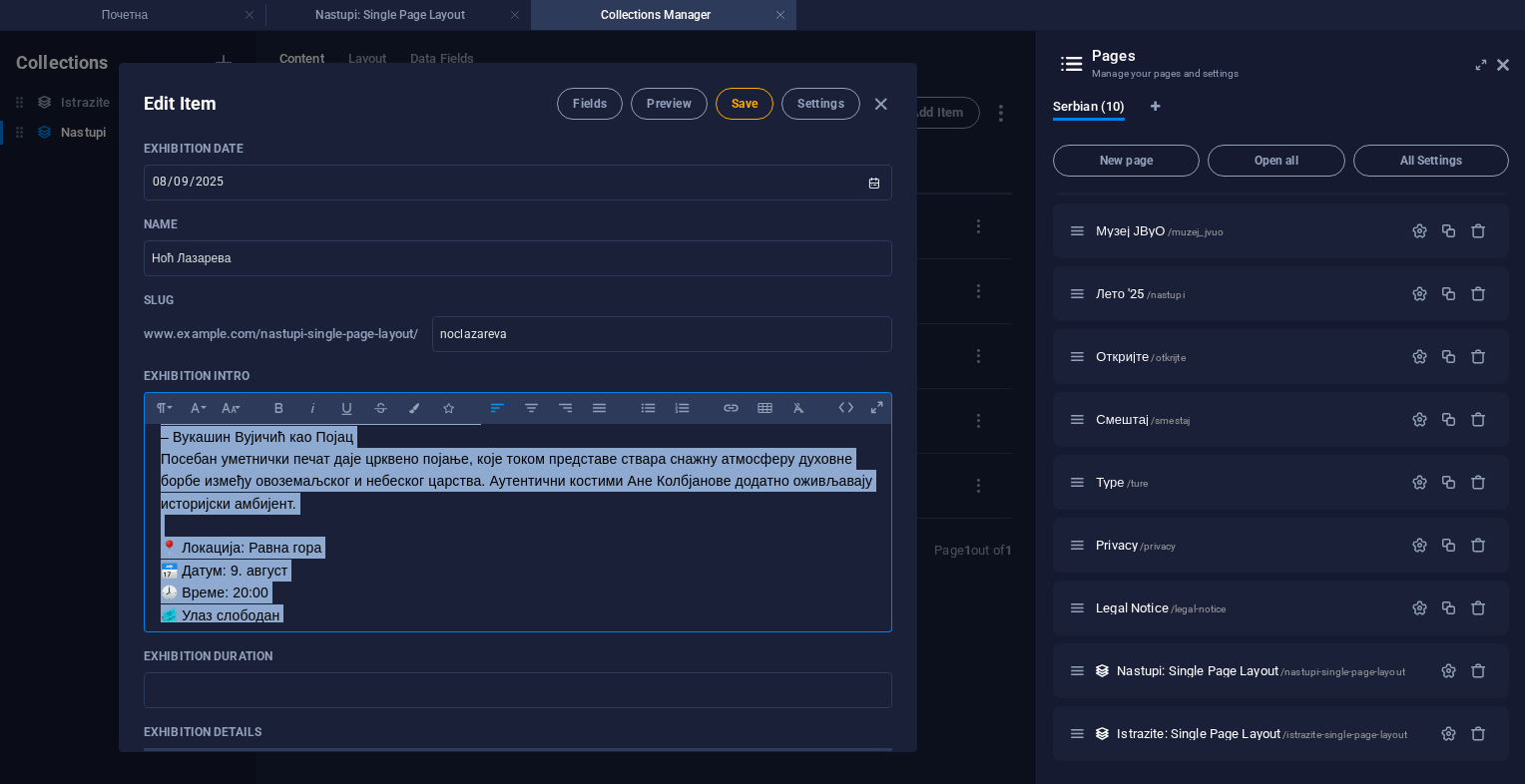 click on "📅 Датум: 9. август" at bounding box center [518, 571] 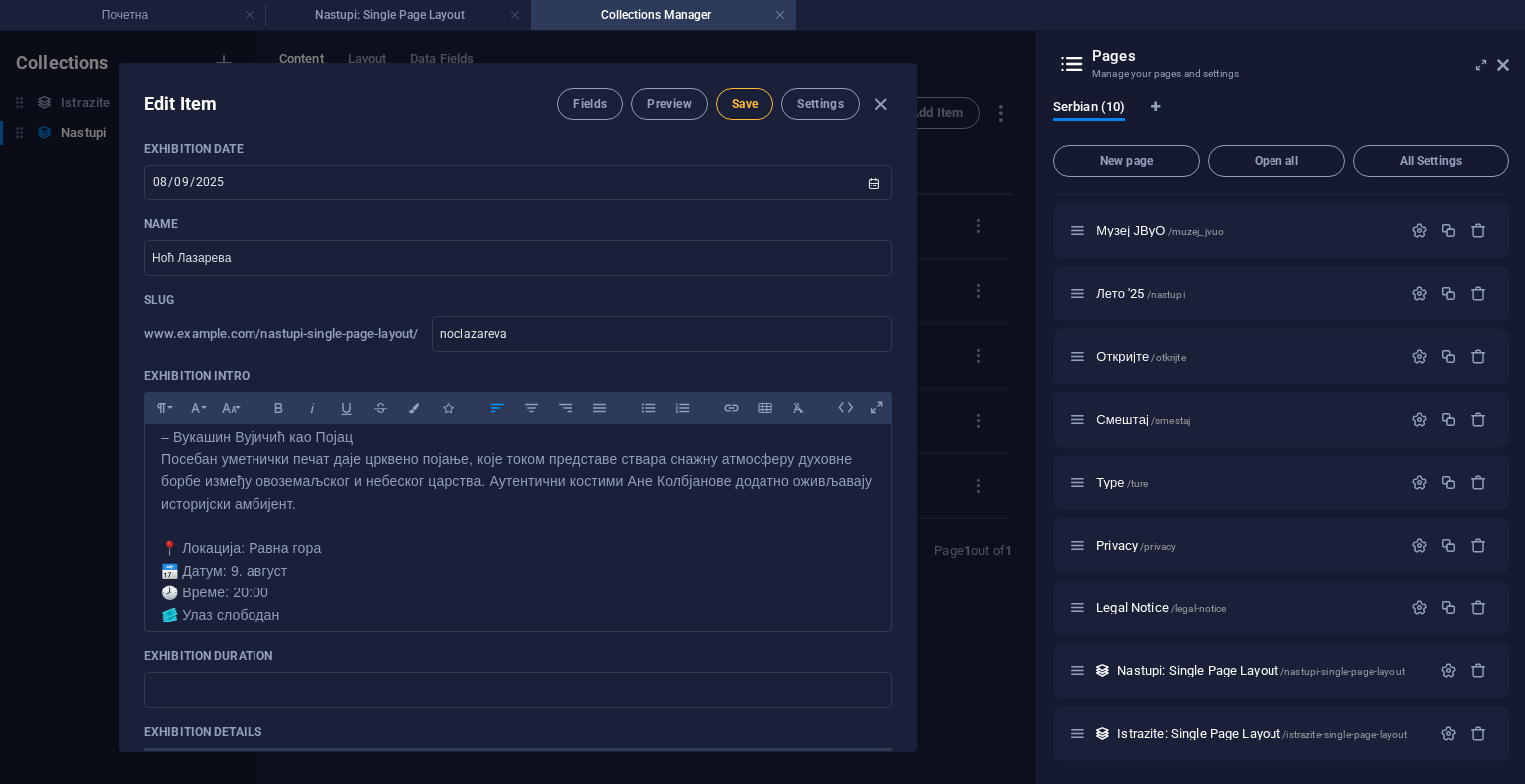 click on "Save" at bounding box center [745, 104] 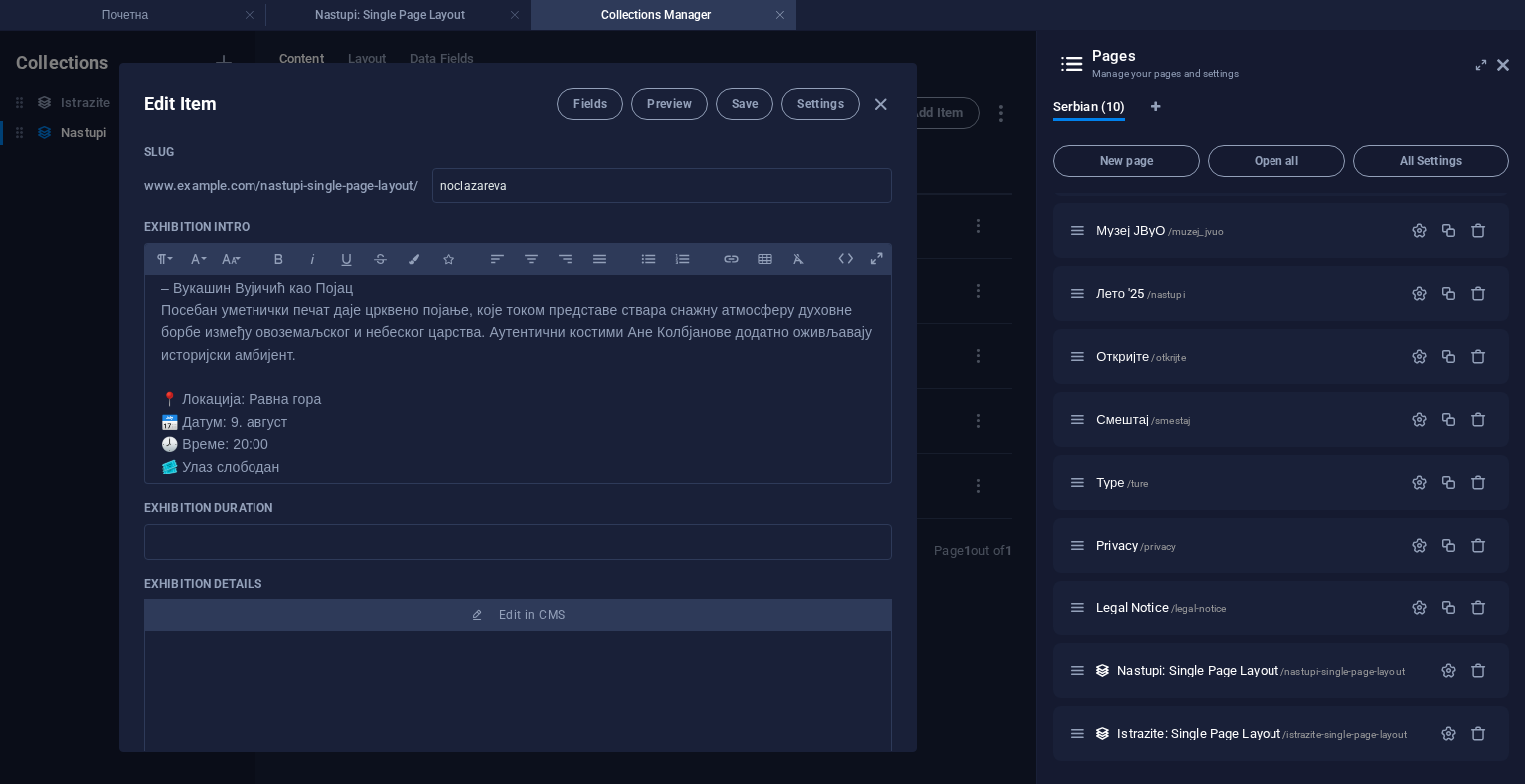 scroll, scrollTop: 712, scrollLeft: 0, axis: vertical 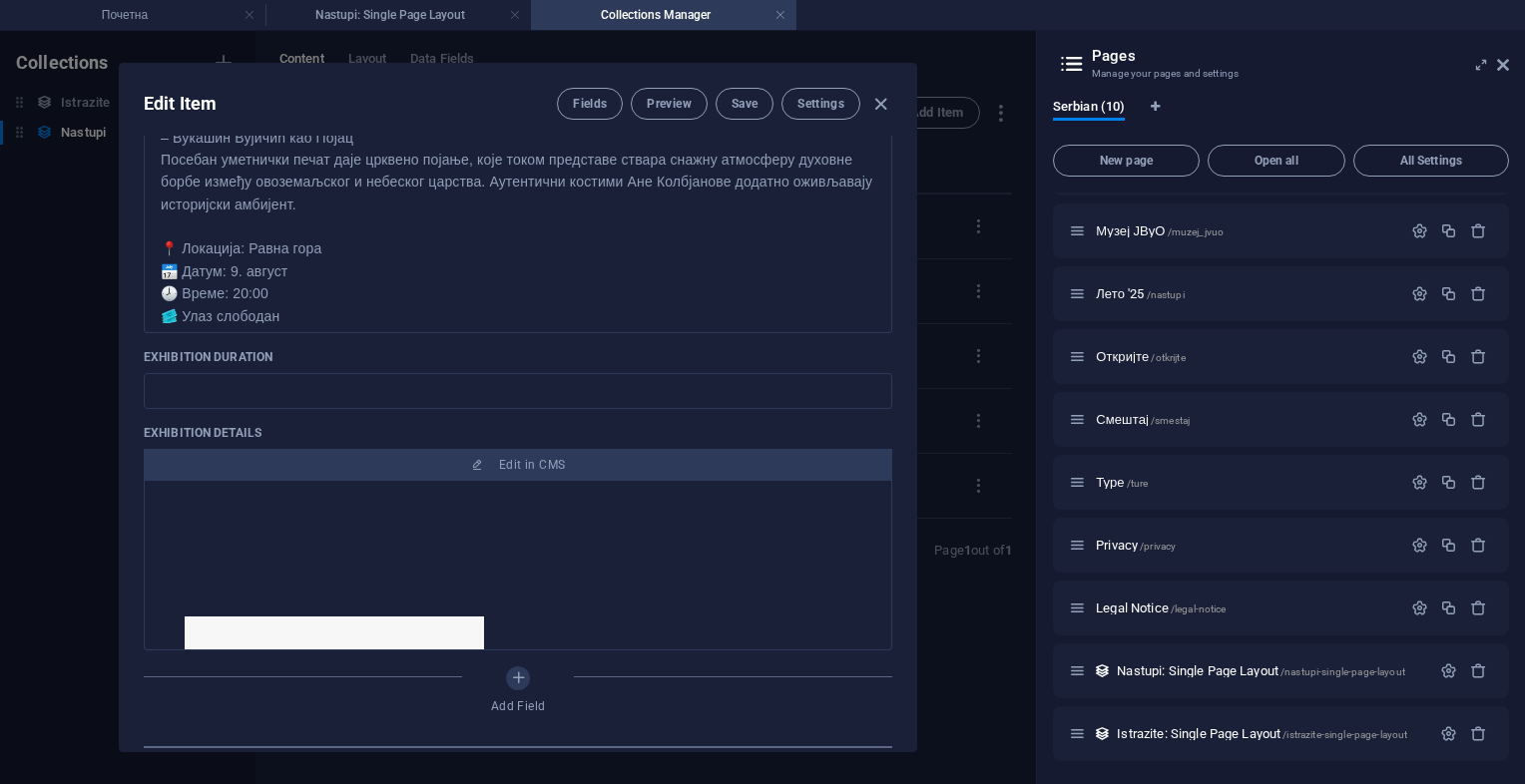 click on "Монодрама Кнез Лето на Равној гори почиње монодрамом Кнез, која доноси емоцију, историју и дубоку поруку о части, јунаштви и идентитету. Осетите дух прошли времена, оживљен кроз моћну глумачку интерпертацију , на месту где се традиција и слобода стапајуу једно. У улози кнеза - Иван Вучковић По драми "Кнез" Ивана Студена. Улаз слободан. Добродошли на отварање културног лета у срцу Равне горе." at bounding box center (518, 833) 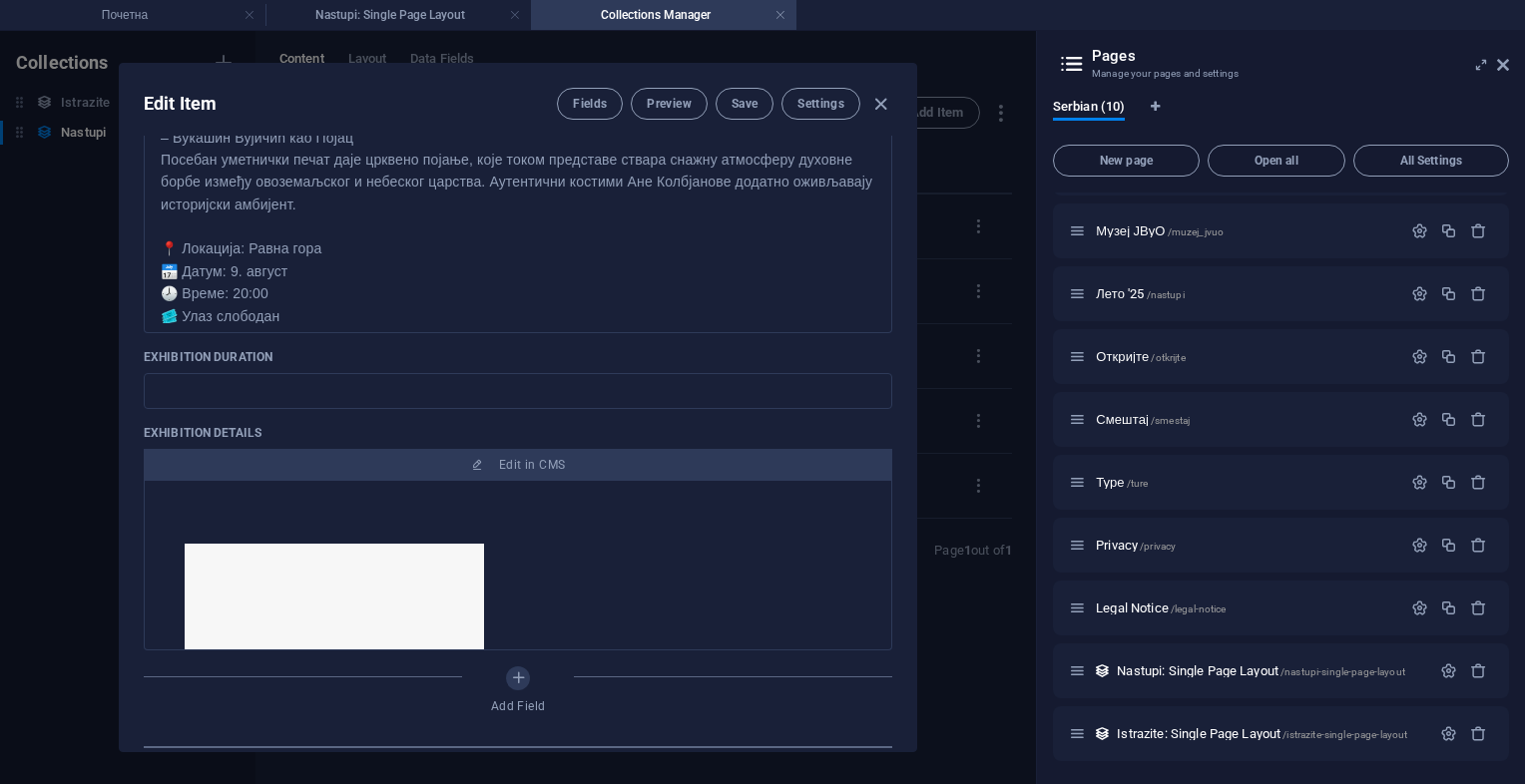 scroll, scrollTop: 0, scrollLeft: 0, axis: both 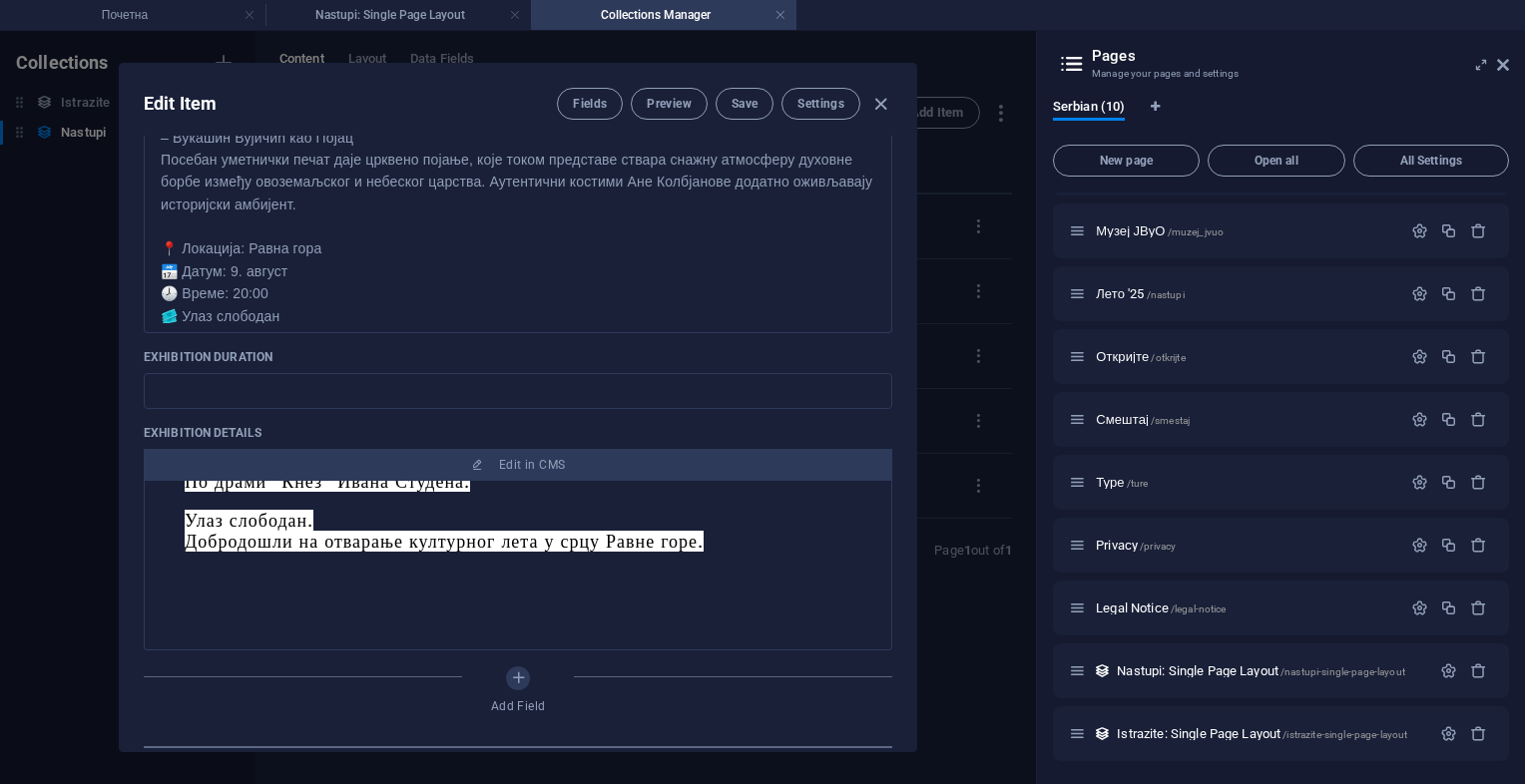 drag, startPoint x: 217, startPoint y: 564, endPoint x: 468, endPoint y: 696, distance: 283.59302 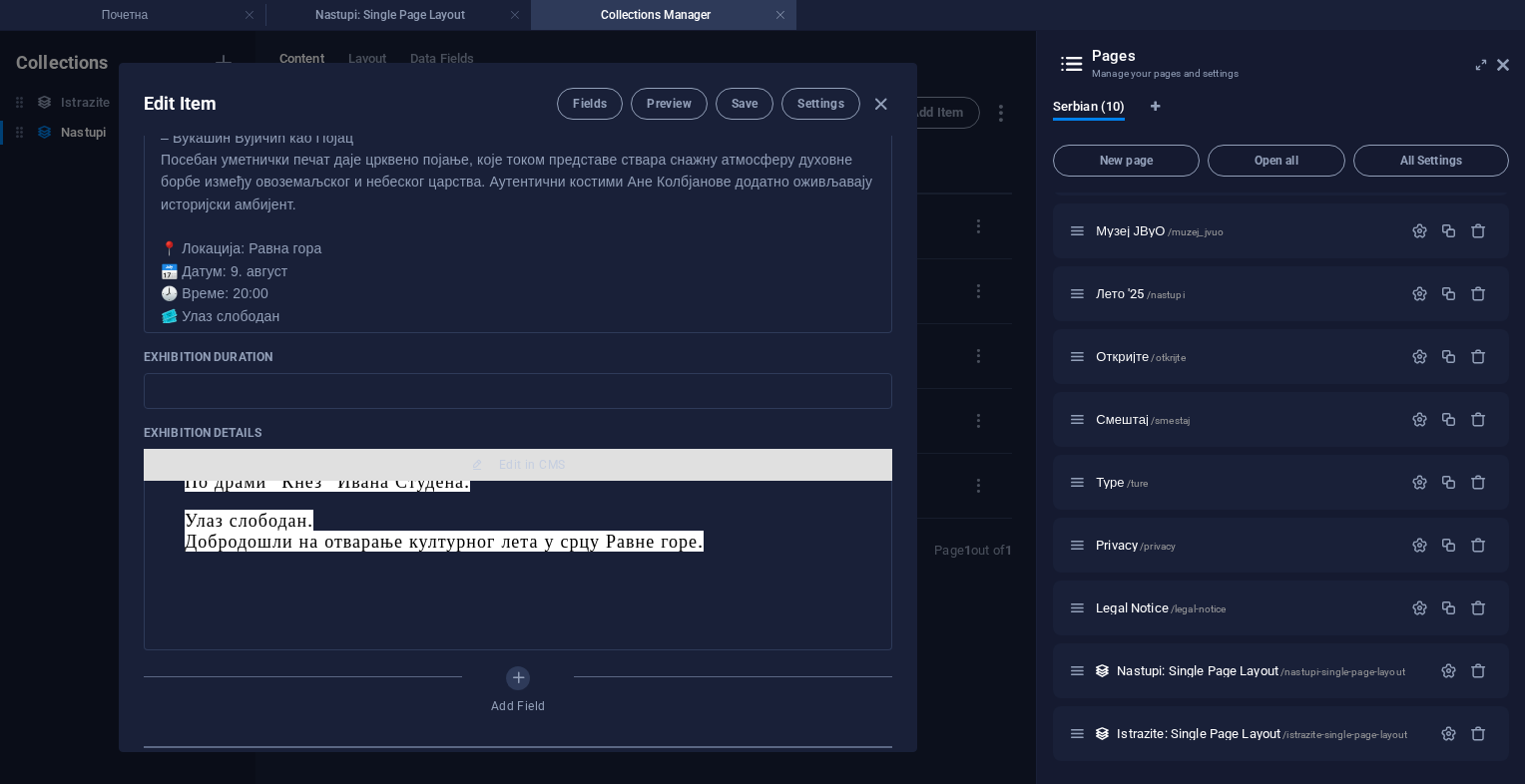 click on "Edit in CMS" at bounding box center [532, 465] 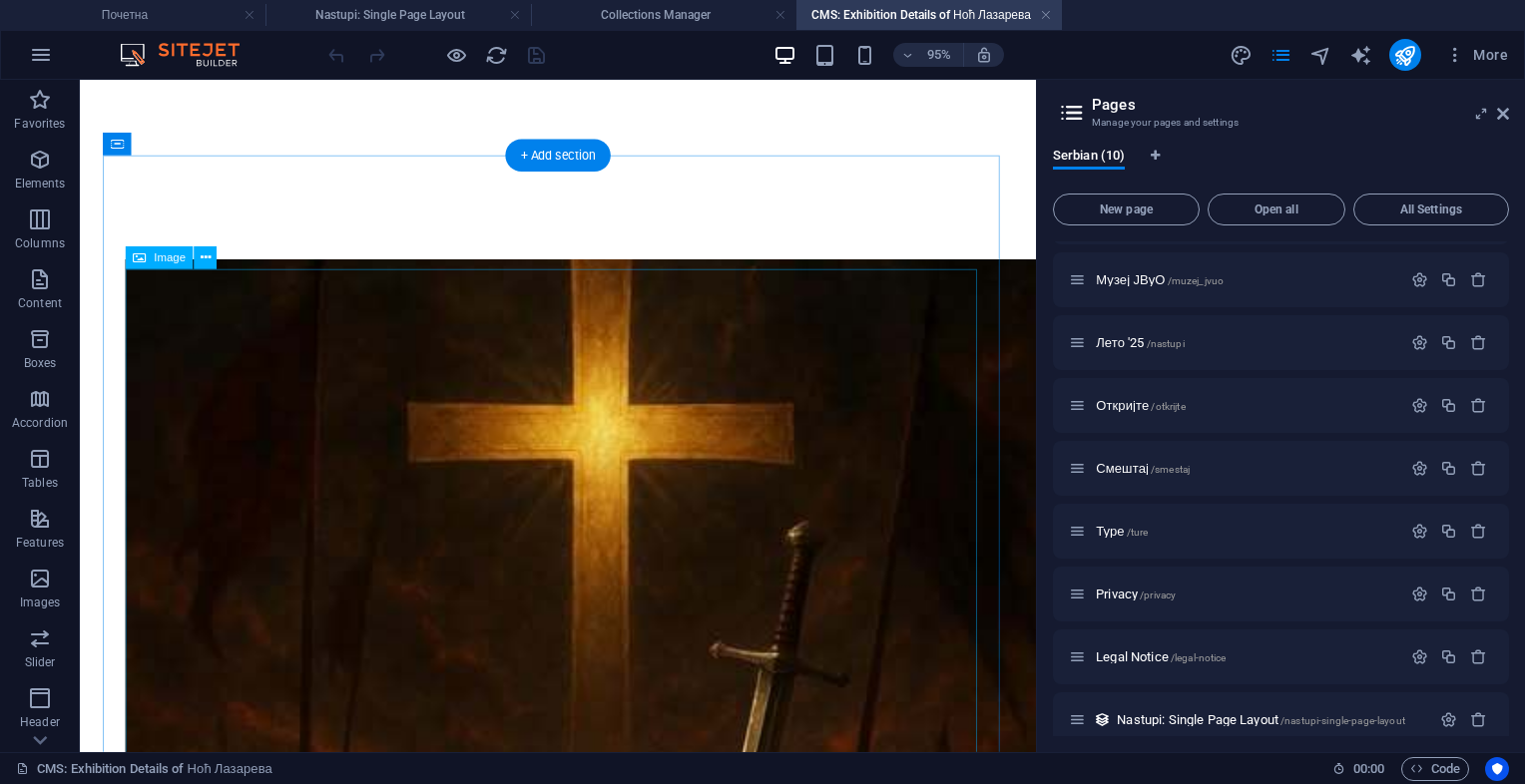 scroll, scrollTop: 0, scrollLeft: 0, axis: both 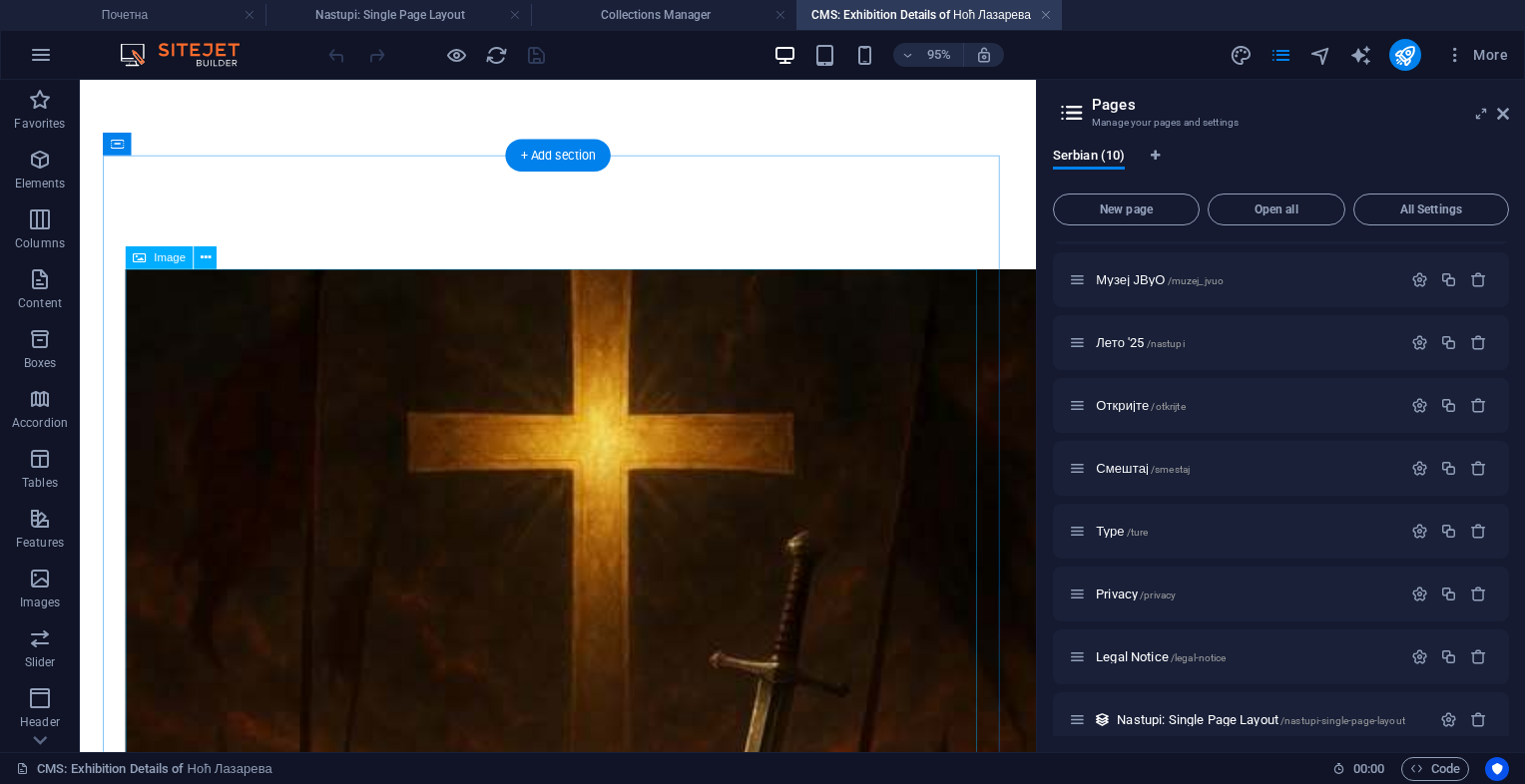 click at bounding box center [583, 559] 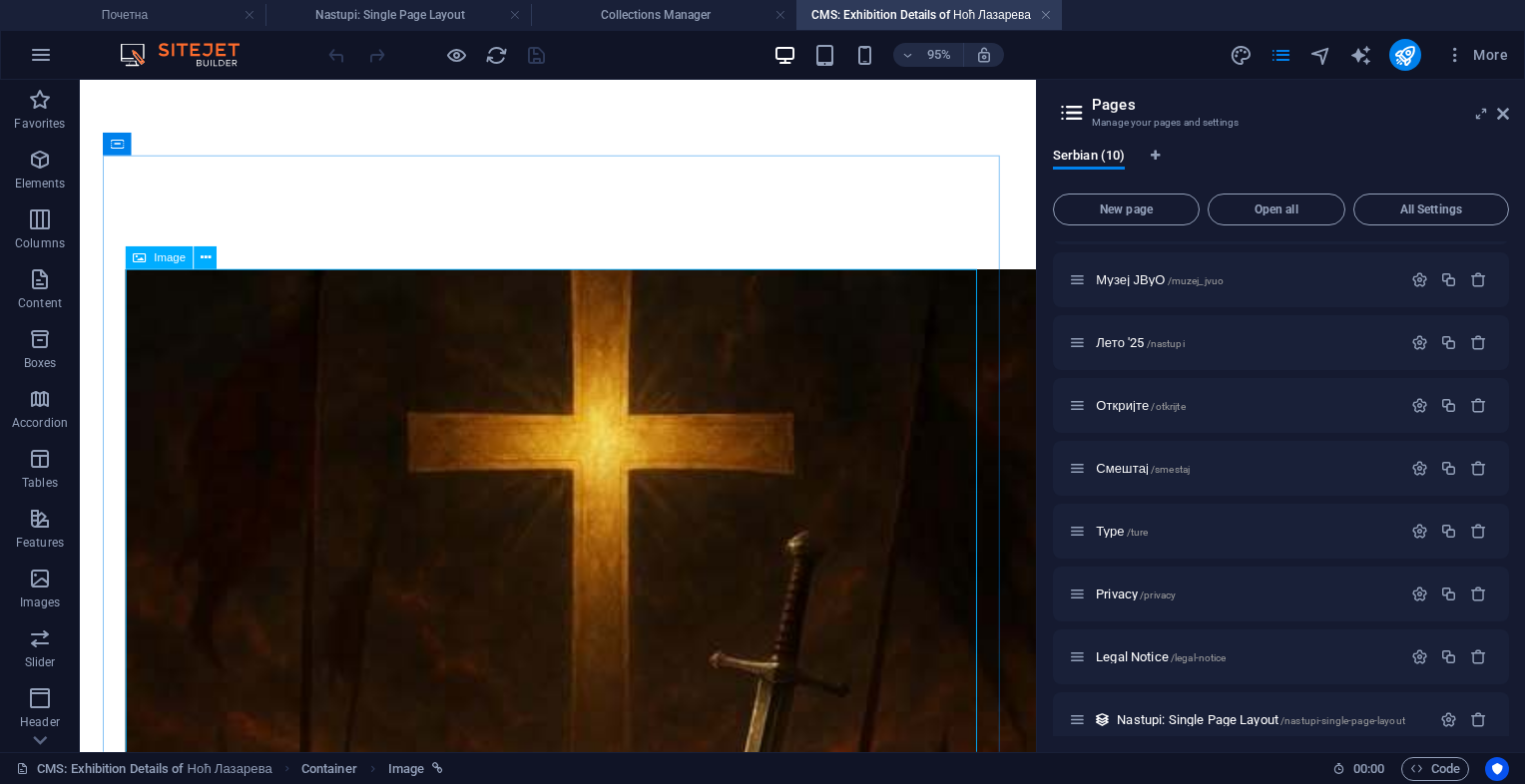 click on "Image" at bounding box center (170, 257) 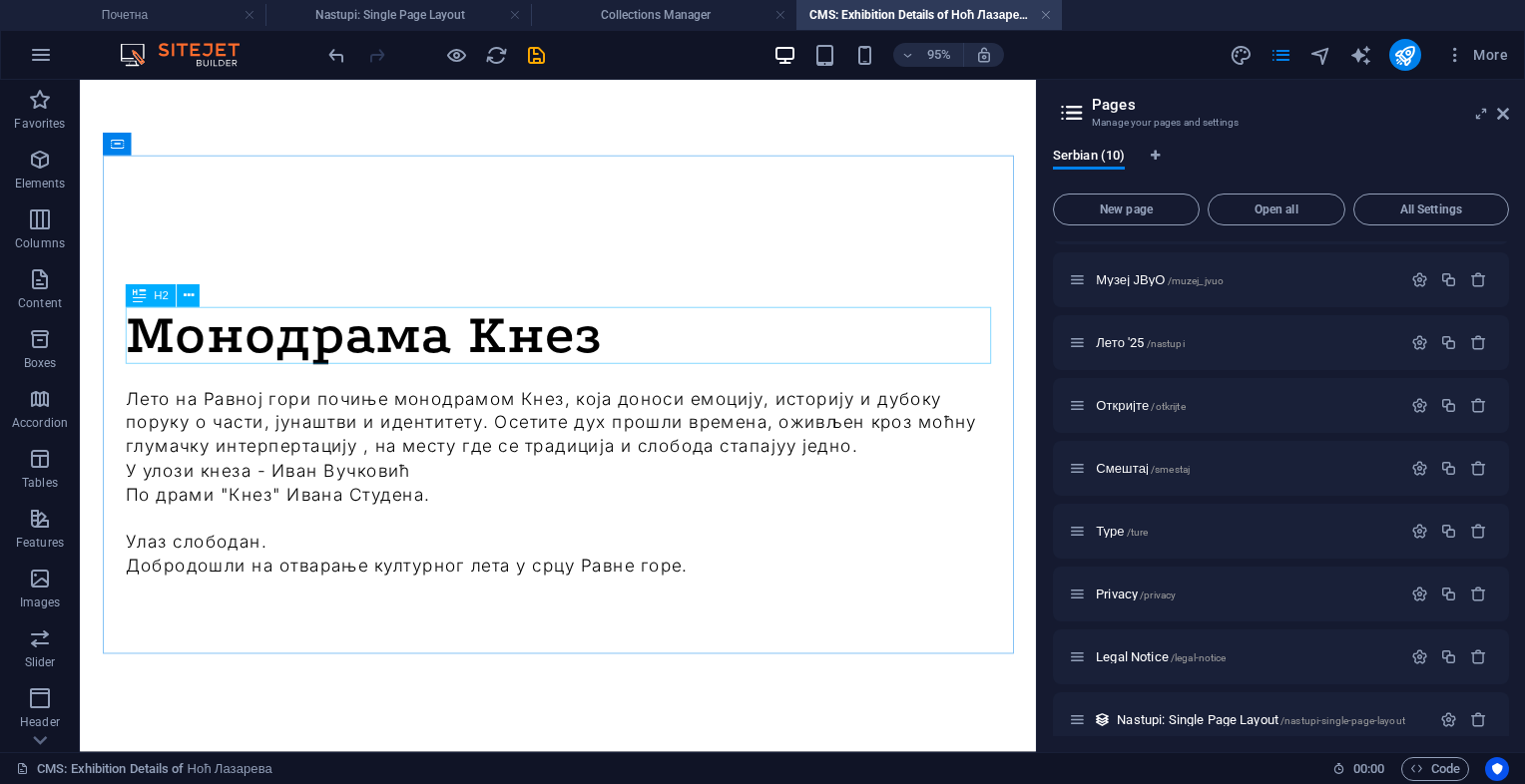 click on "H2" at bounding box center (151, 295) 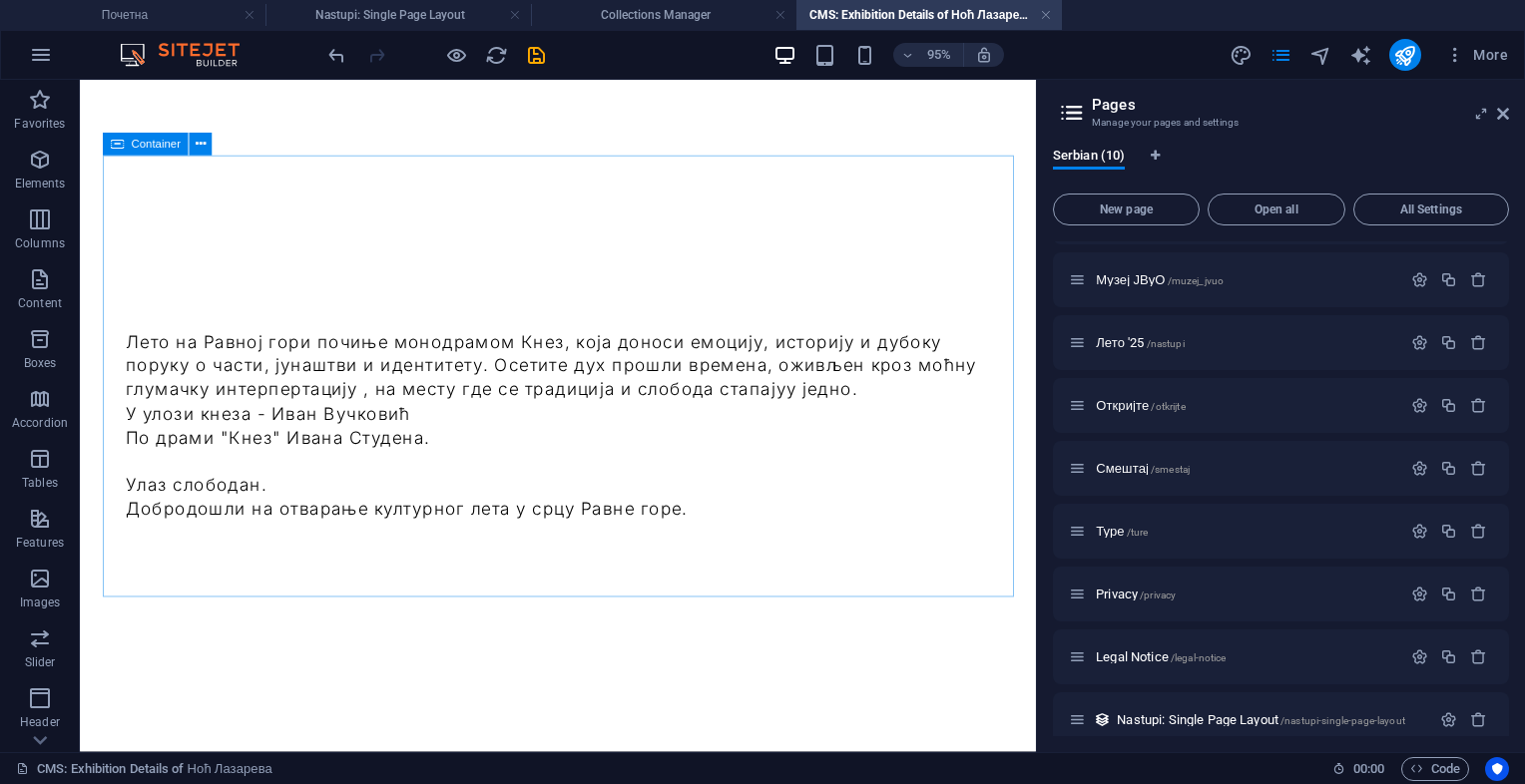 click on "Container" at bounding box center [155, 144] 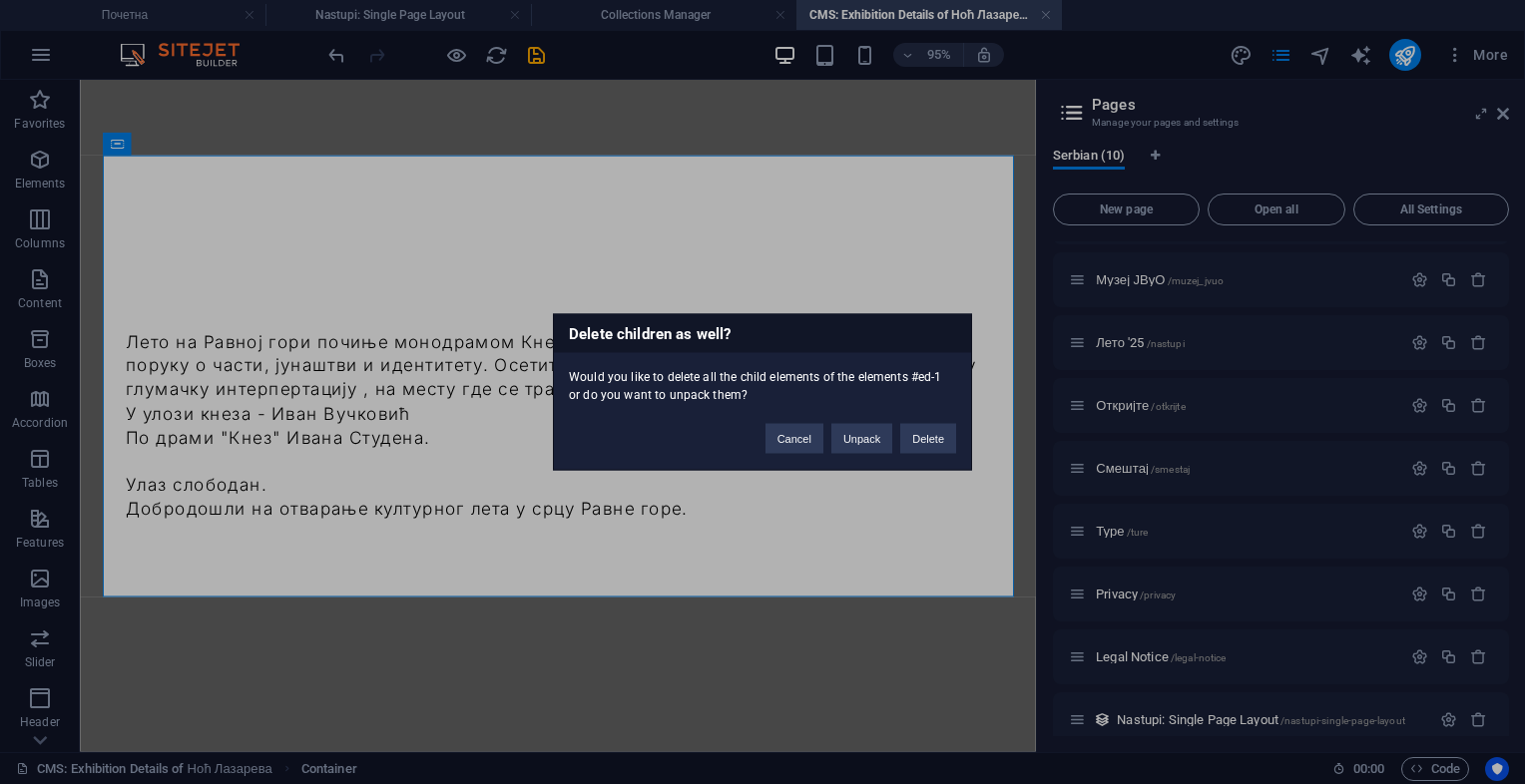 type 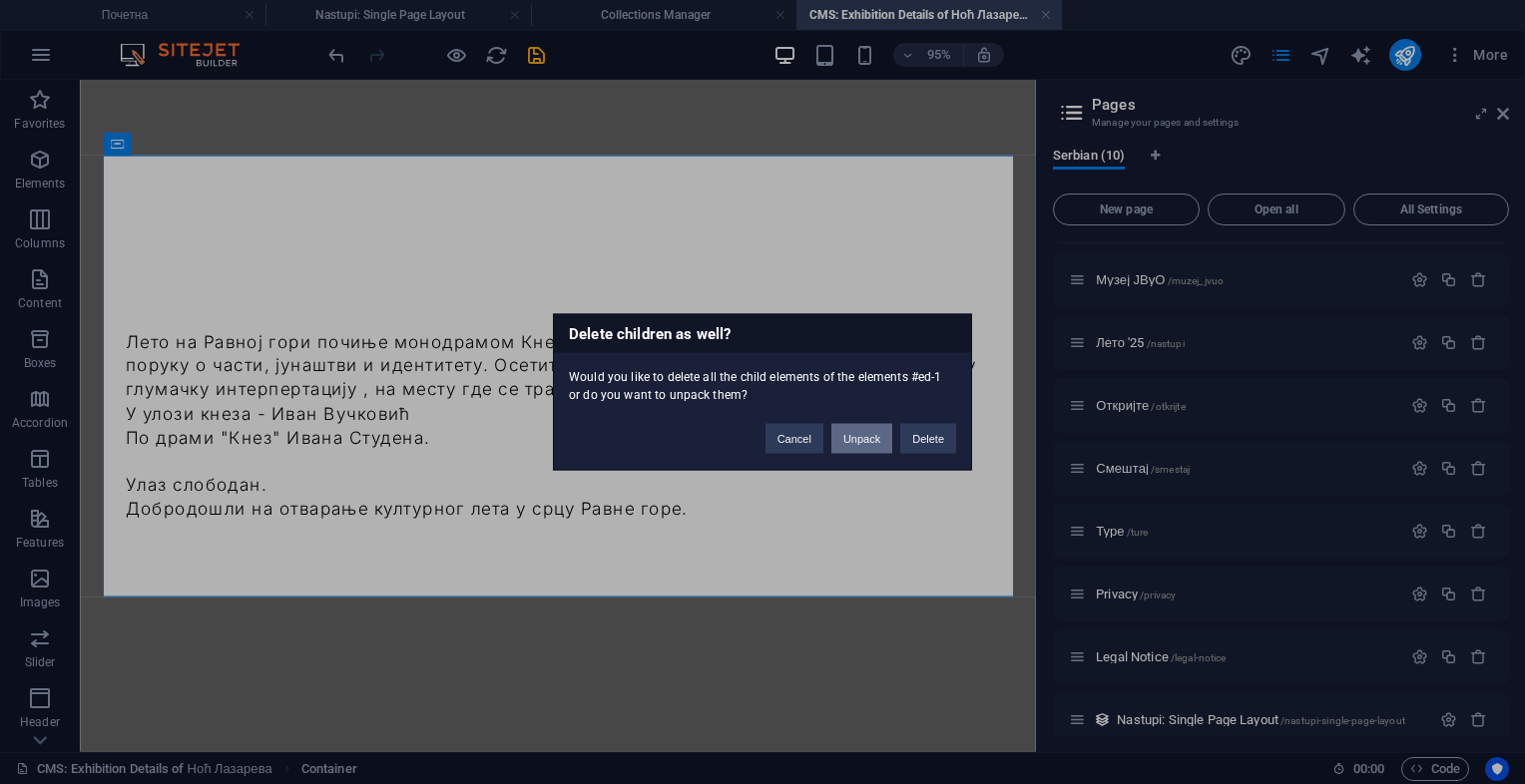 click on "Unpack" at bounding box center (861, 439) 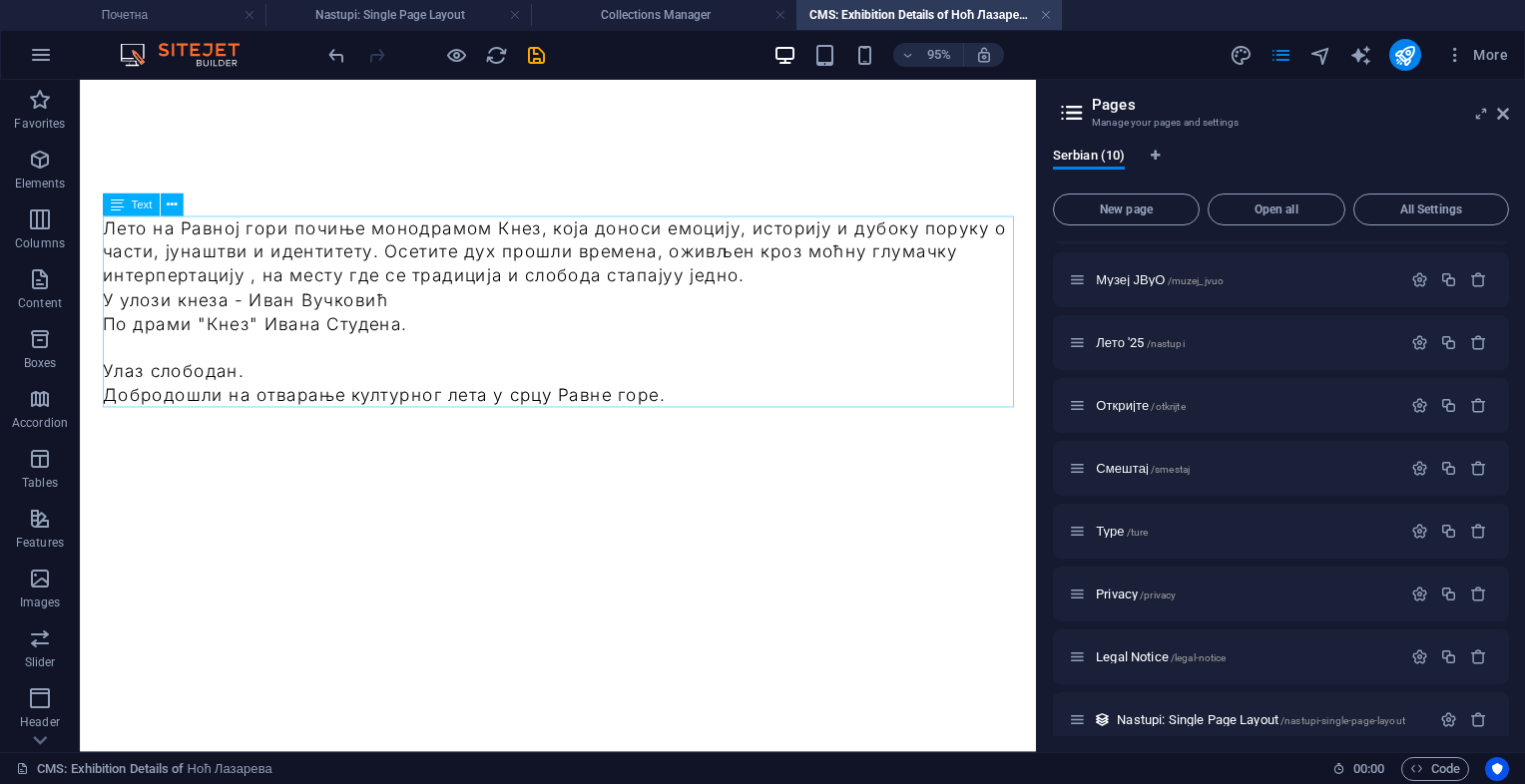 click on "Text" at bounding box center [141, 204] 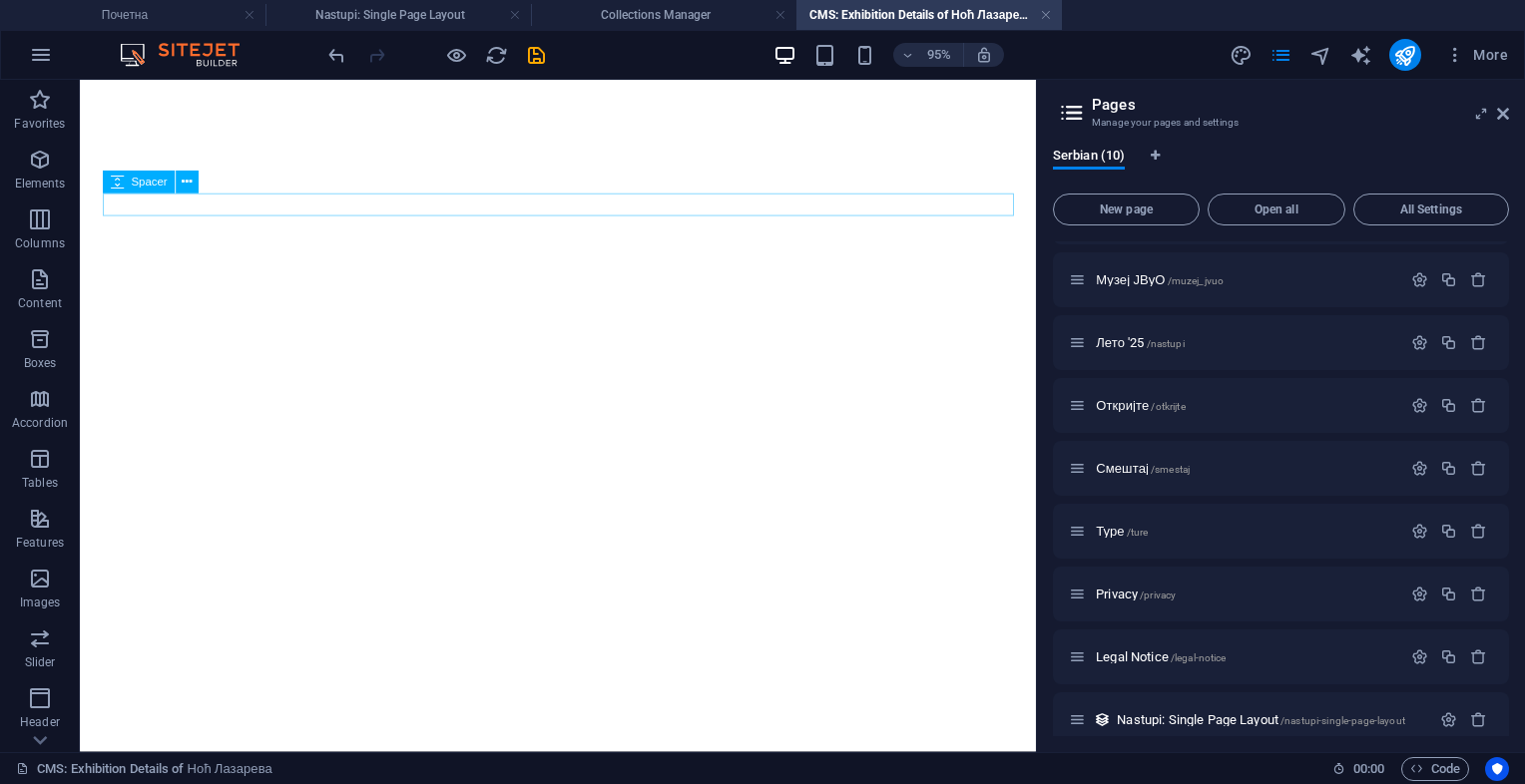 click on "Spacer" at bounding box center (149, 182) 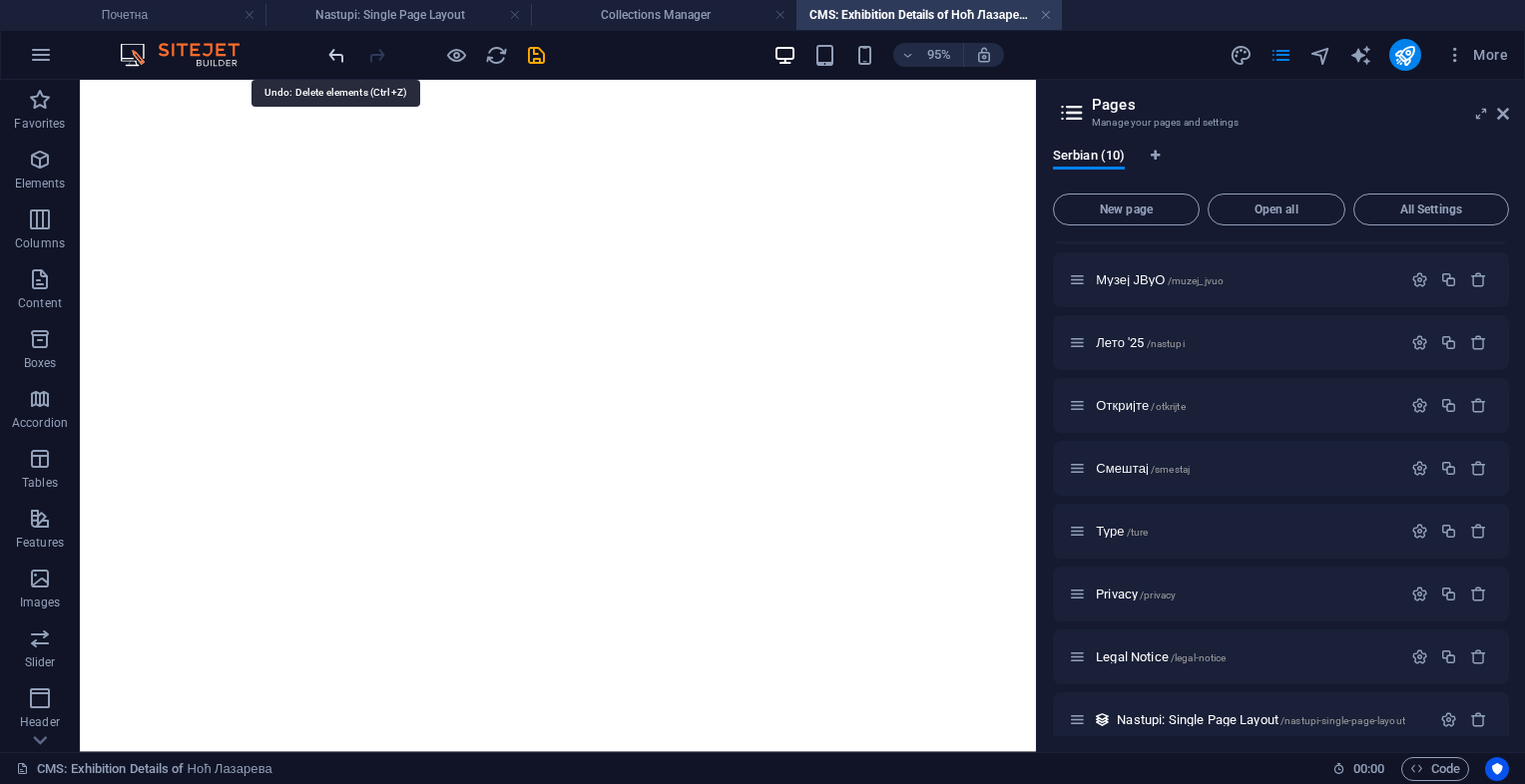 click at bounding box center [336, 55] 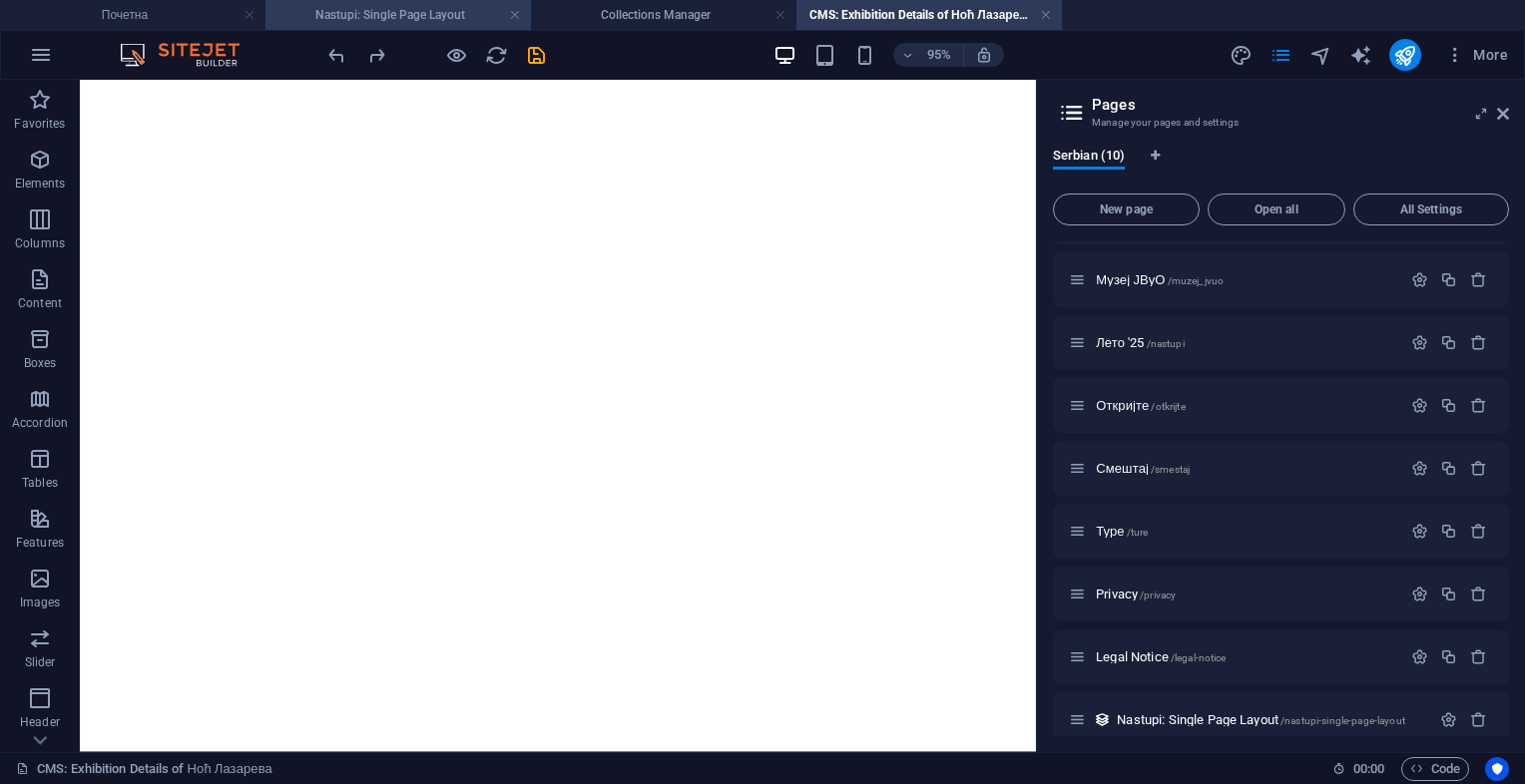 click on "Nastupi: Single Page Layout" at bounding box center (398, 15) 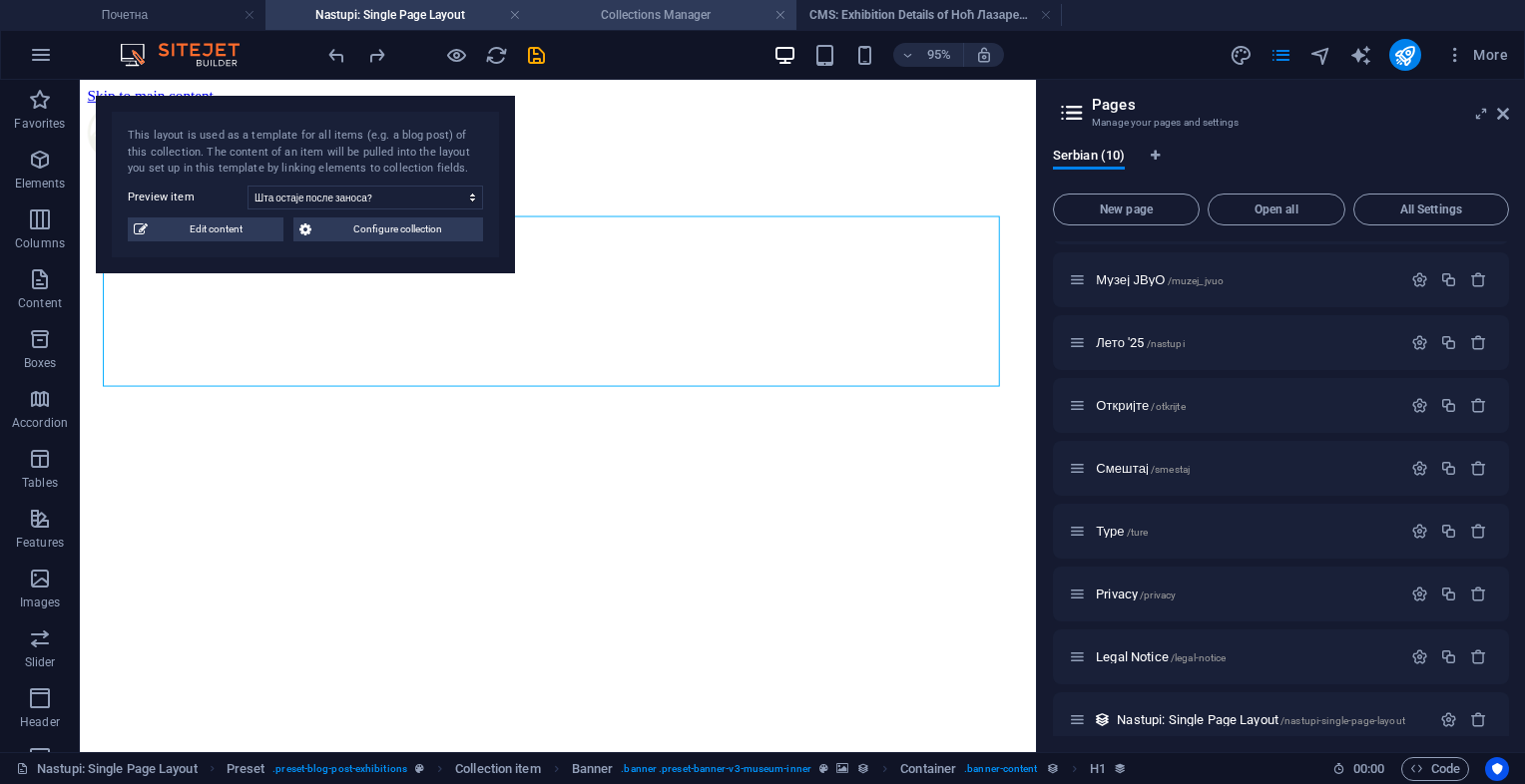 click on "Collections Manager" at bounding box center [664, 15] 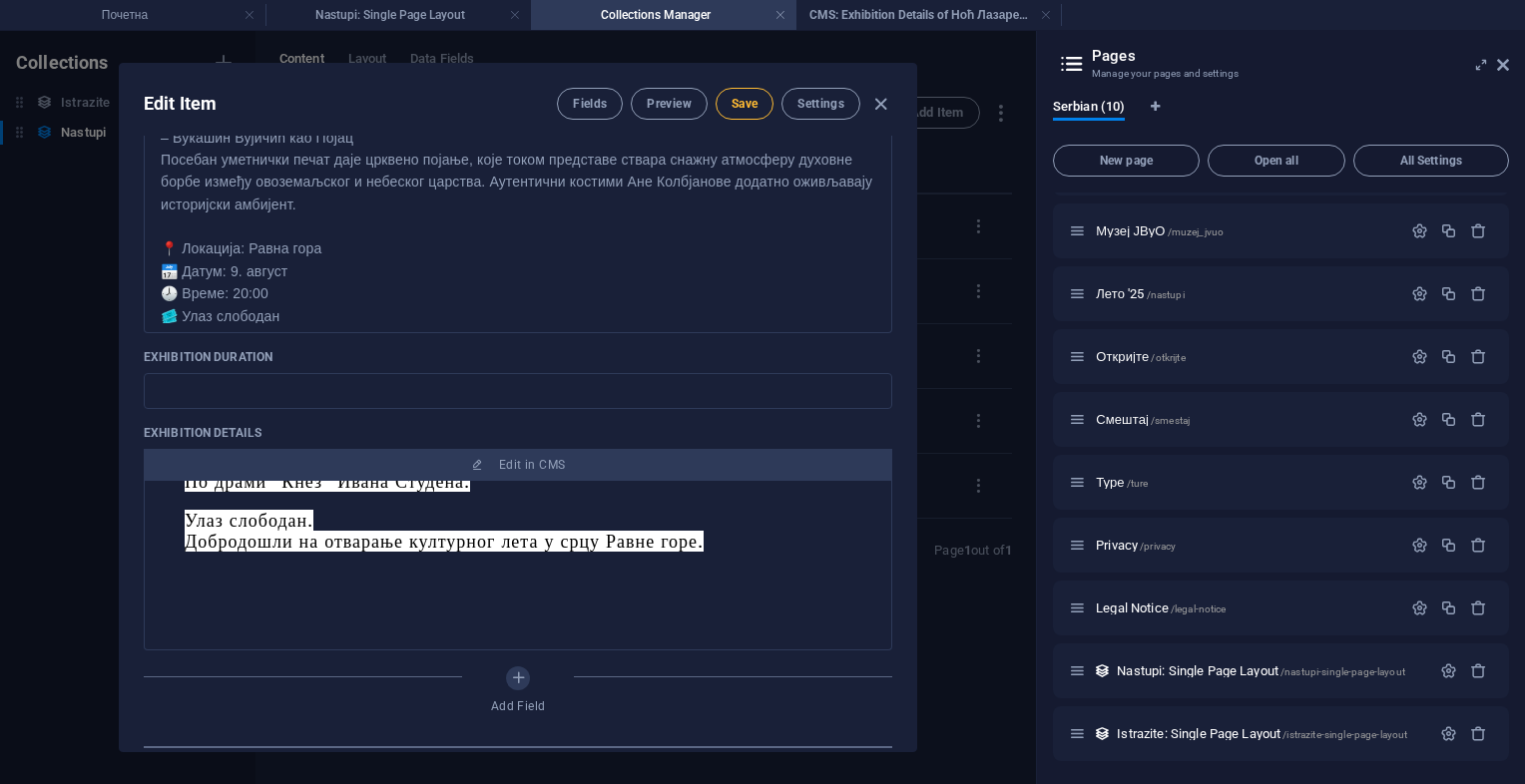 click on "Save" at bounding box center (745, 104) 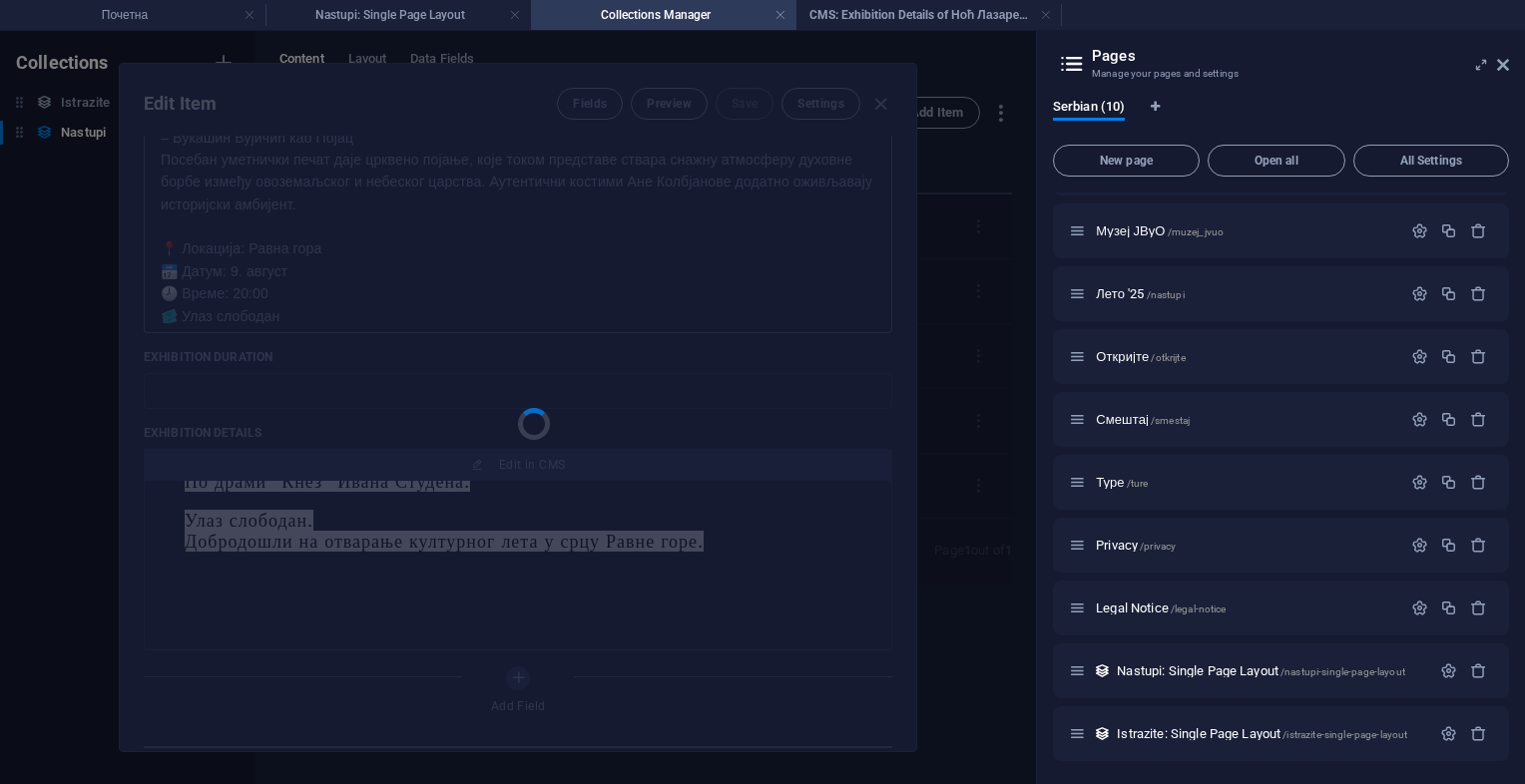 scroll, scrollTop: 0, scrollLeft: 0, axis: both 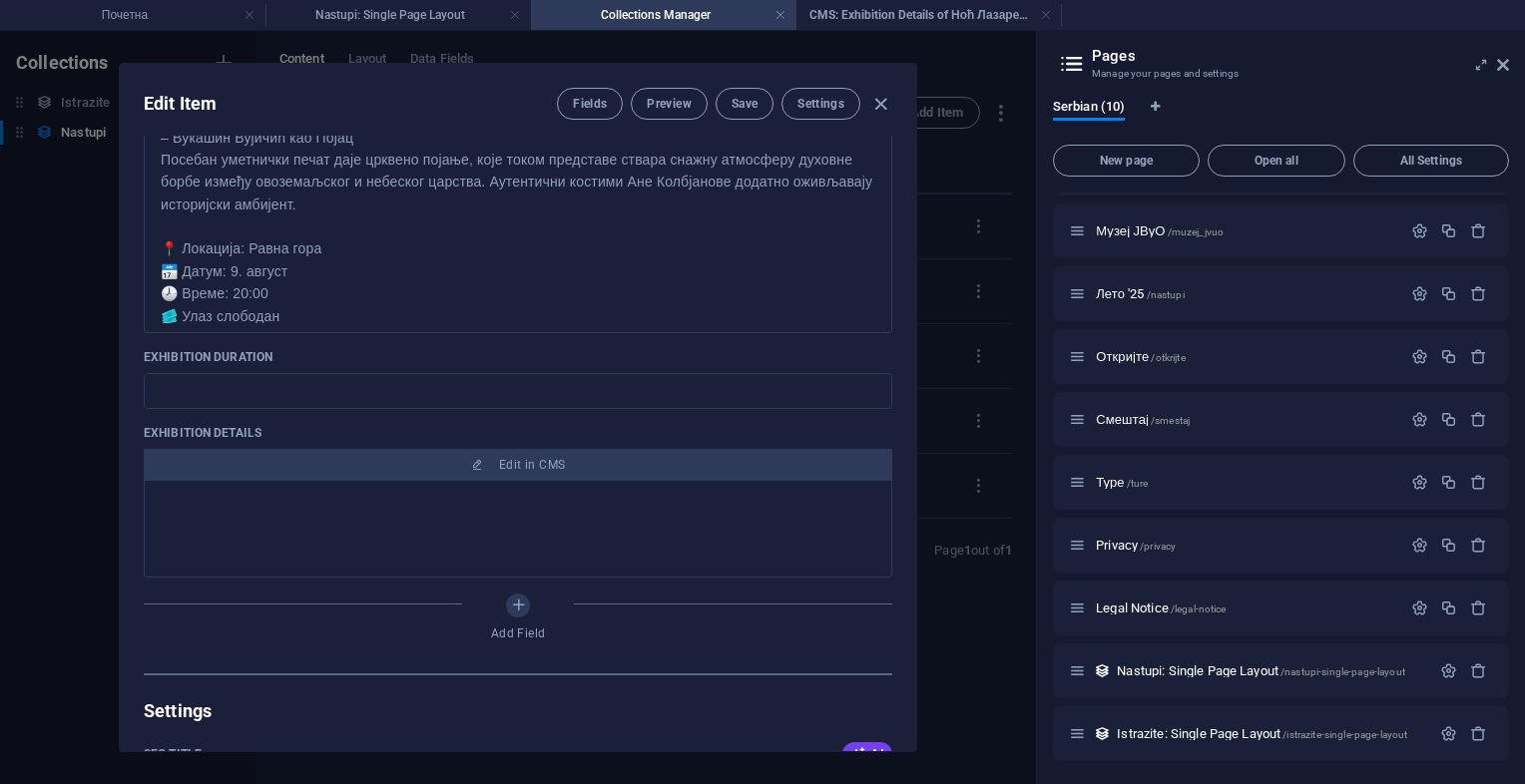 click at bounding box center (518, 517) 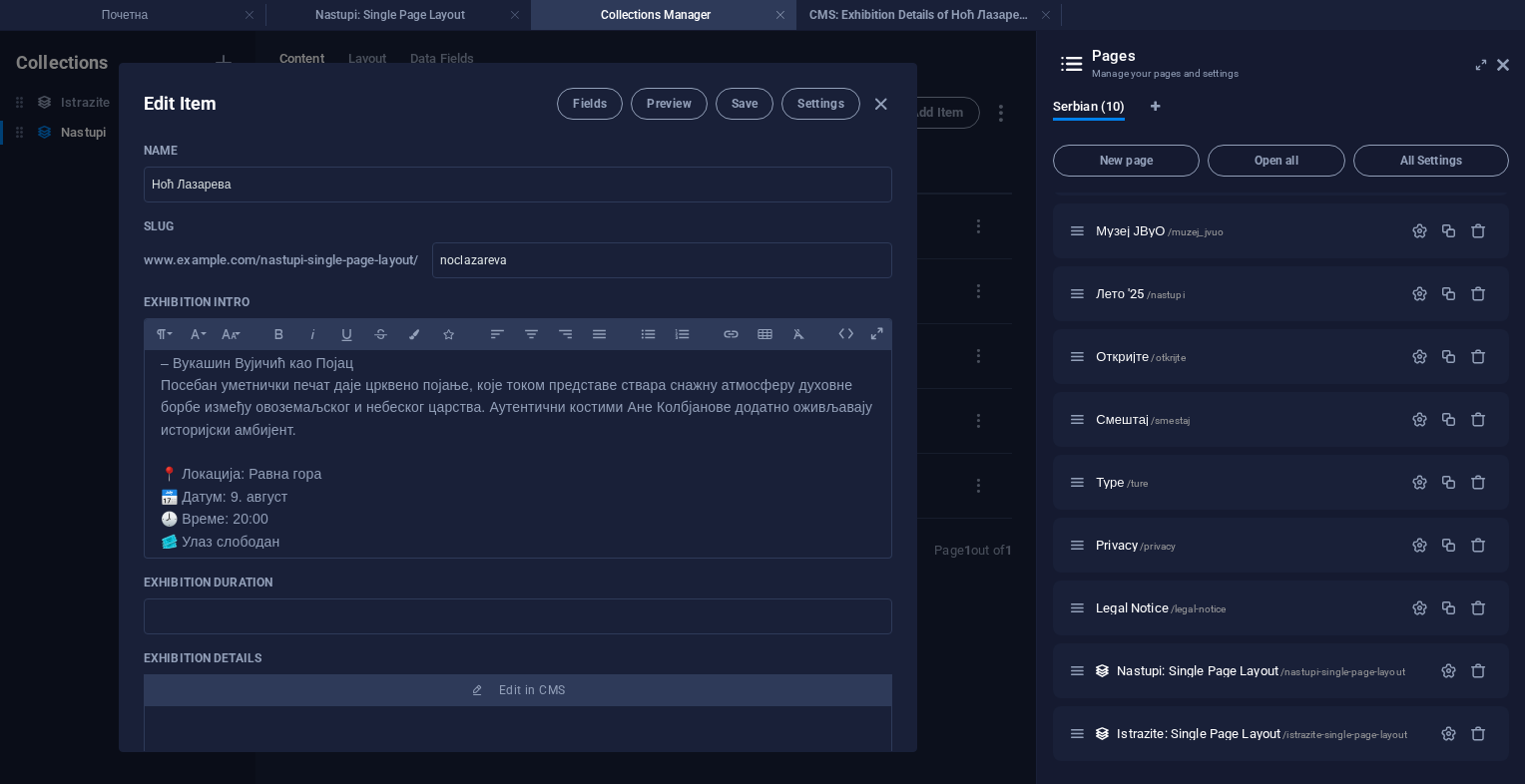 scroll, scrollTop: 0, scrollLeft: 0, axis: both 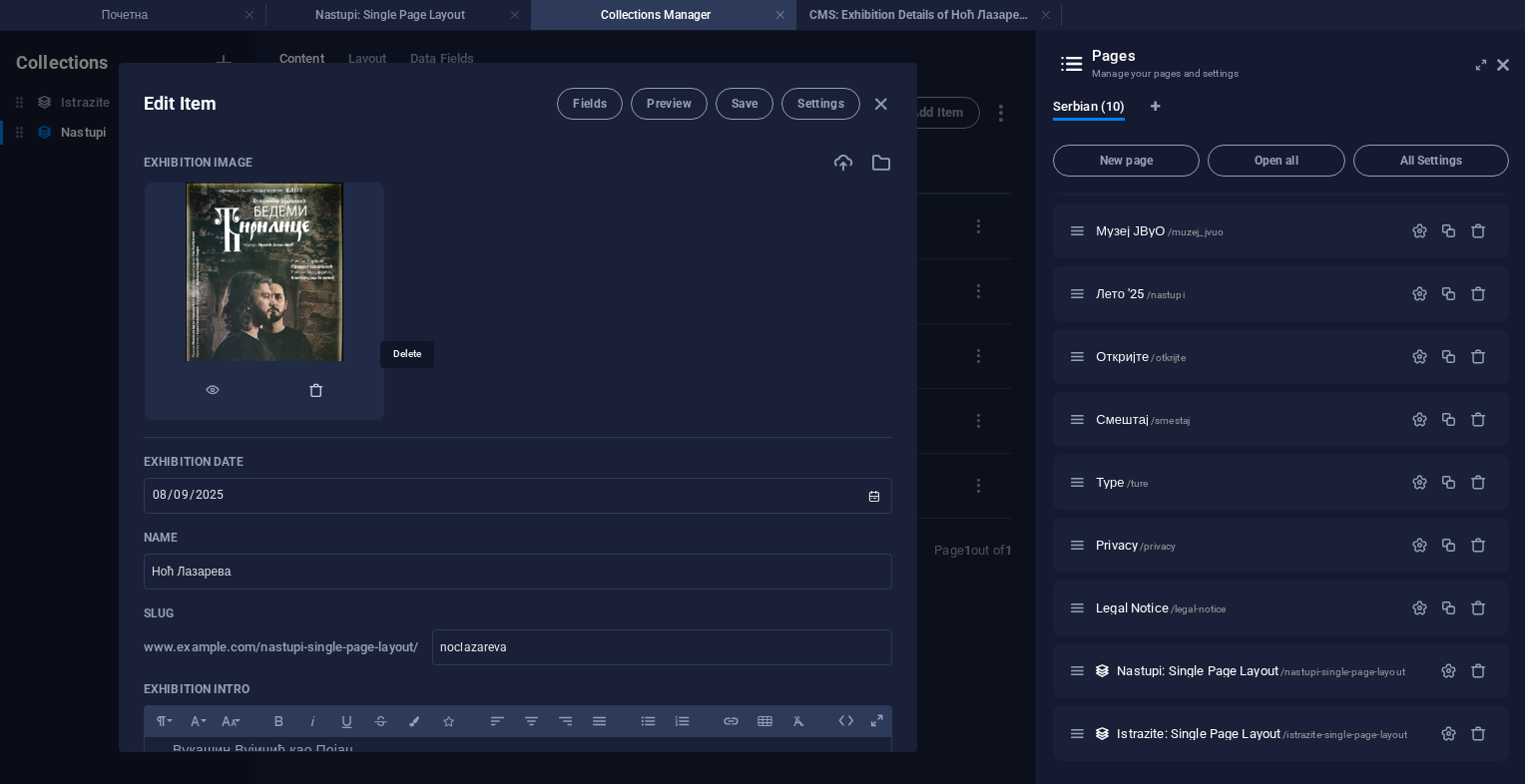 click at bounding box center [316, 390] 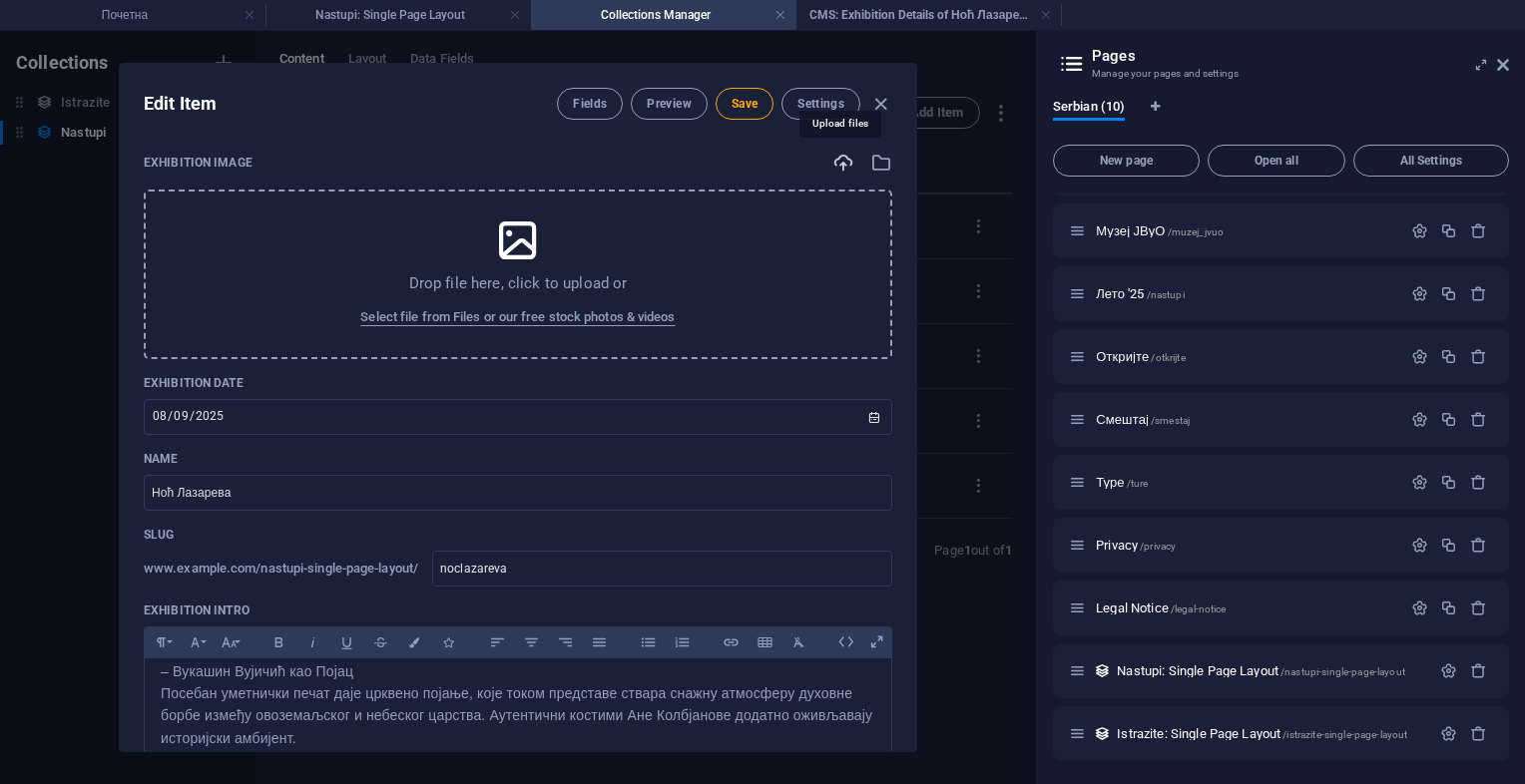 click at bounding box center (843, 163) 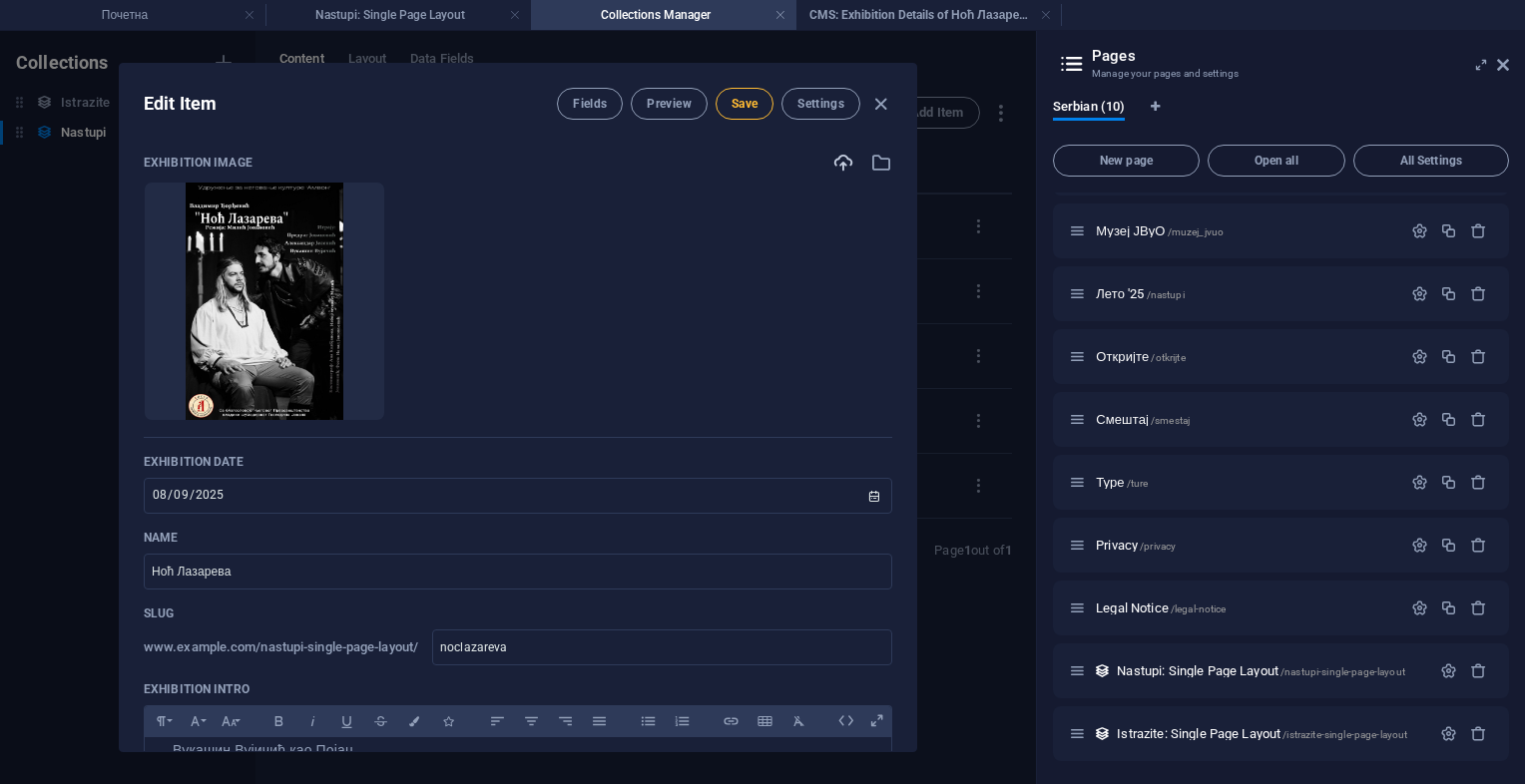 click on "Save" at bounding box center (745, 104) 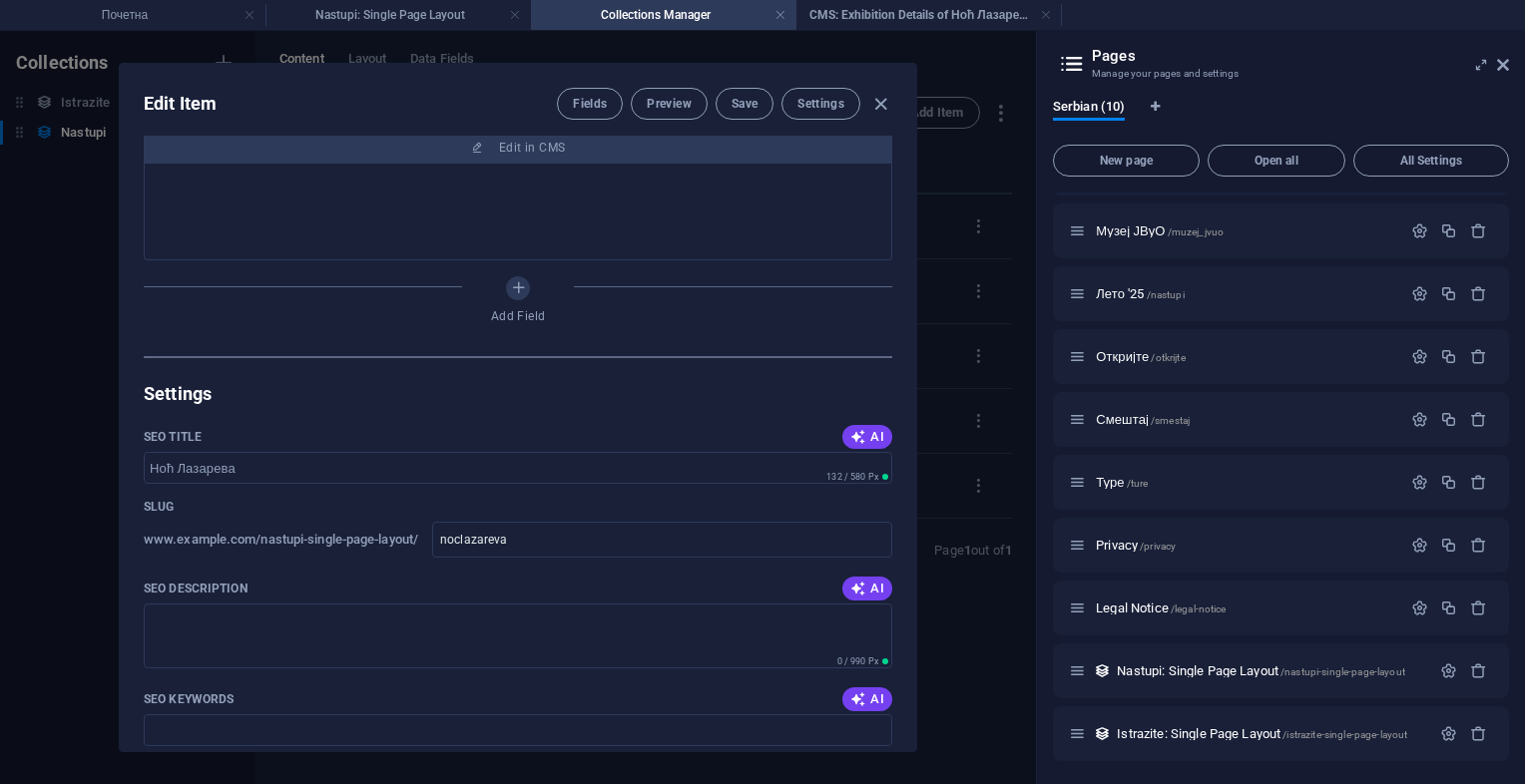 scroll, scrollTop: 898, scrollLeft: 0, axis: vertical 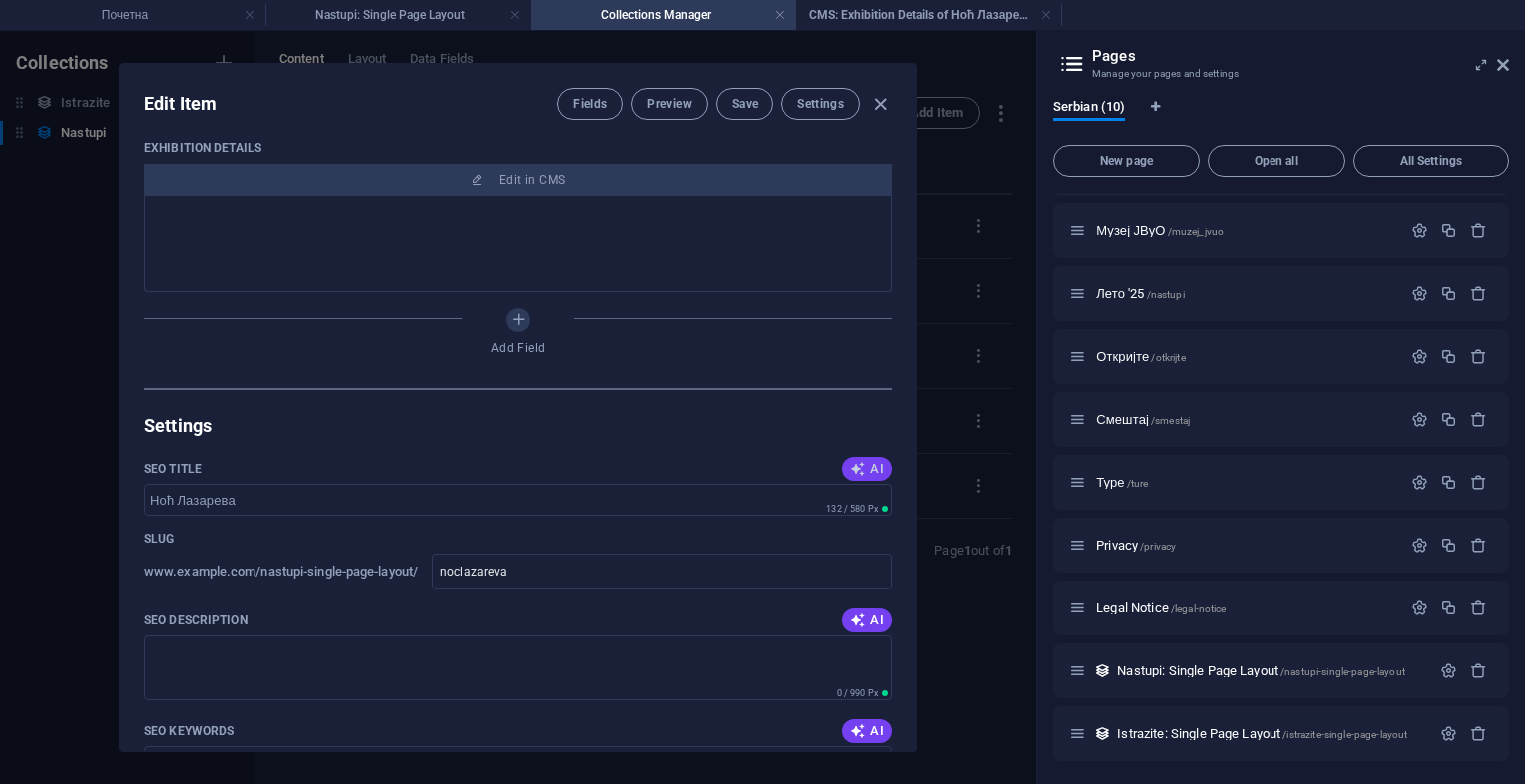 click at bounding box center (858, 469) 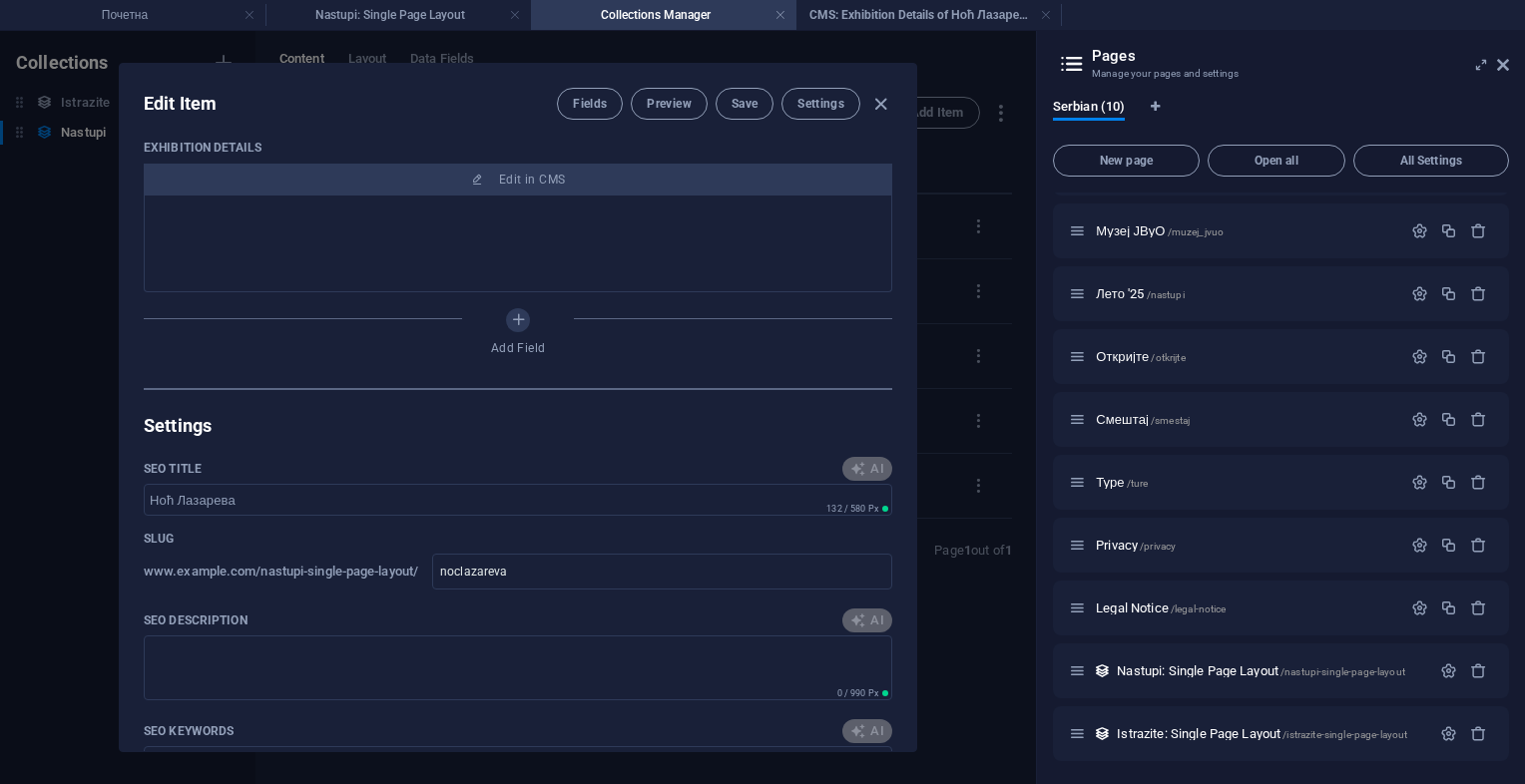 type on "Ноћ Лазарева: Психолошка драма" 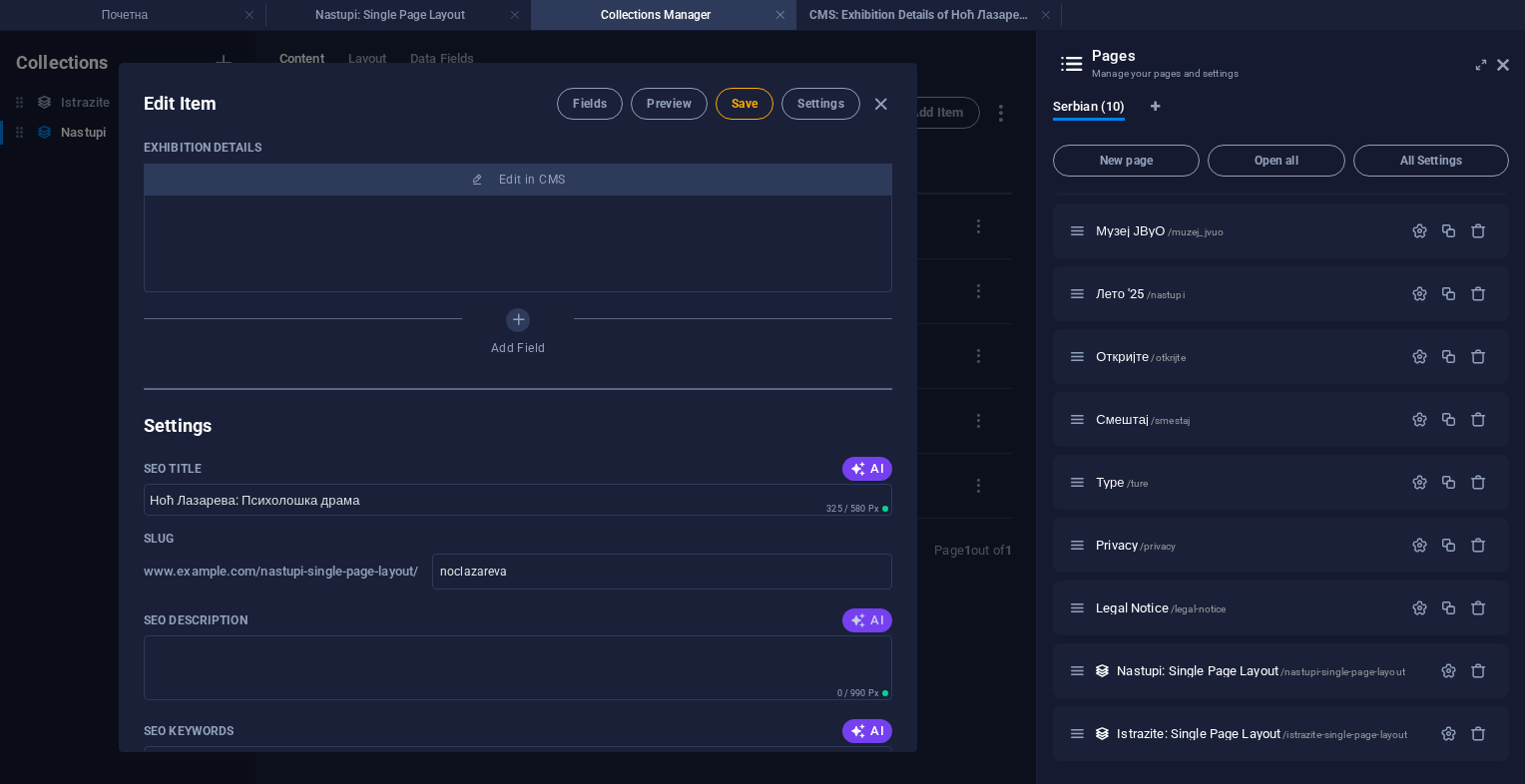 click at bounding box center (858, 620) 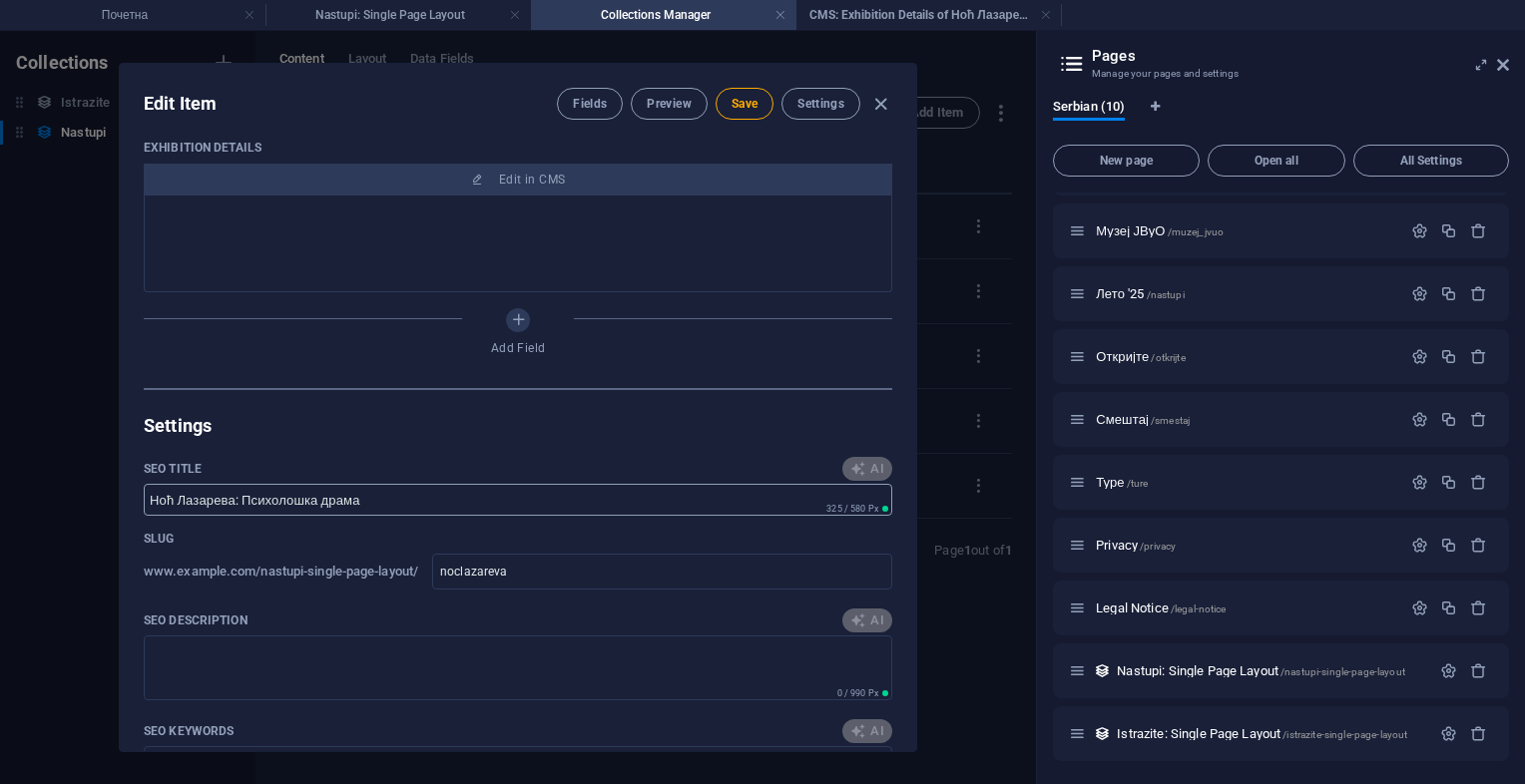 type on "Experience the gripping psychological drama Ноћ Лазарева on August 9 at Ravna Gora. Free entry! A night of fate awaits." 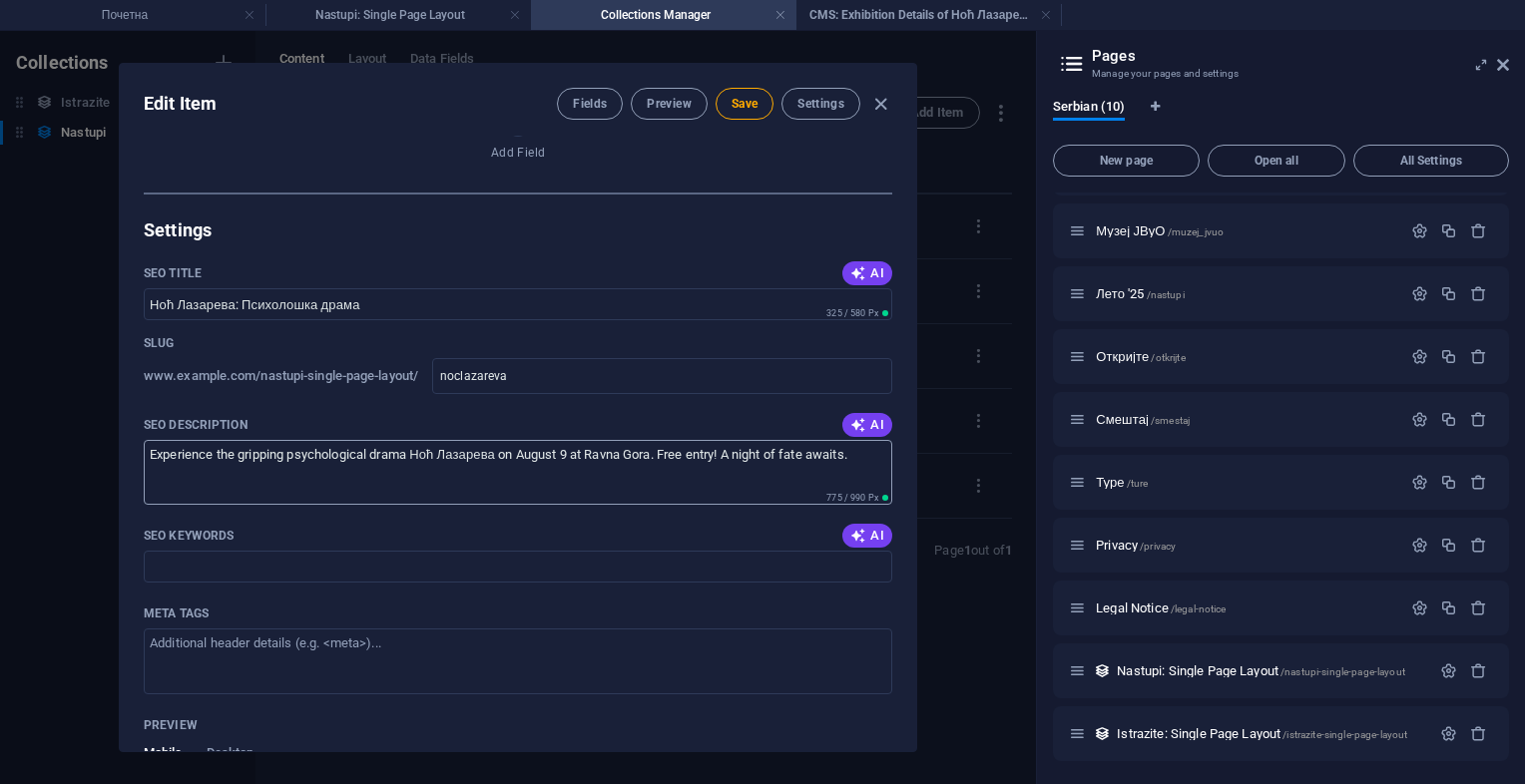 scroll, scrollTop: 1097, scrollLeft: 0, axis: vertical 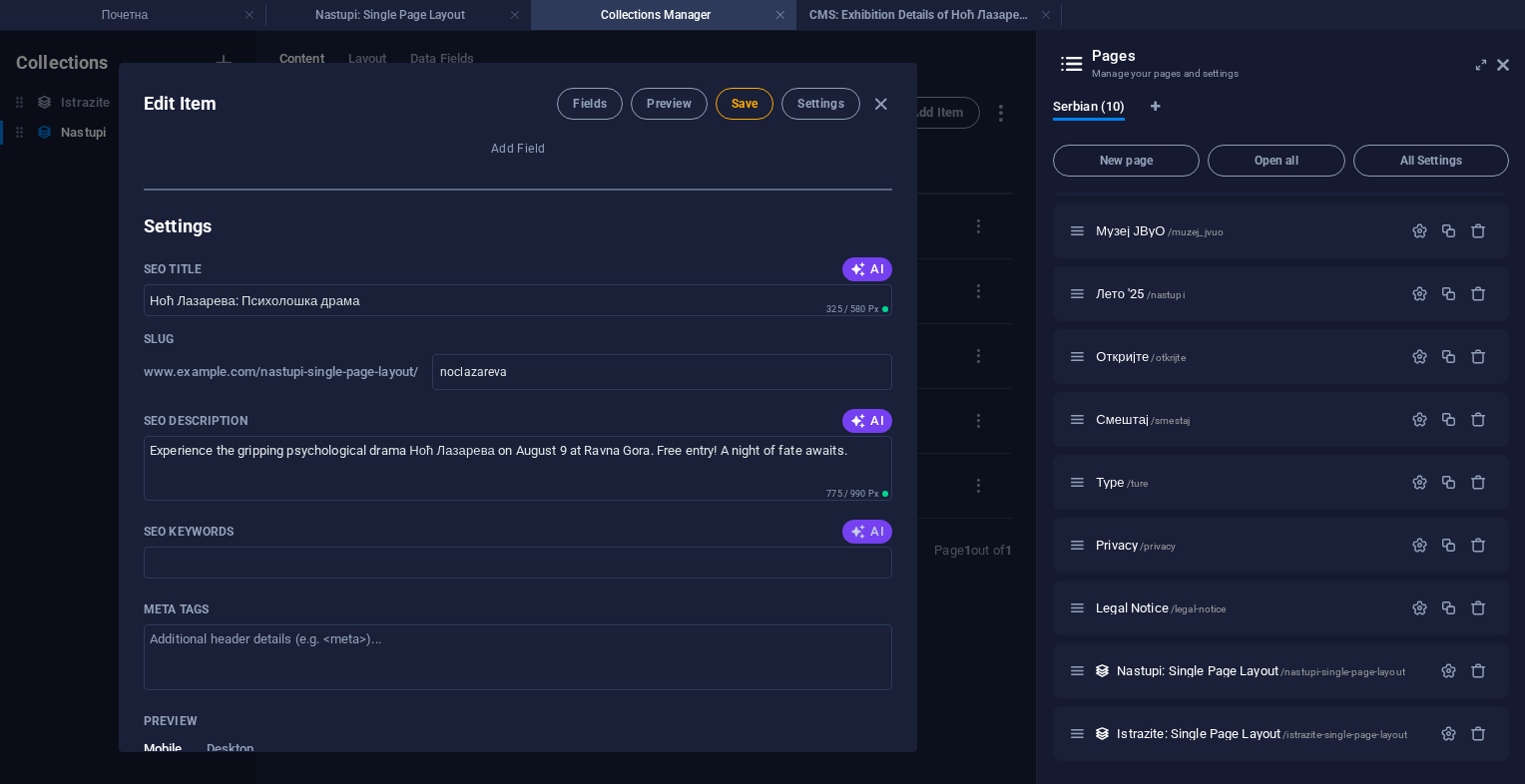 click on "AI" at bounding box center (867, 532) 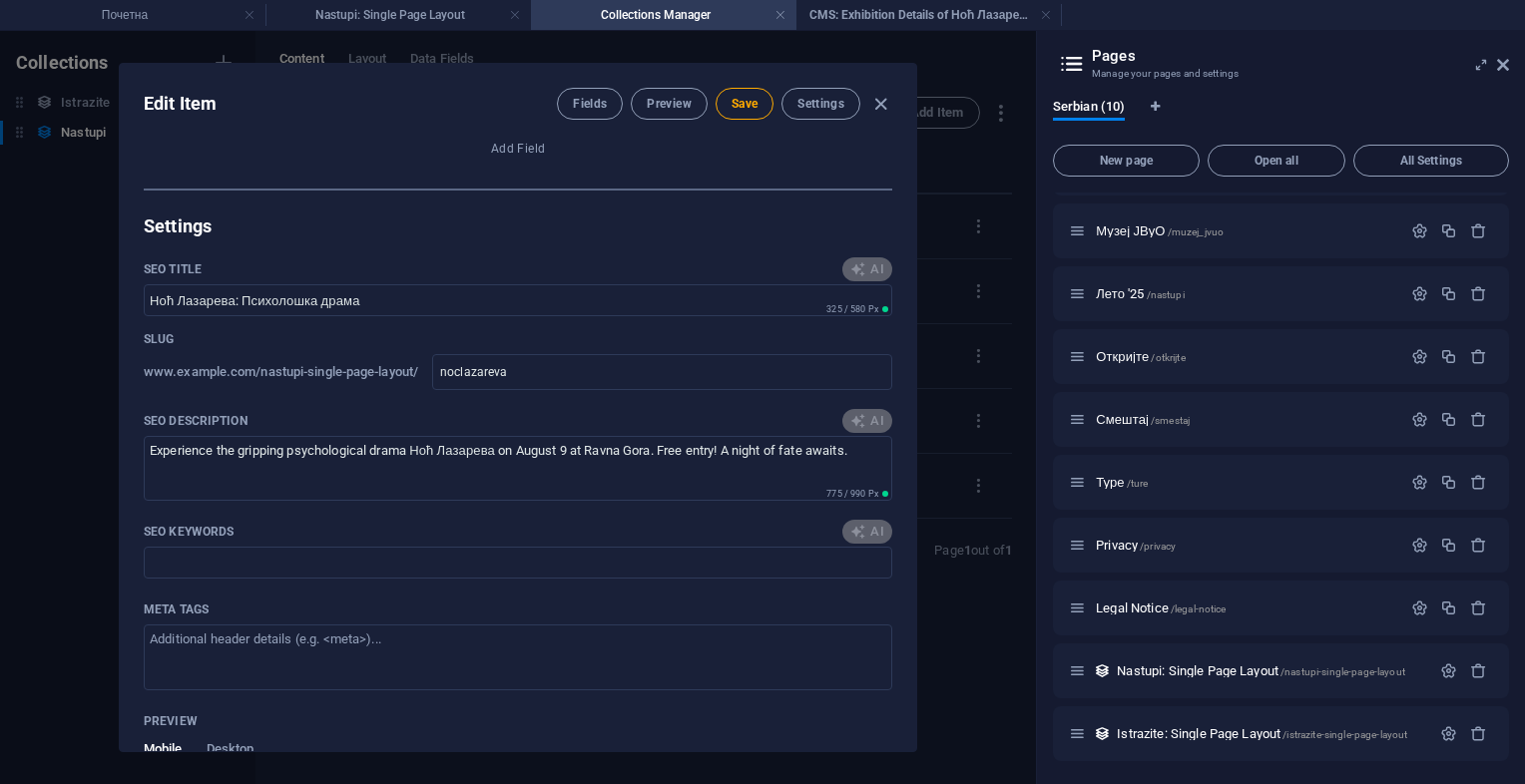 type on "Ноћ Лазарева, психолошка драма, Кнез Лазар Хребељановић, Косовски бој, црквено појање, Равна гора" 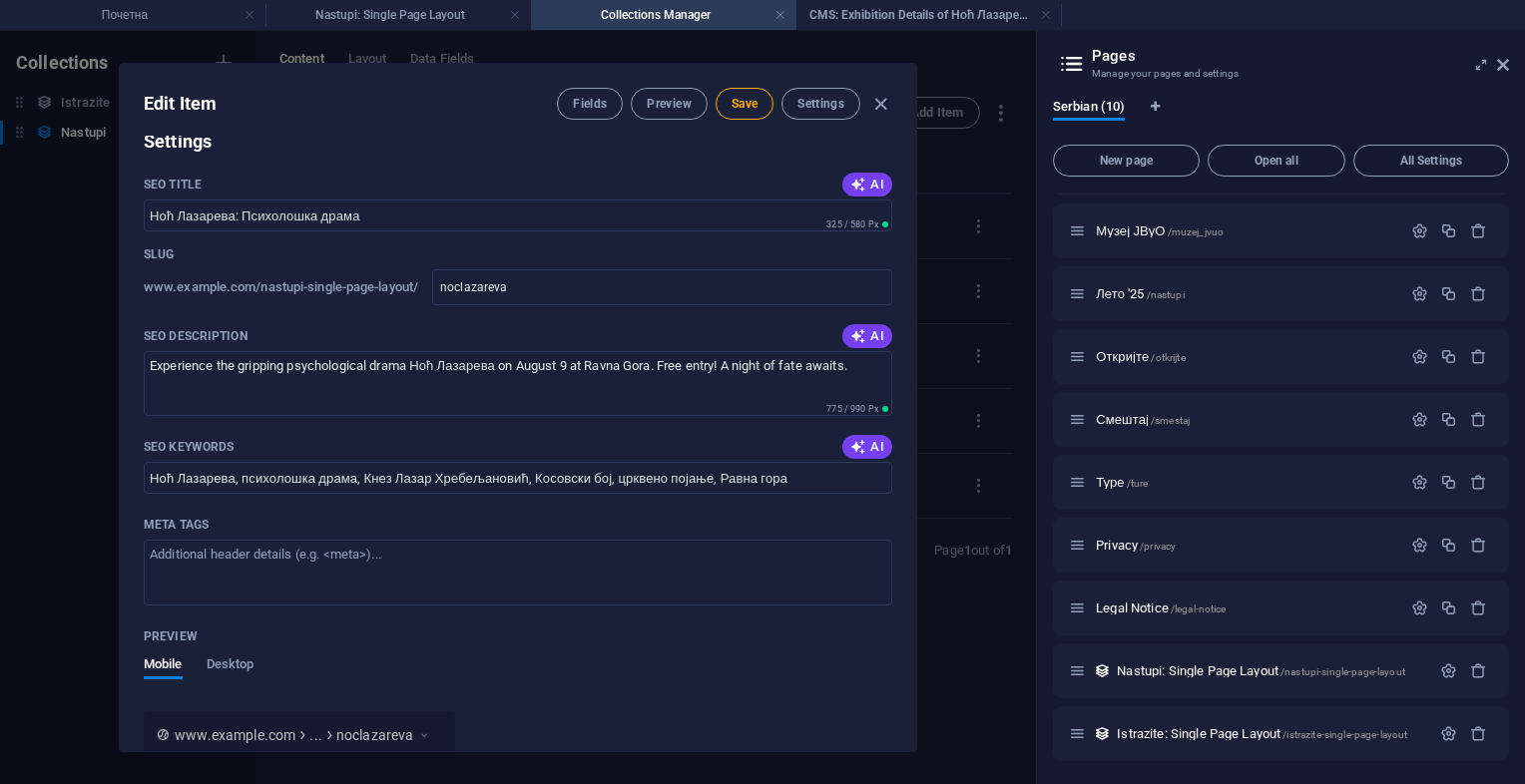 scroll, scrollTop: 997, scrollLeft: 0, axis: vertical 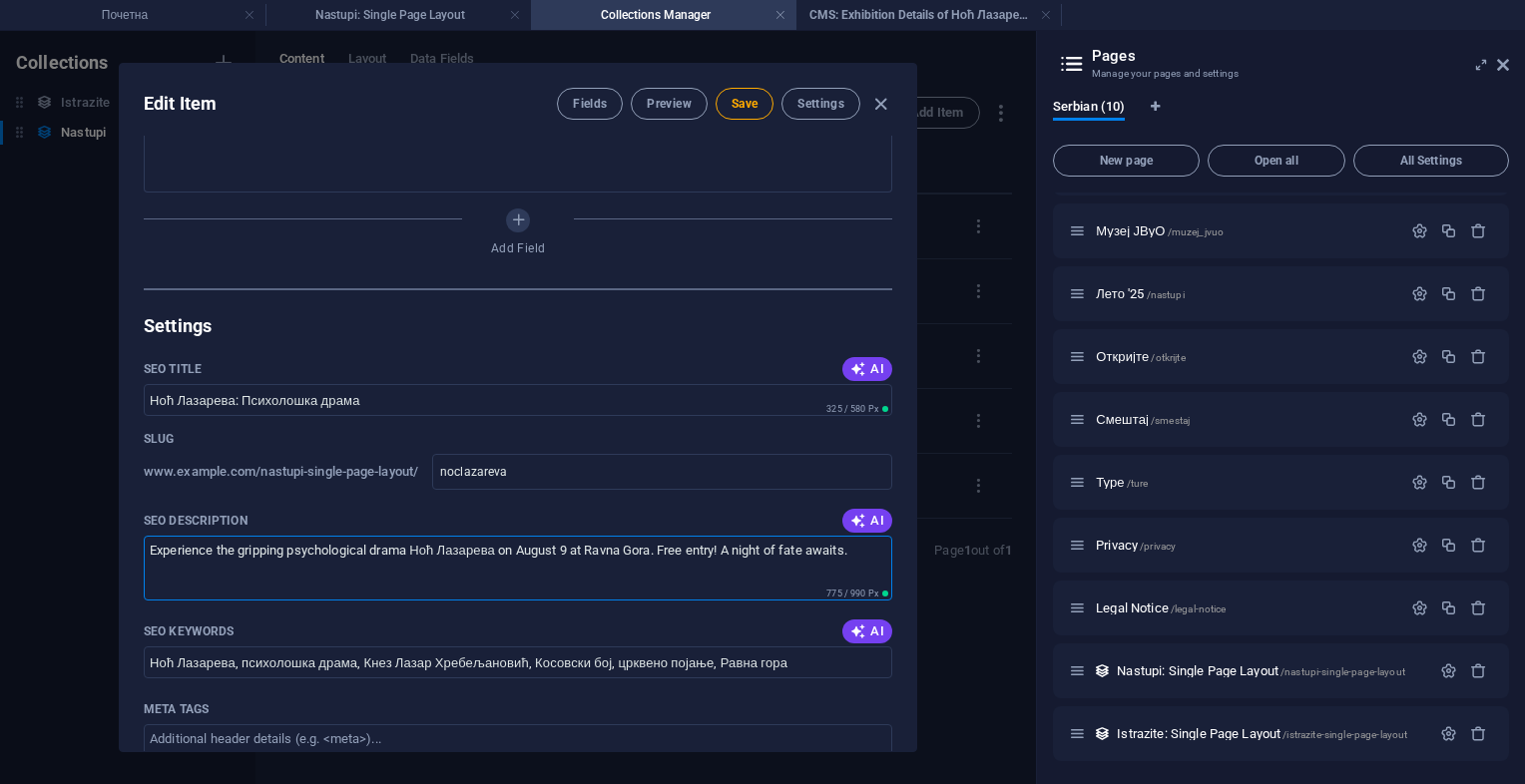 click on "Experience the gripping psychological drama Ноћ Лазарева on August 9 at Ravna Gora. Free entry! A night of fate awaits." at bounding box center [518, 568] 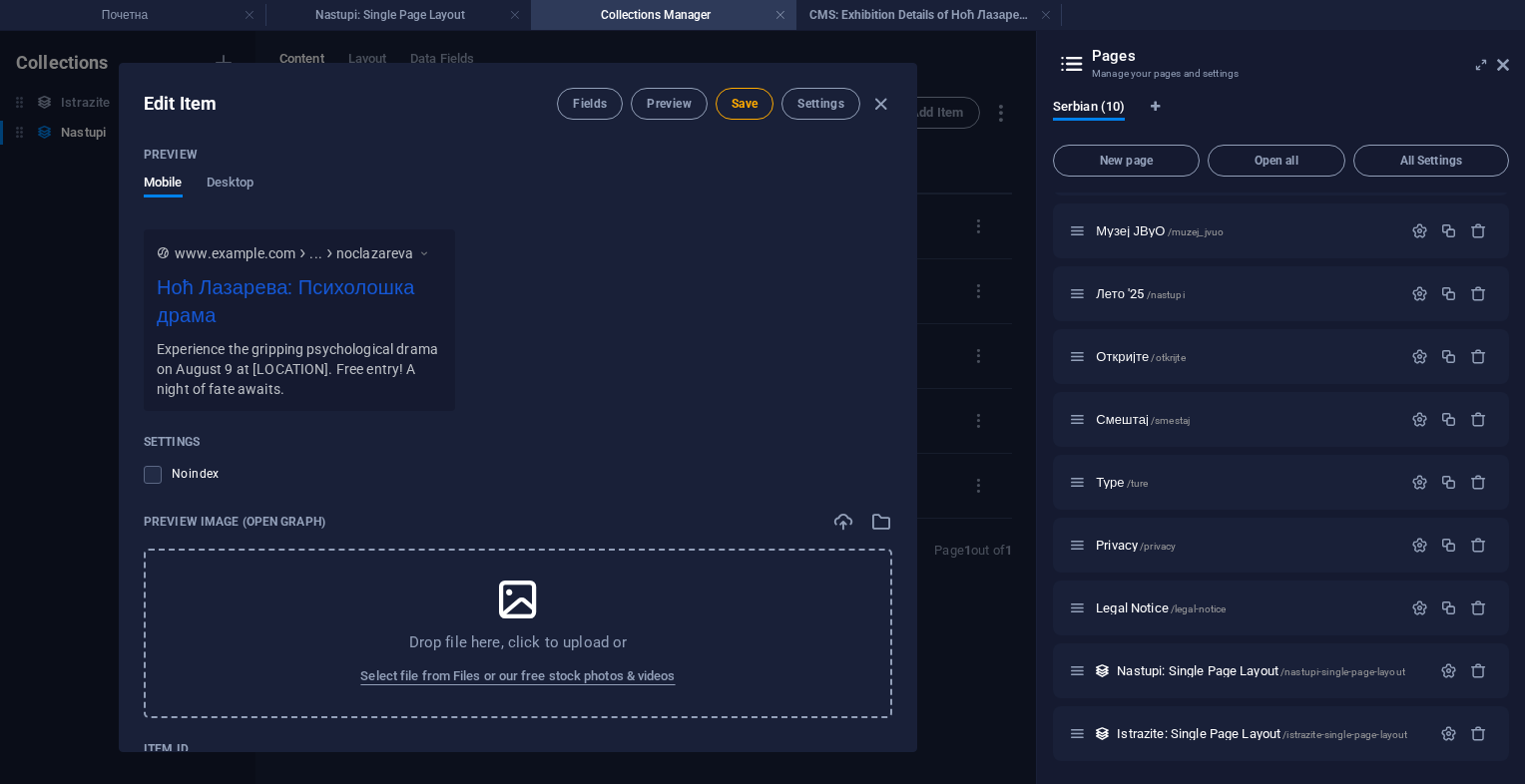 scroll, scrollTop: 1744, scrollLeft: 0, axis: vertical 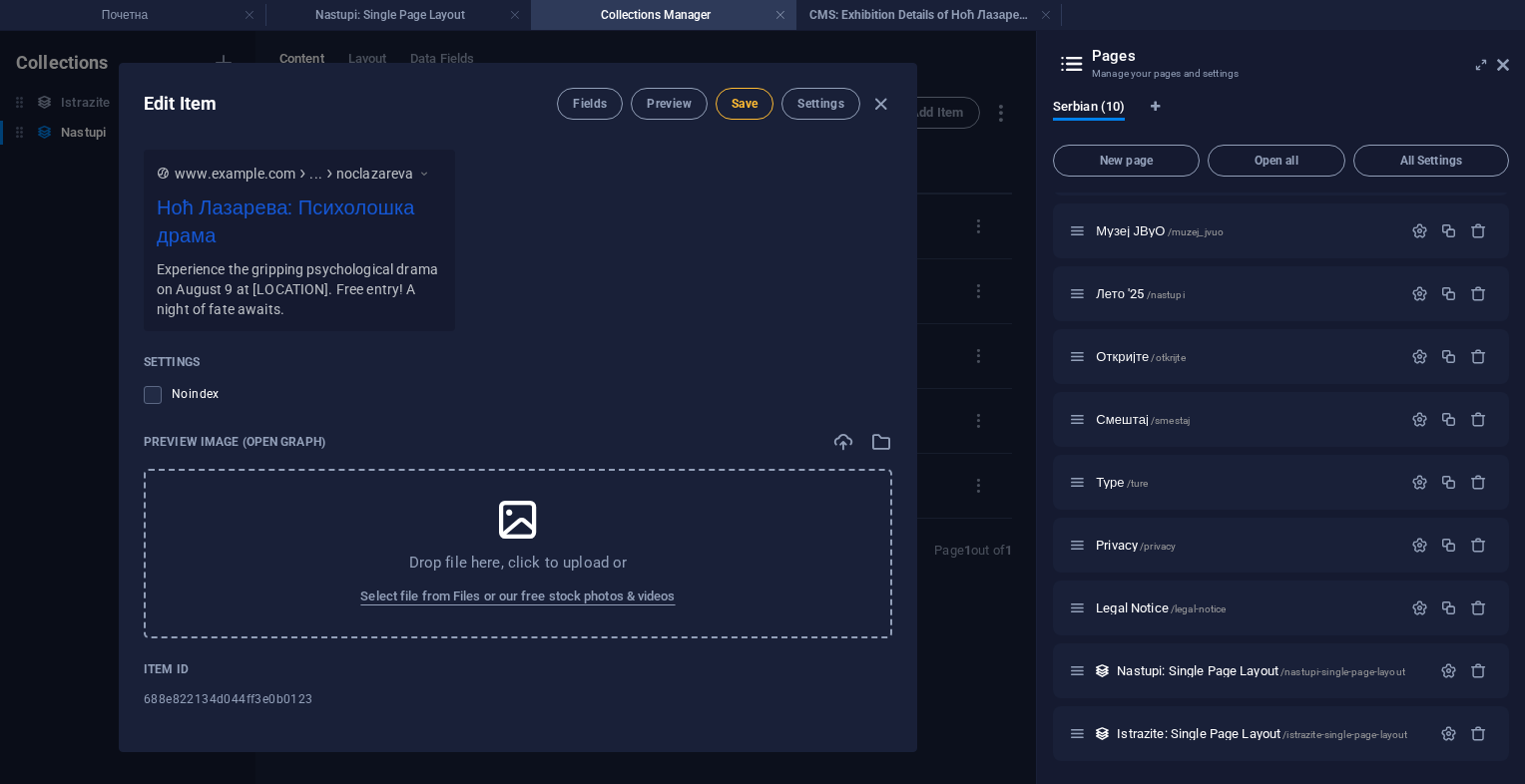 type on "Experience the gripping psychological drama on August 9 at [LOCATION]. Free entry! A night of fate awaits." 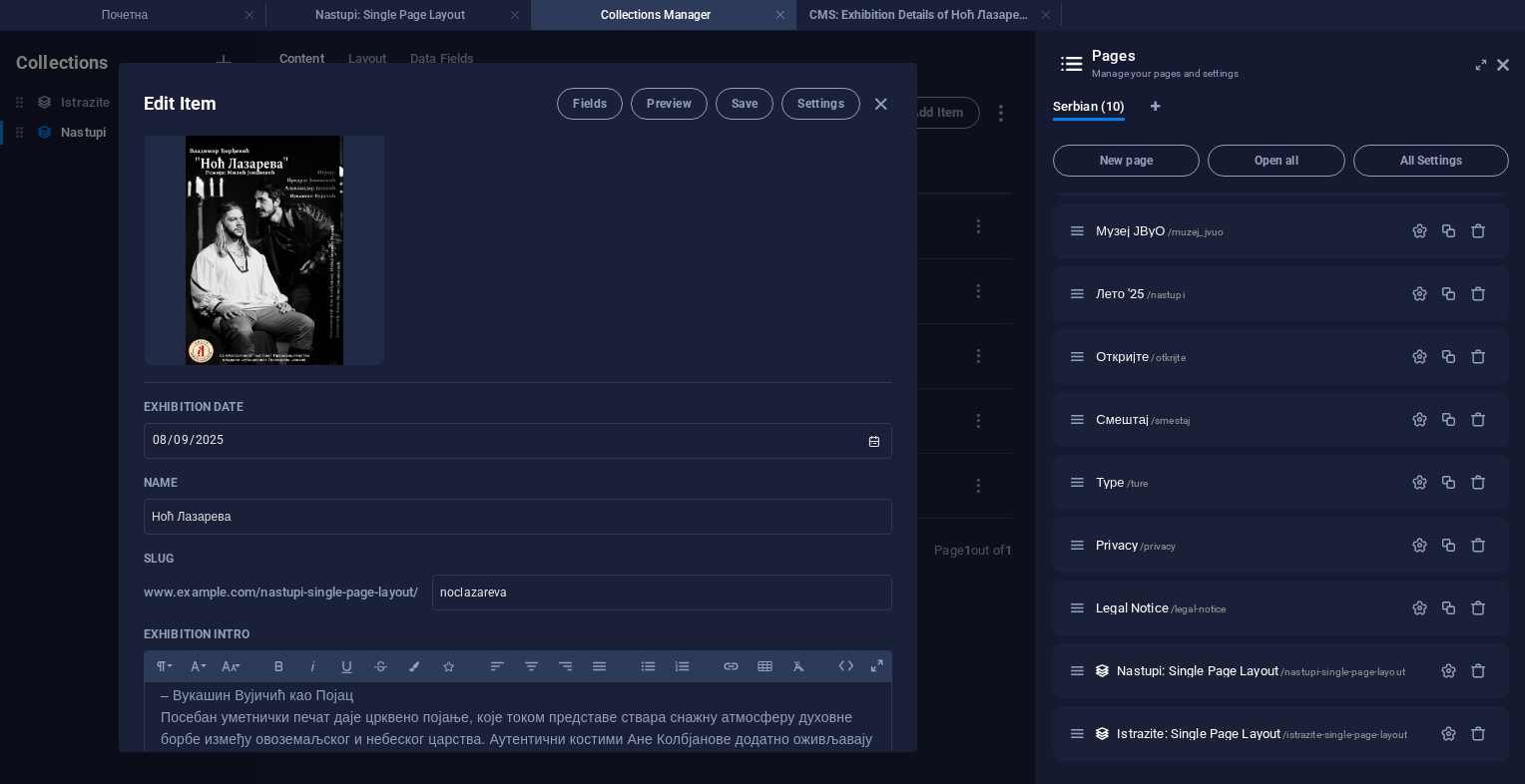 scroll, scrollTop: 0, scrollLeft: 0, axis: both 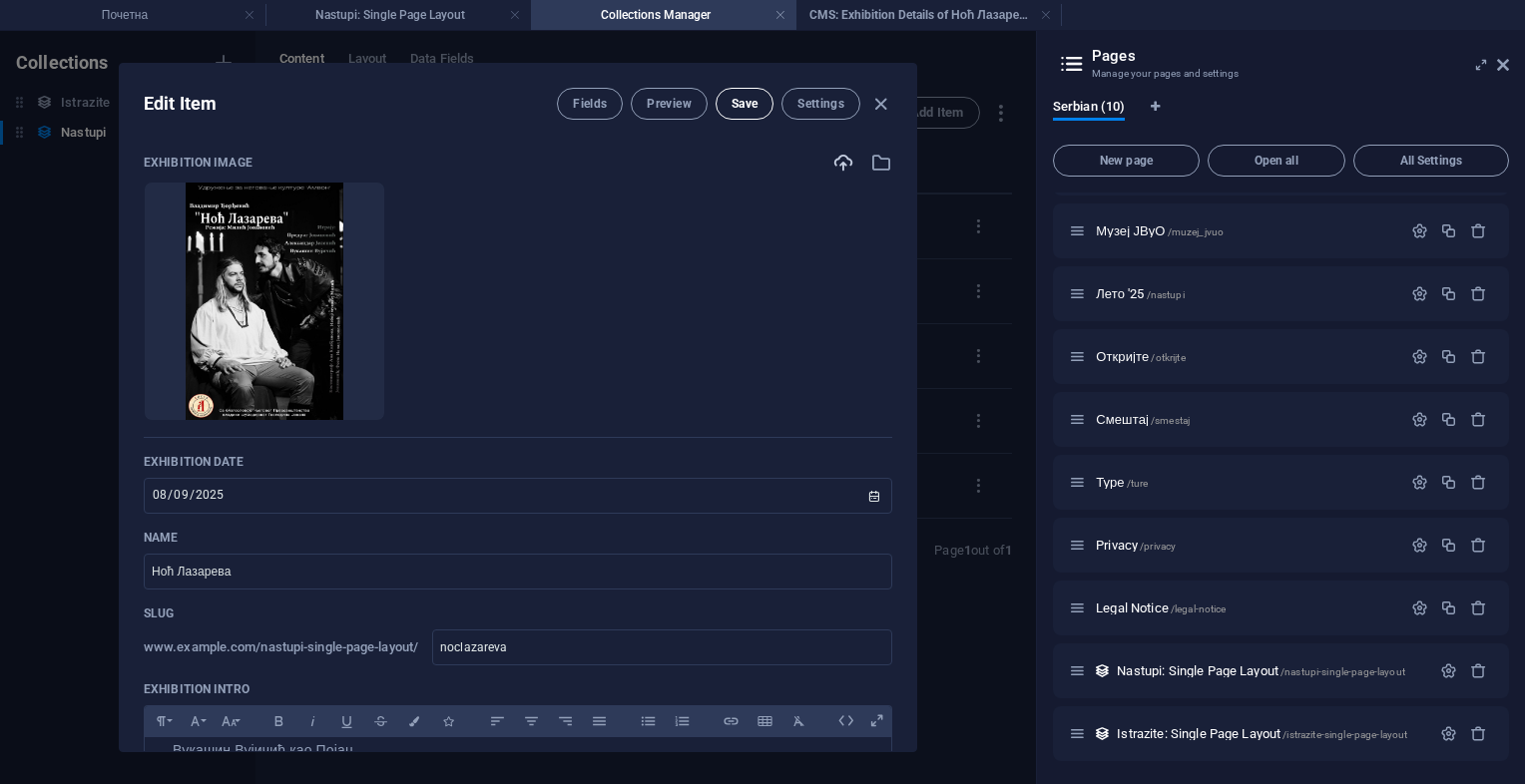 click on "Save" at bounding box center [745, 104] 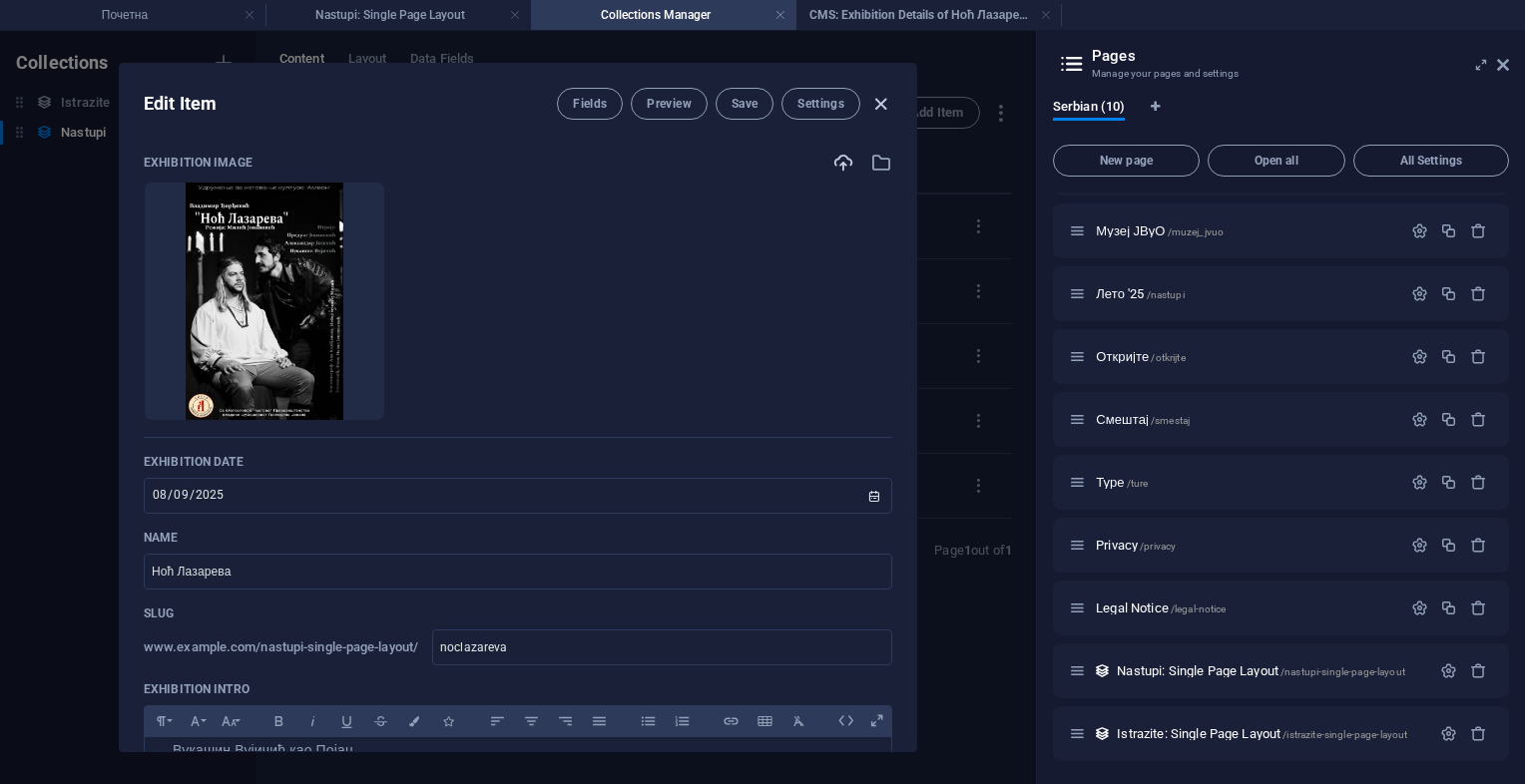 click at bounding box center (880, 104) 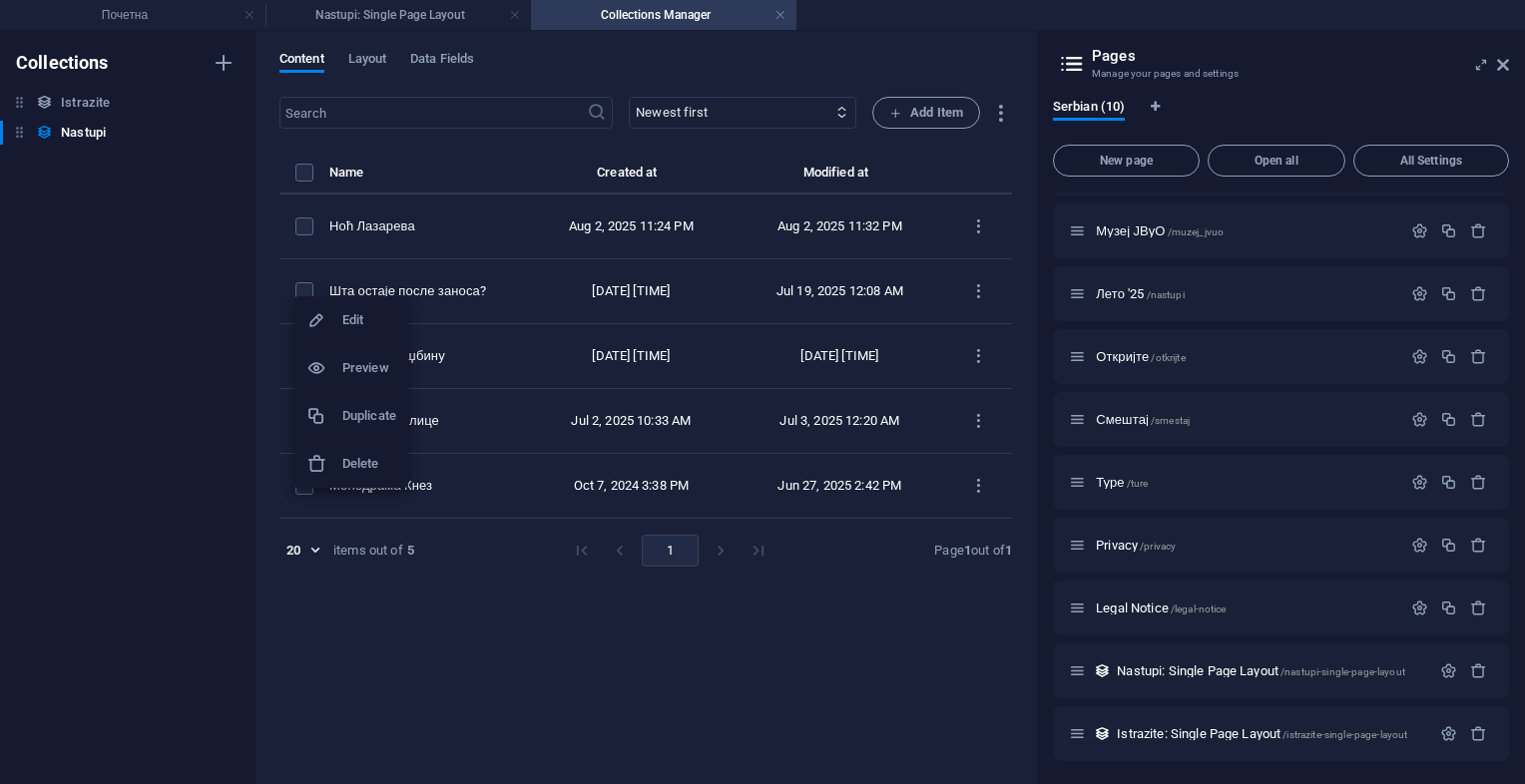 click at bounding box center [762, 392] 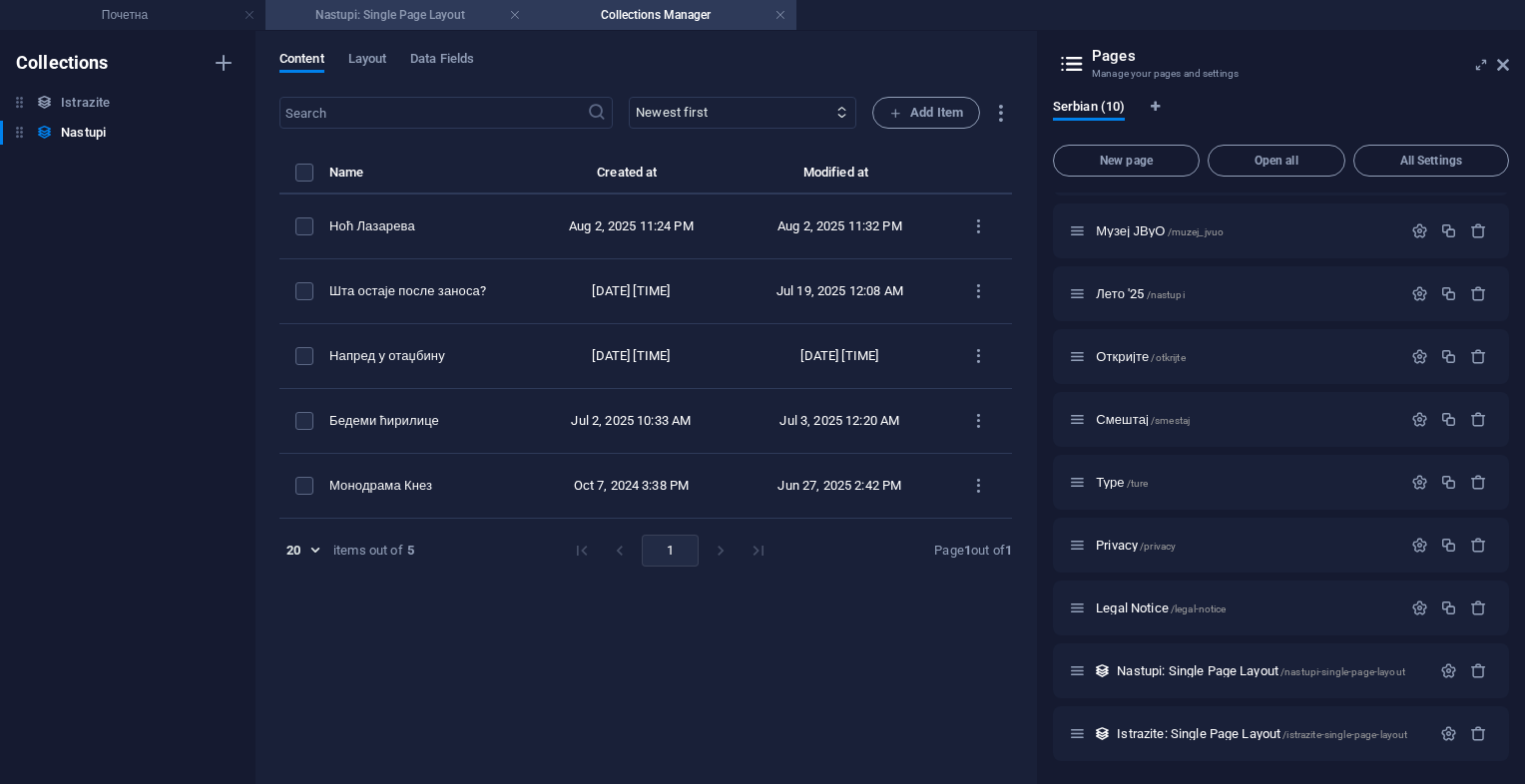 click on "Nastupi: Single Page Layout" at bounding box center [398, 15] 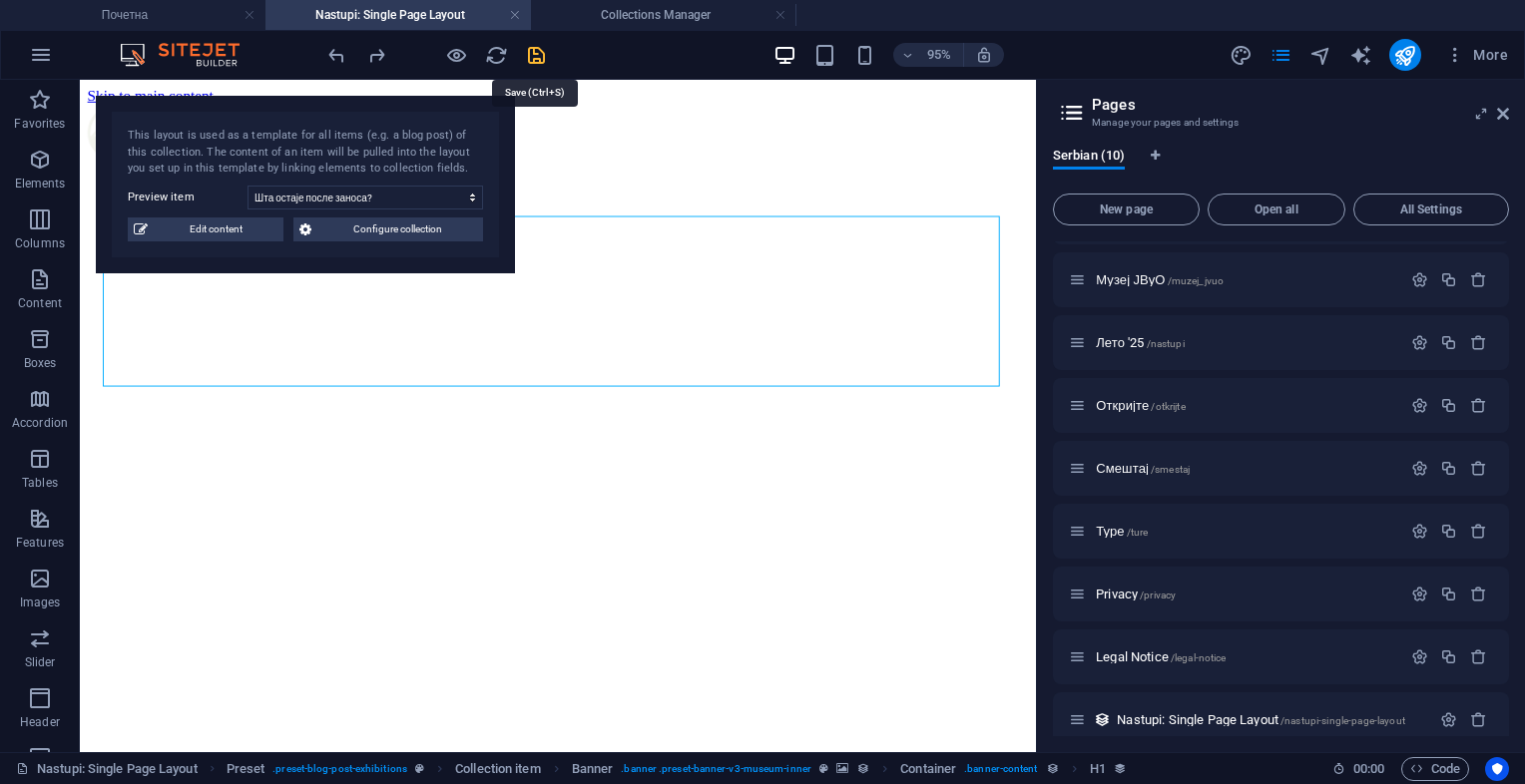 click at bounding box center (536, 55) 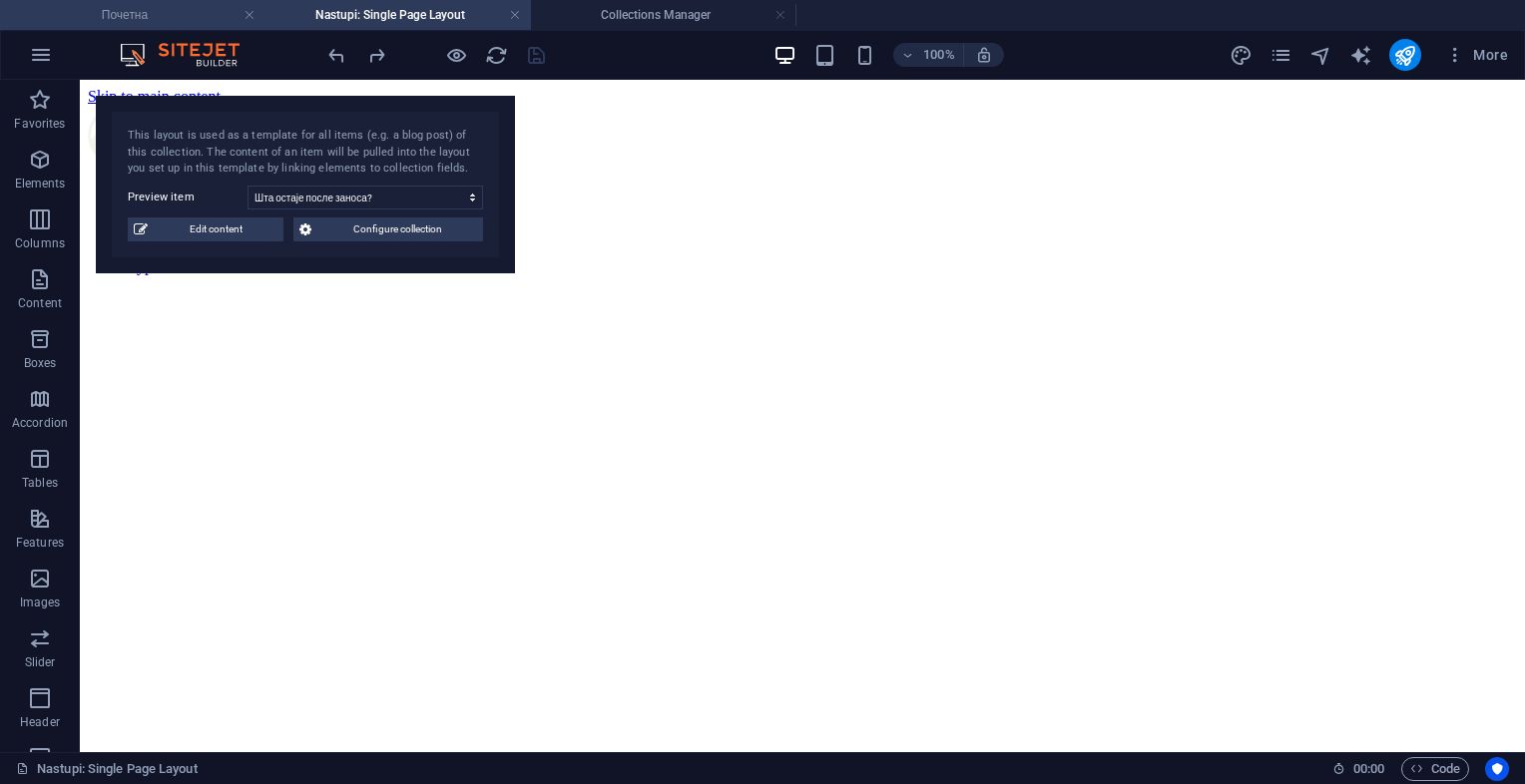click on "Почетна" at bounding box center [133, 15] 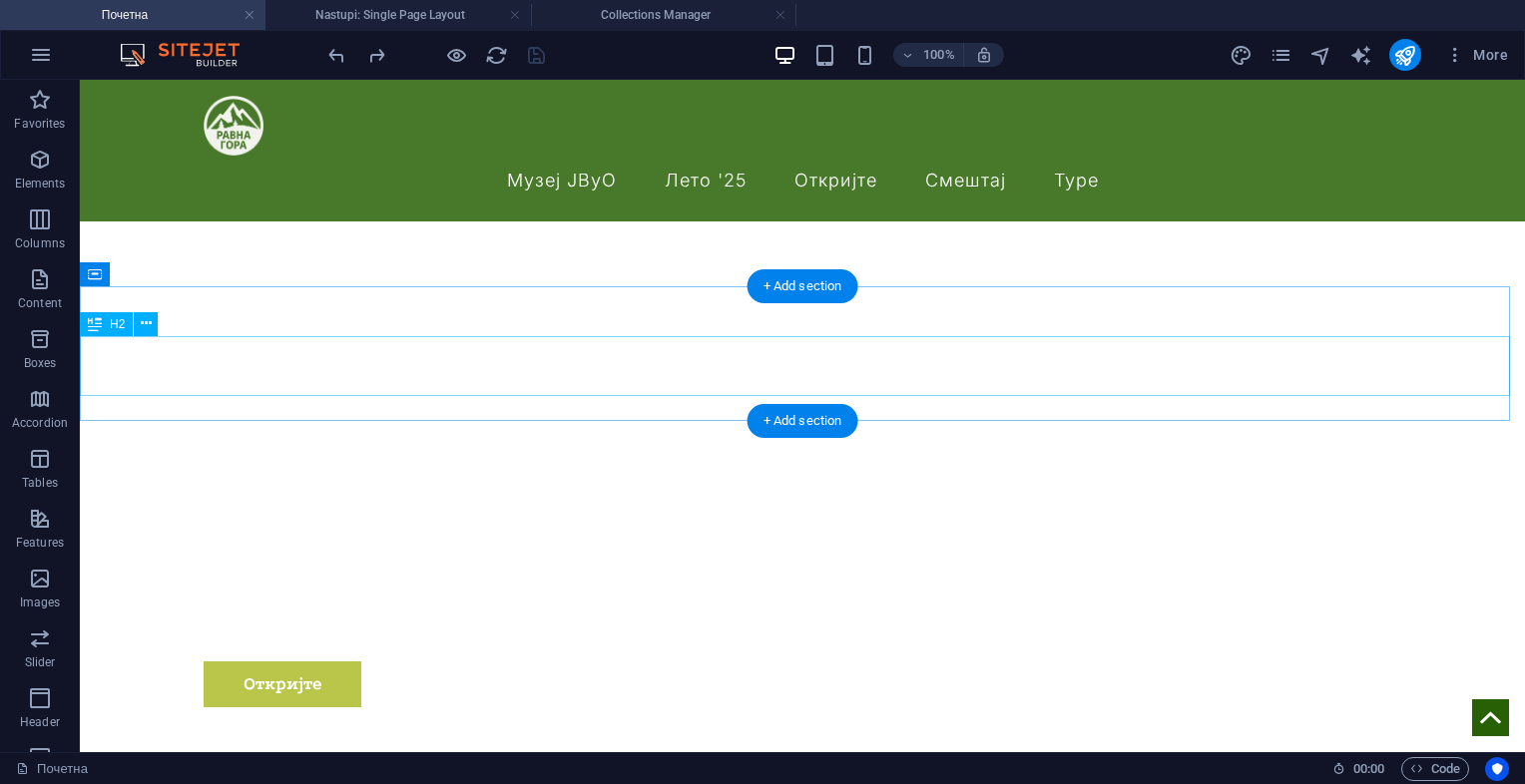 scroll, scrollTop: 399, scrollLeft: 0, axis: vertical 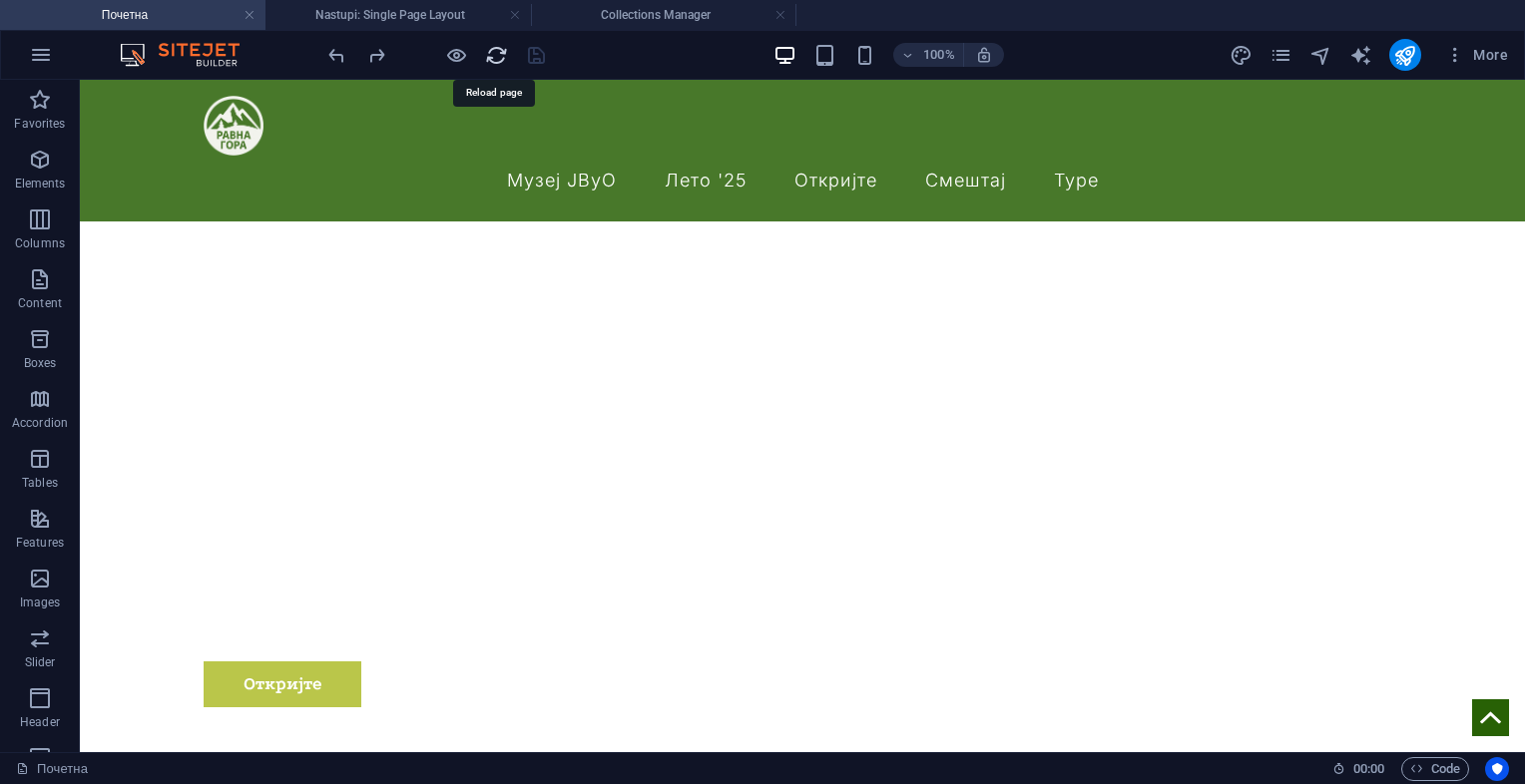 click at bounding box center (496, 55) 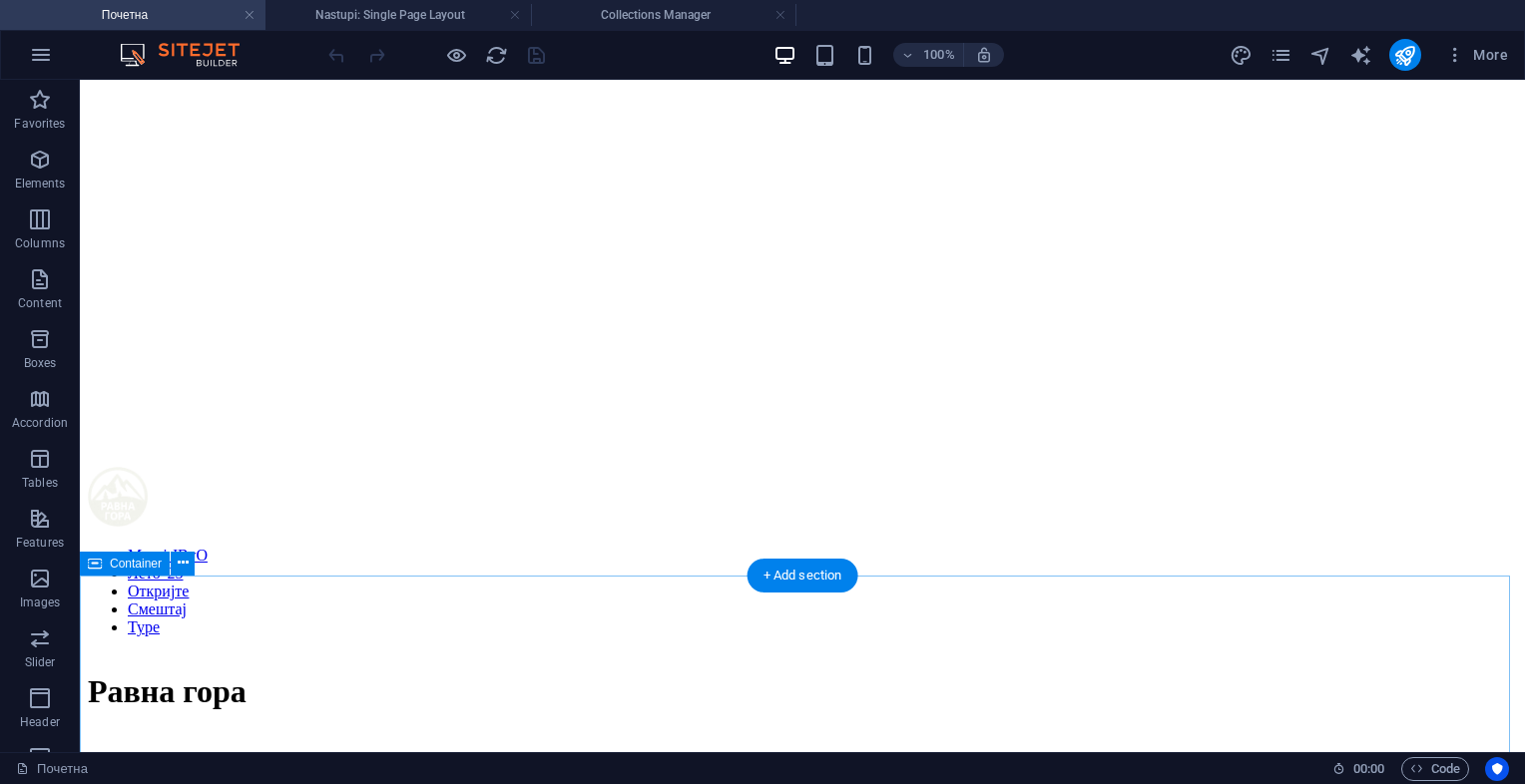 scroll, scrollTop: 399, scrollLeft: 0, axis: vertical 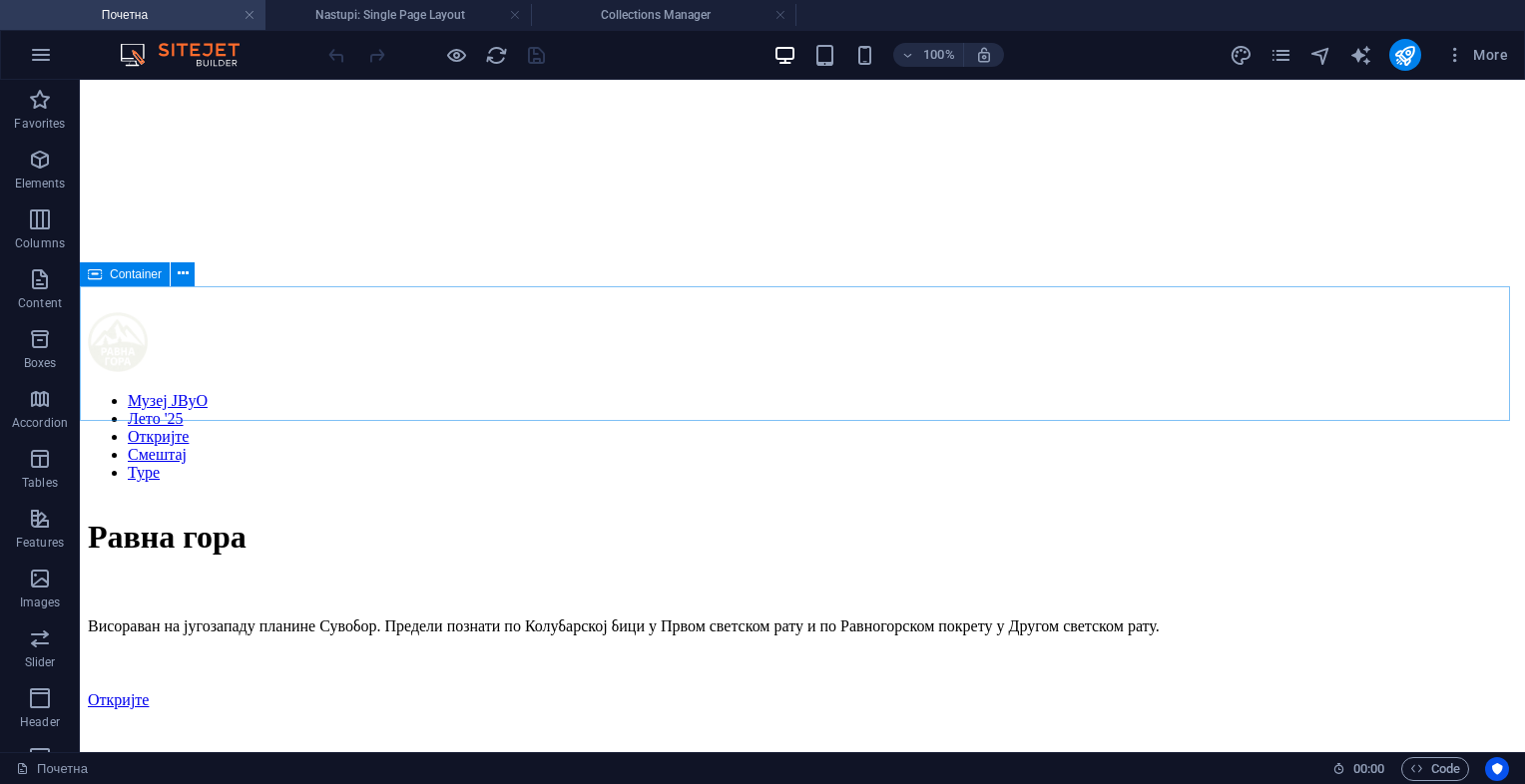 click at bounding box center (95, 274) 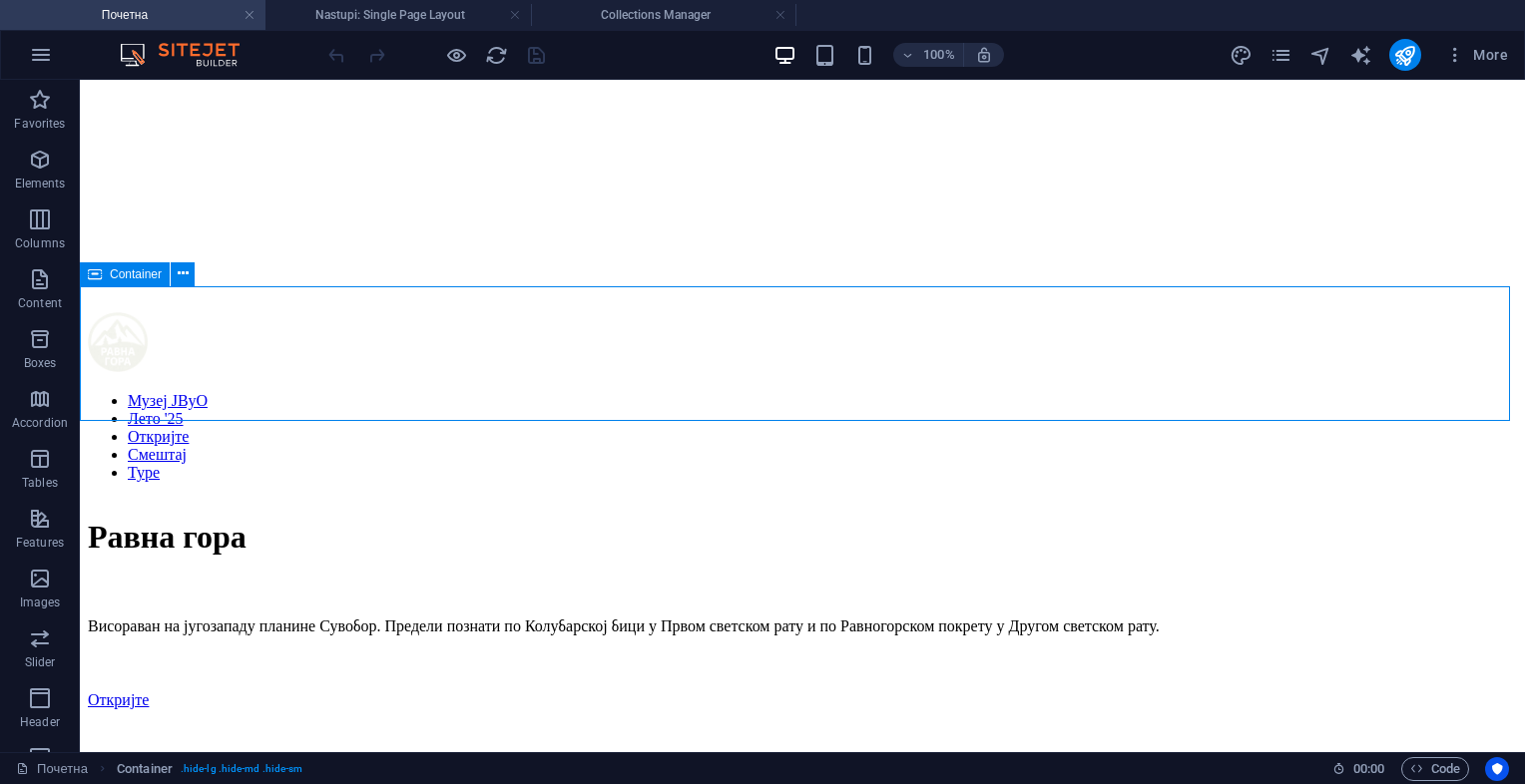 click at bounding box center (95, 274) 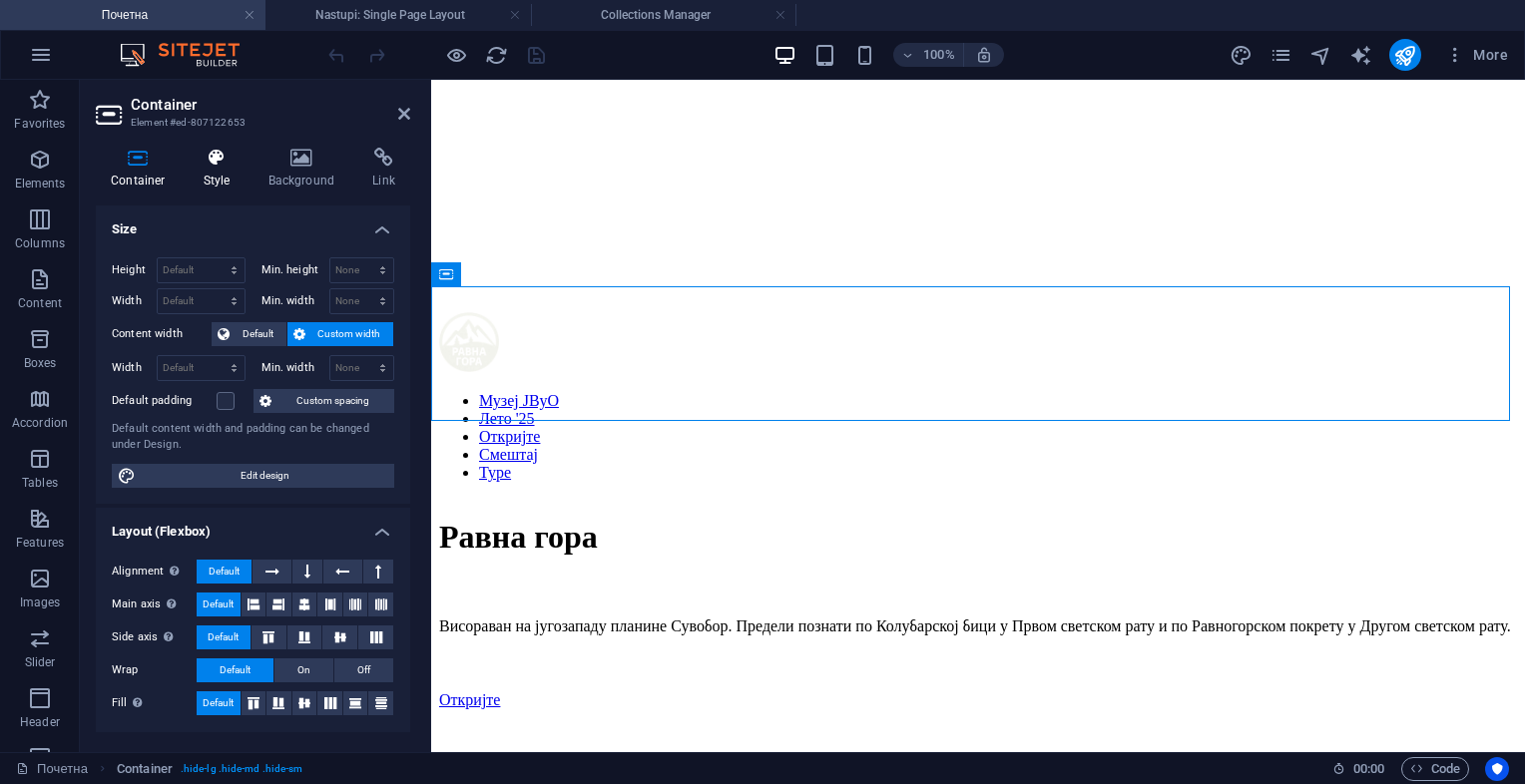 click at bounding box center (217, 158) 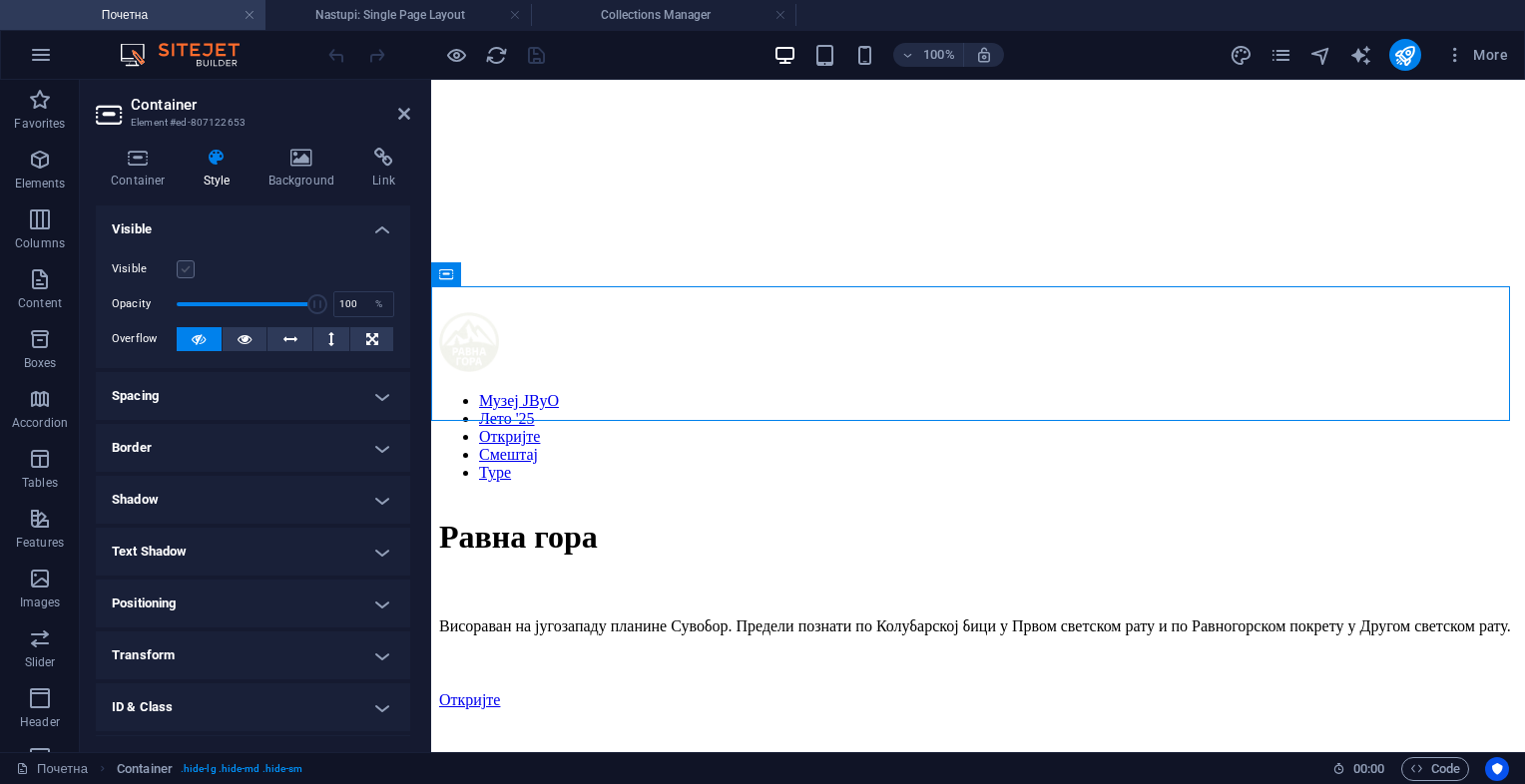 click at bounding box center (186, 269) 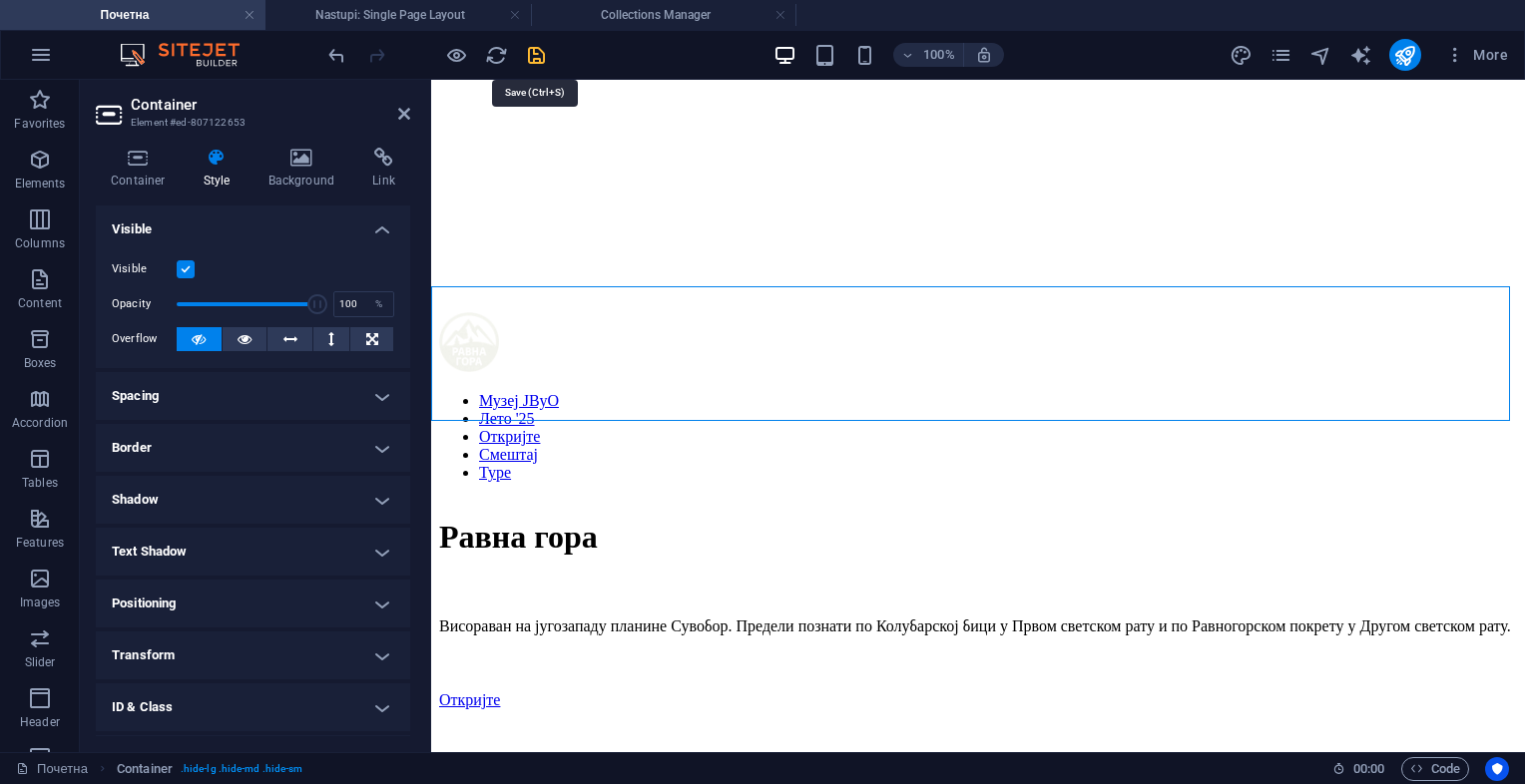 click at bounding box center (536, 55) 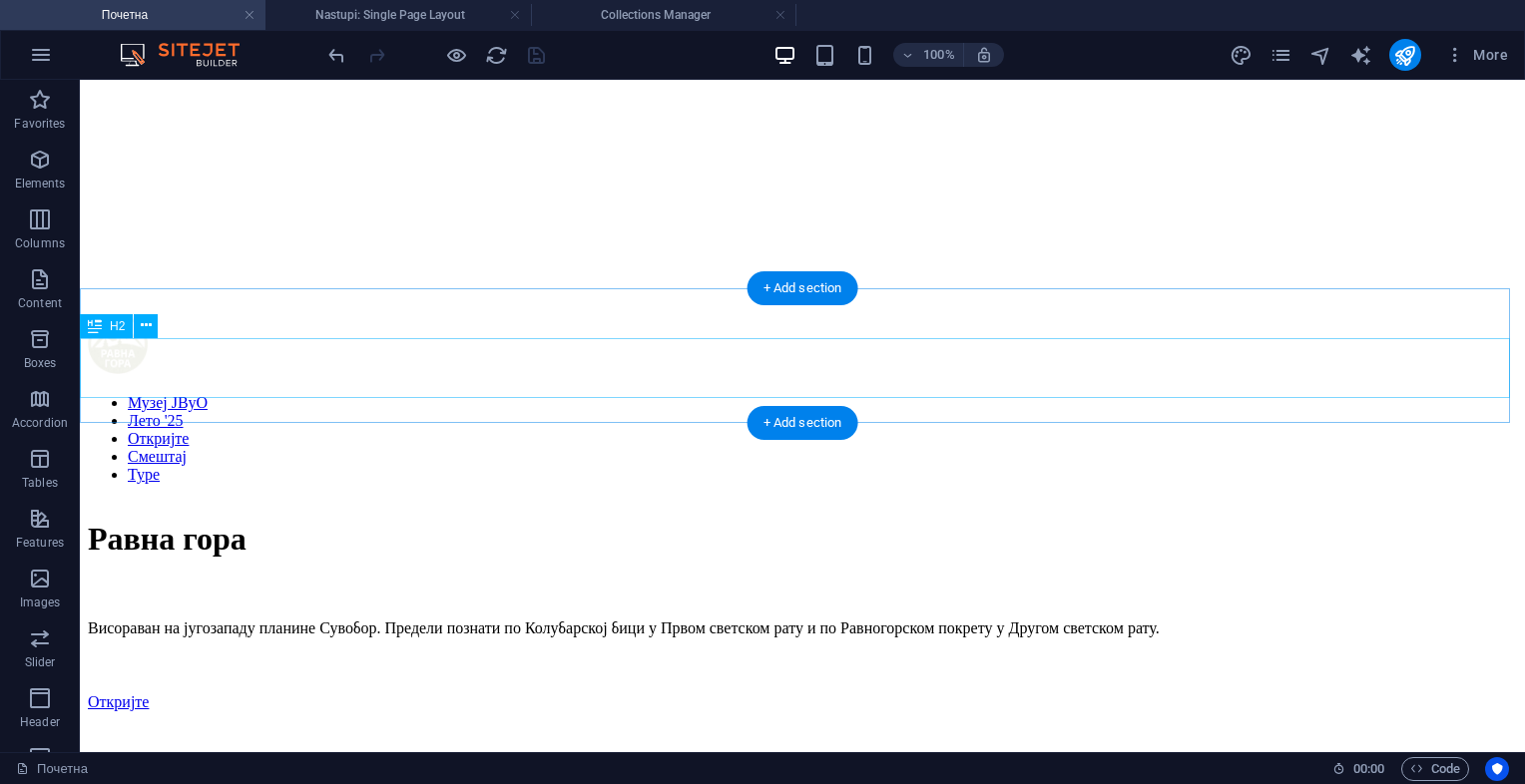 scroll, scrollTop: 299, scrollLeft: 0, axis: vertical 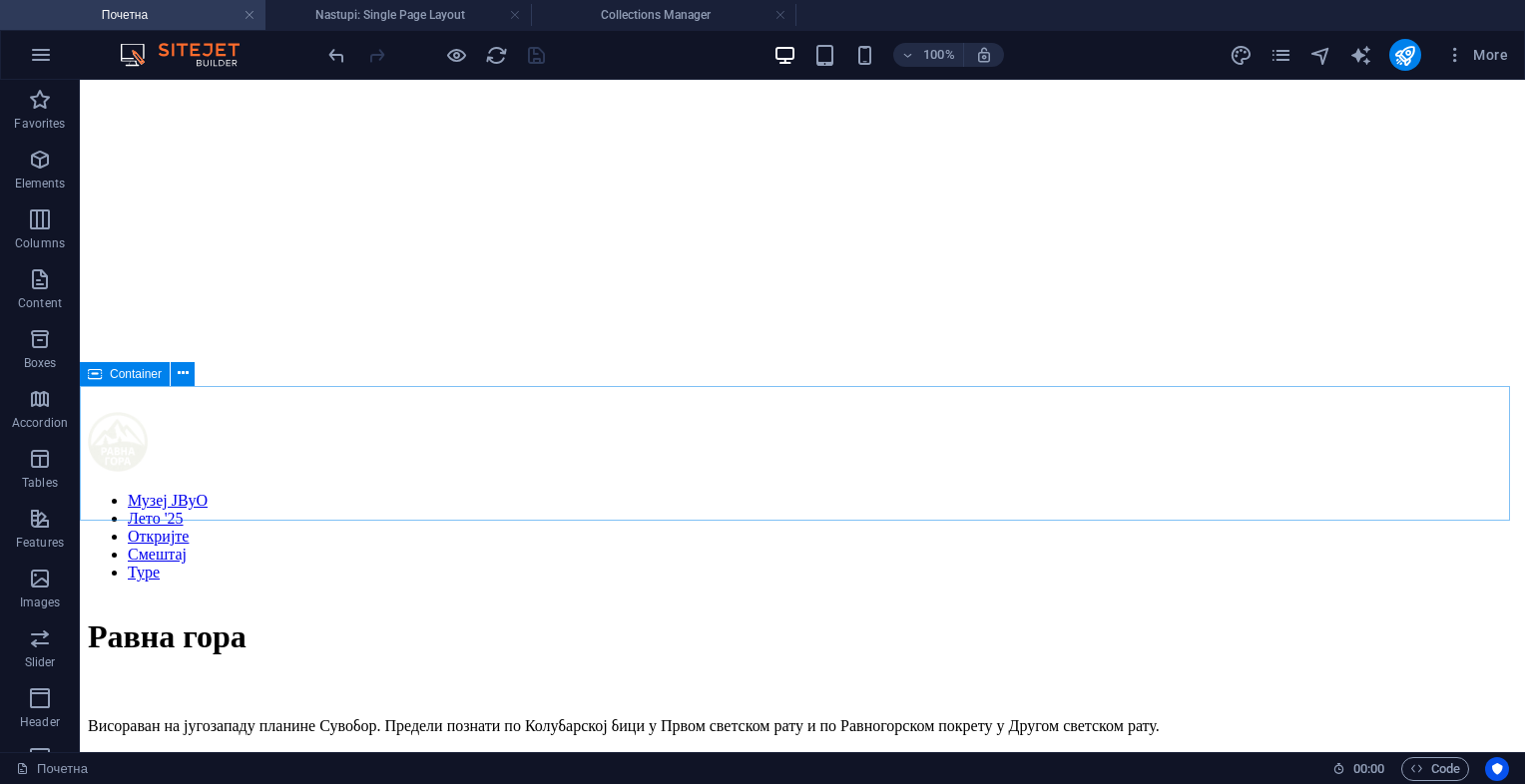 click at bounding box center [95, 374] 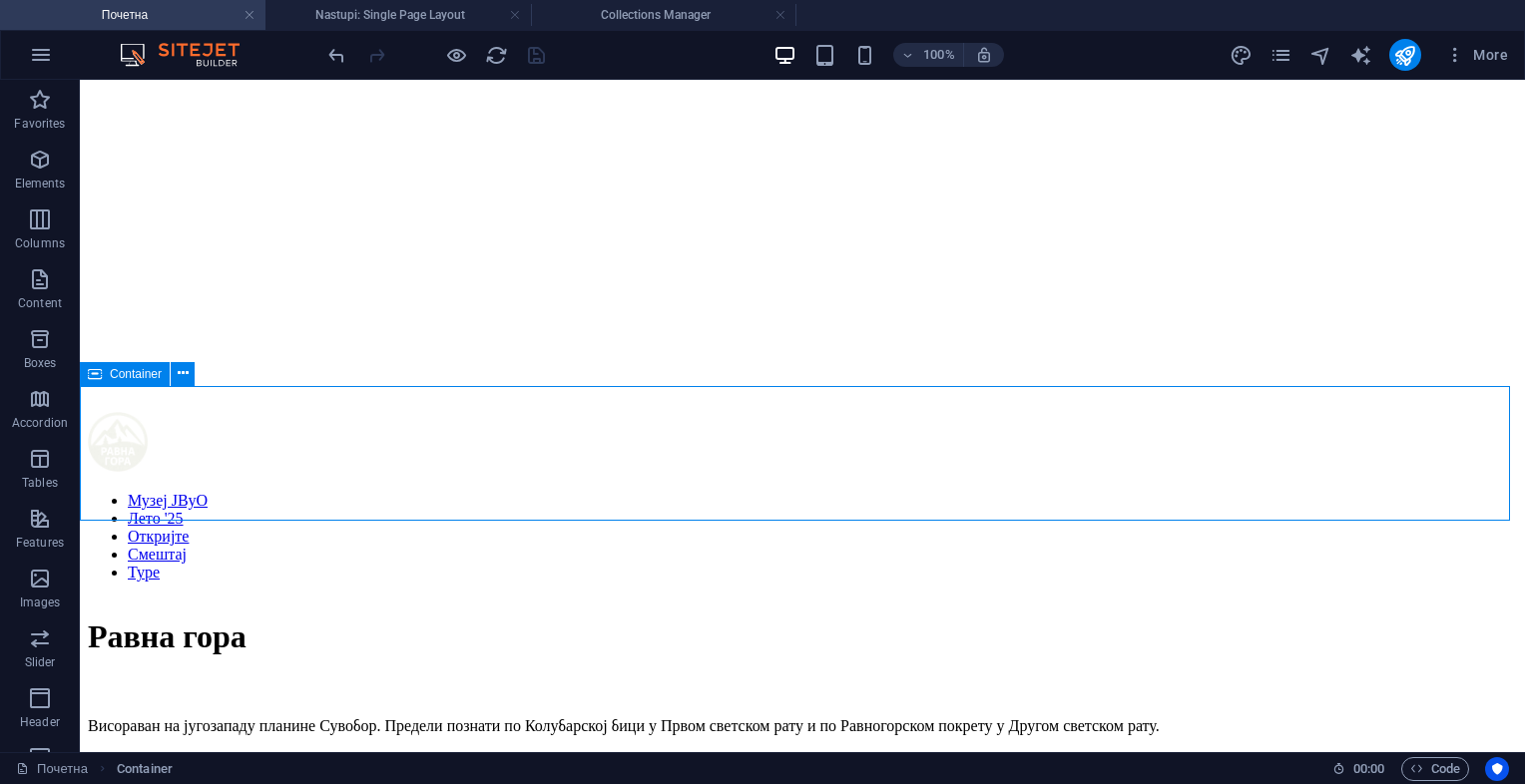 click at bounding box center (95, 374) 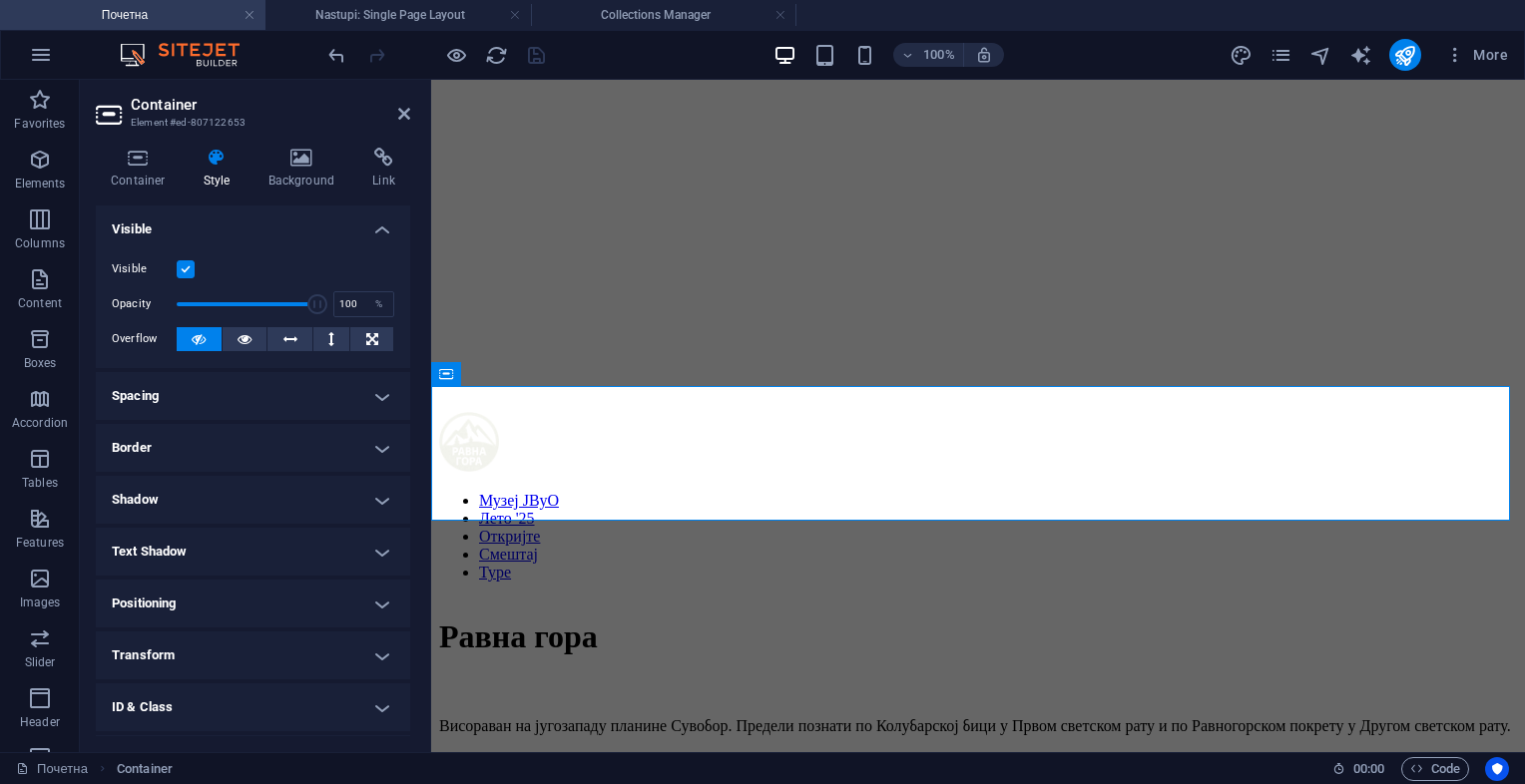 click at bounding box center (186, 269) 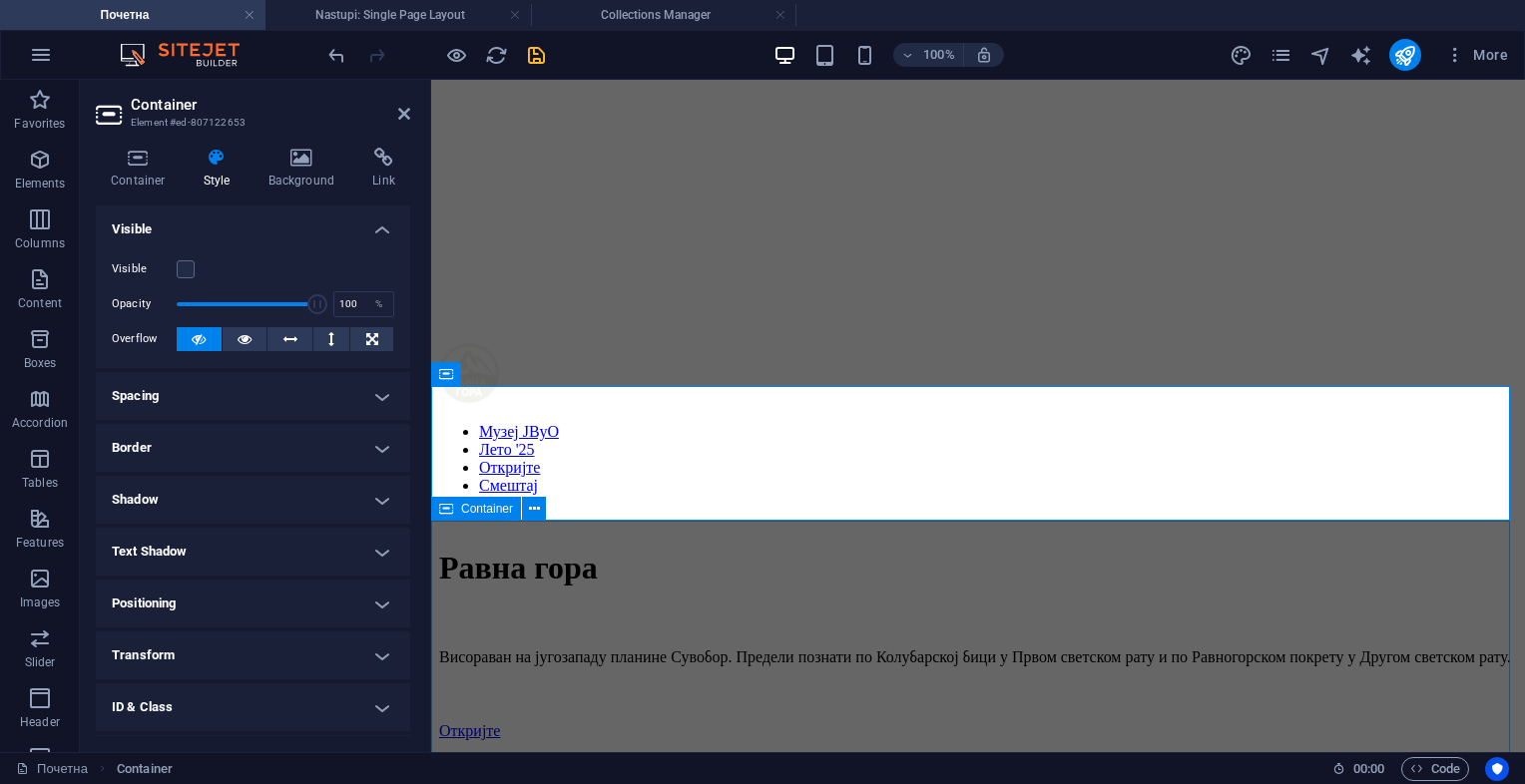 scroll, scrollTop: 399, scrollLeft: 0, axis: vertical 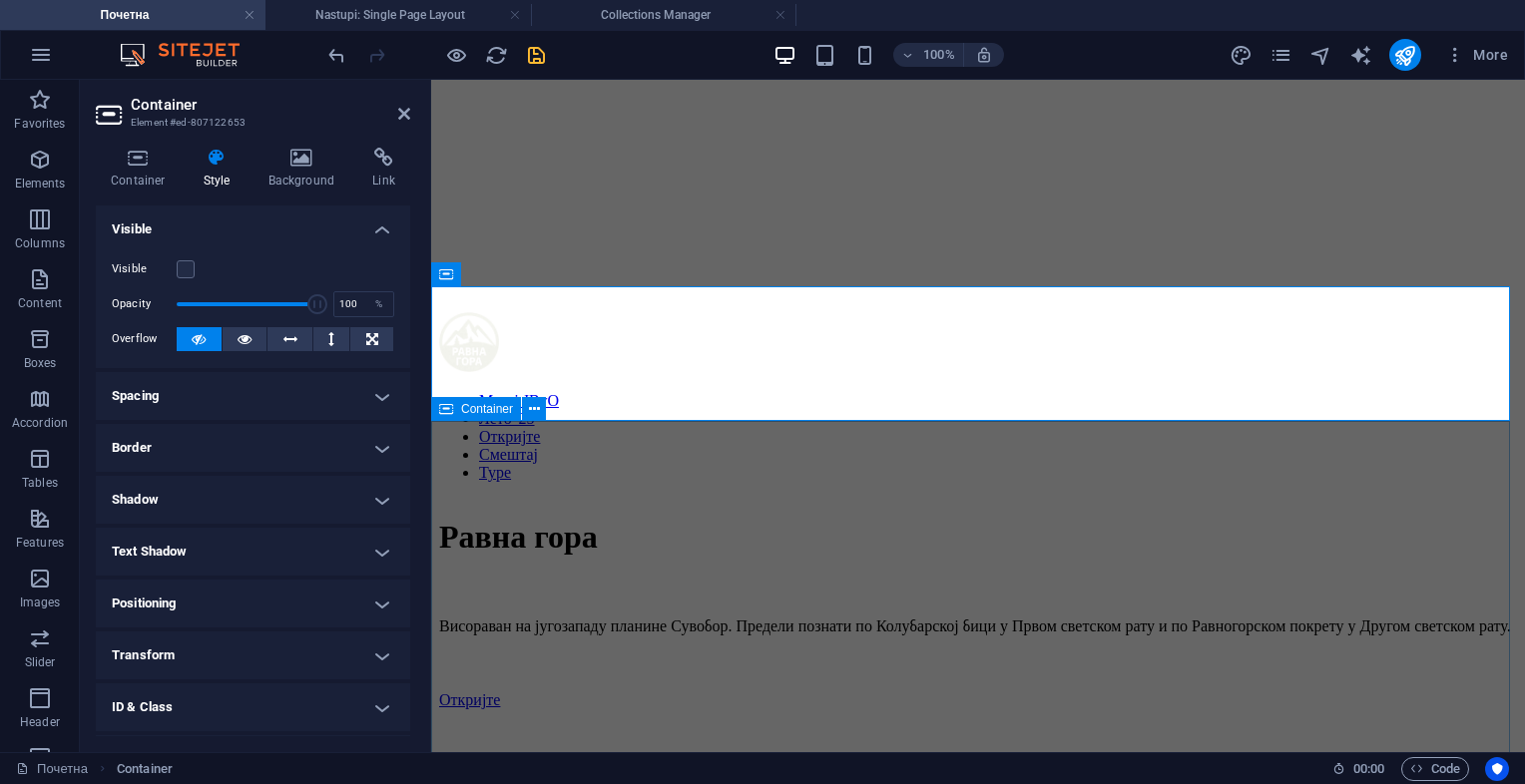click on "Предстојећи догађаји Ноћ Лазарева У суботу, [DATE], са почетком у 20 часова на Равној гори, биће изведена психолошка драма „Ноћ Лазарева”. Дођите да заједно проживимо ноћ у којој се одлучује судбина. Улоге тумаче: – Предраг Јовановић као Кнез Лазар – Александар Јеленић као Искушење Лазарево – Вукашин Вујичић као Појац Посебан уметнички печат даје црквено појање, које током представе ствара снажну атмосферу духовне борбе између овоземаљског и небеског царства. Аутентични костими Ане Колбјанове додатно оживљавају историјски амбијент. 🕗 Време: 20:00" at bounding box center (978, 2239) 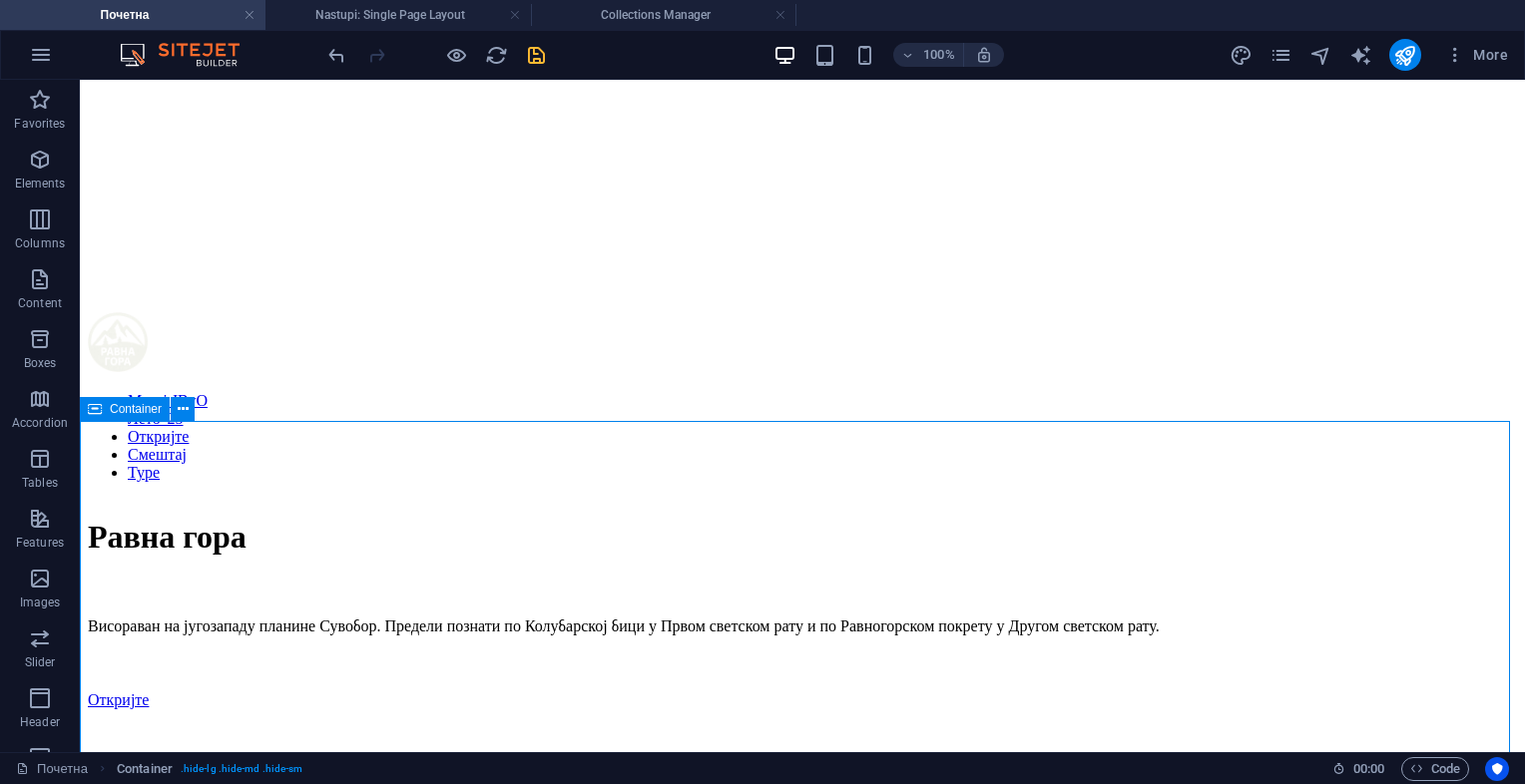 click at bounding box center (95, 409) 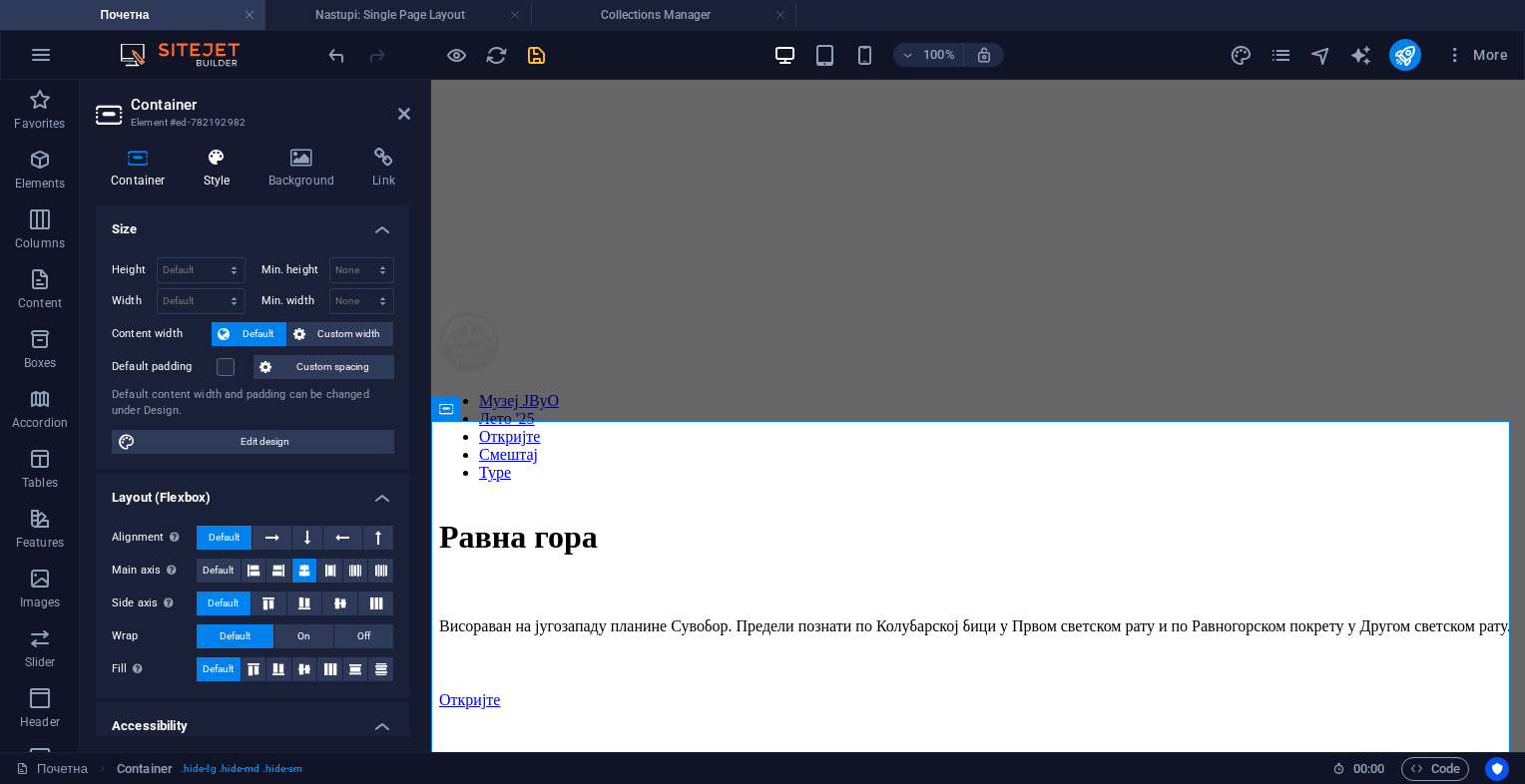 click at bounding box center (217, 158) 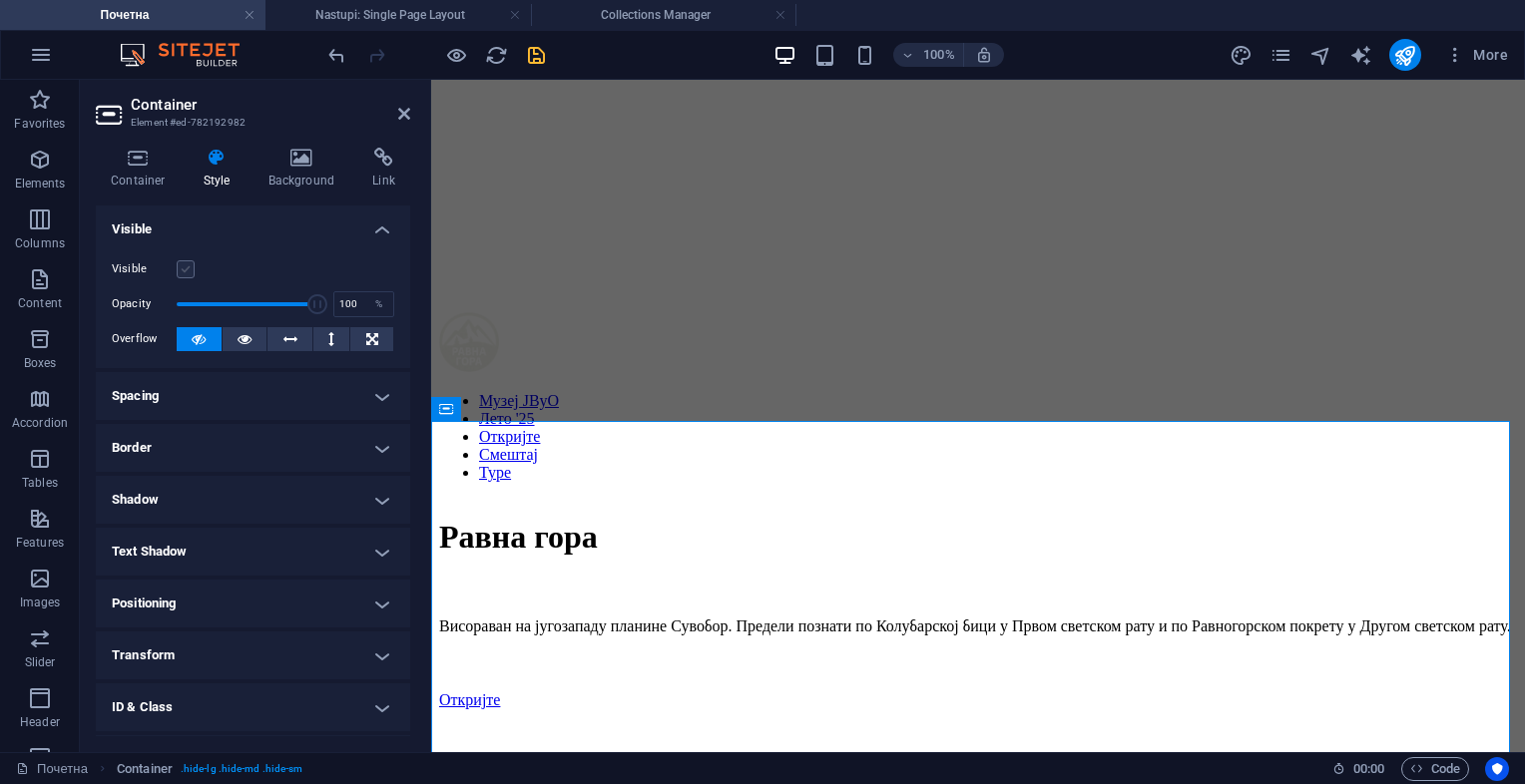 click at bounding box center [186, 269] 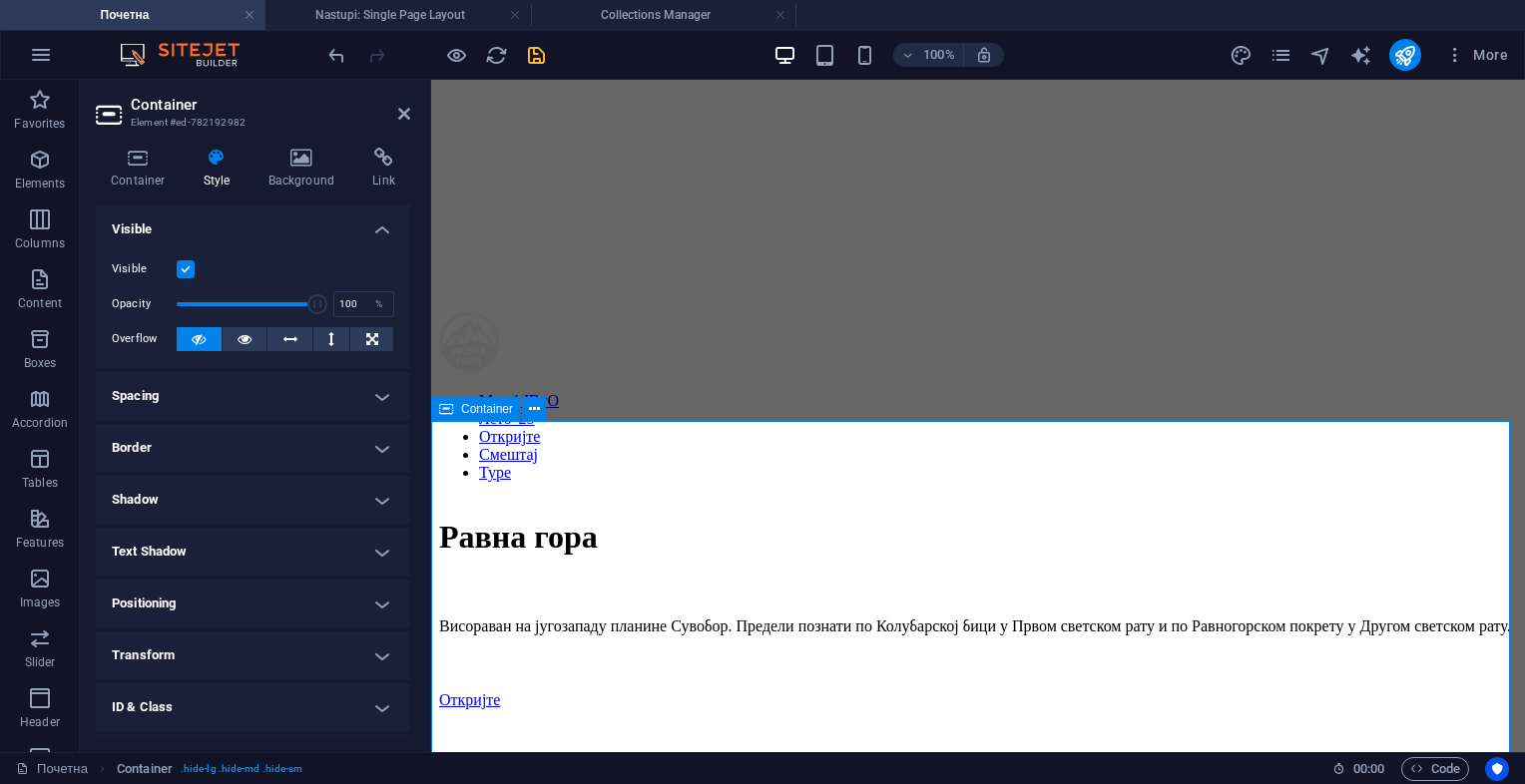 click on "Предстојећи догађаји Ноћ Лазарева У суботу, [DATE], са почетком у 20 часова на Равној гори, биће изведена психолошка драма „Ноћ Лазарева”. Дођите да заједно проживимо ноћ у којој се одлучује судбина. Улоге тумаче: – Предраг Јовановић као Кнез Лазар – Александар Јеленић као Искушење Лазарево – Вукашин Вујичић као Појац Посебан уметнички печат даје црквено појање, које током представе ствара снажну атмосферу духовне борбе између овоземаљског и небеског царства. Аутентични костими Ане Колбјанове додатно оживљавају историјски амбијент. 🕗 Време: 20:00" at bounding box center (978, 2239) 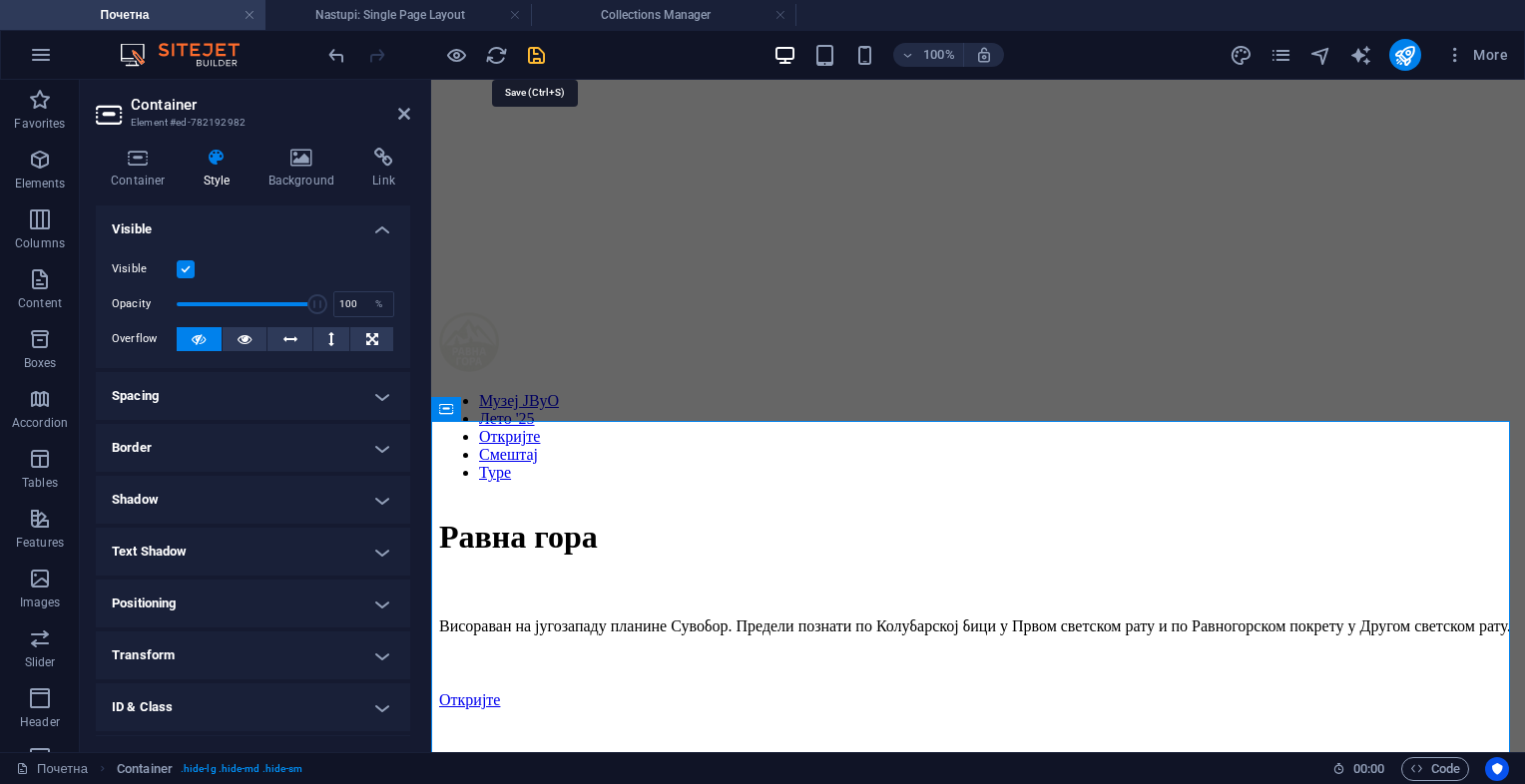 click at bounding box center (536, 55) 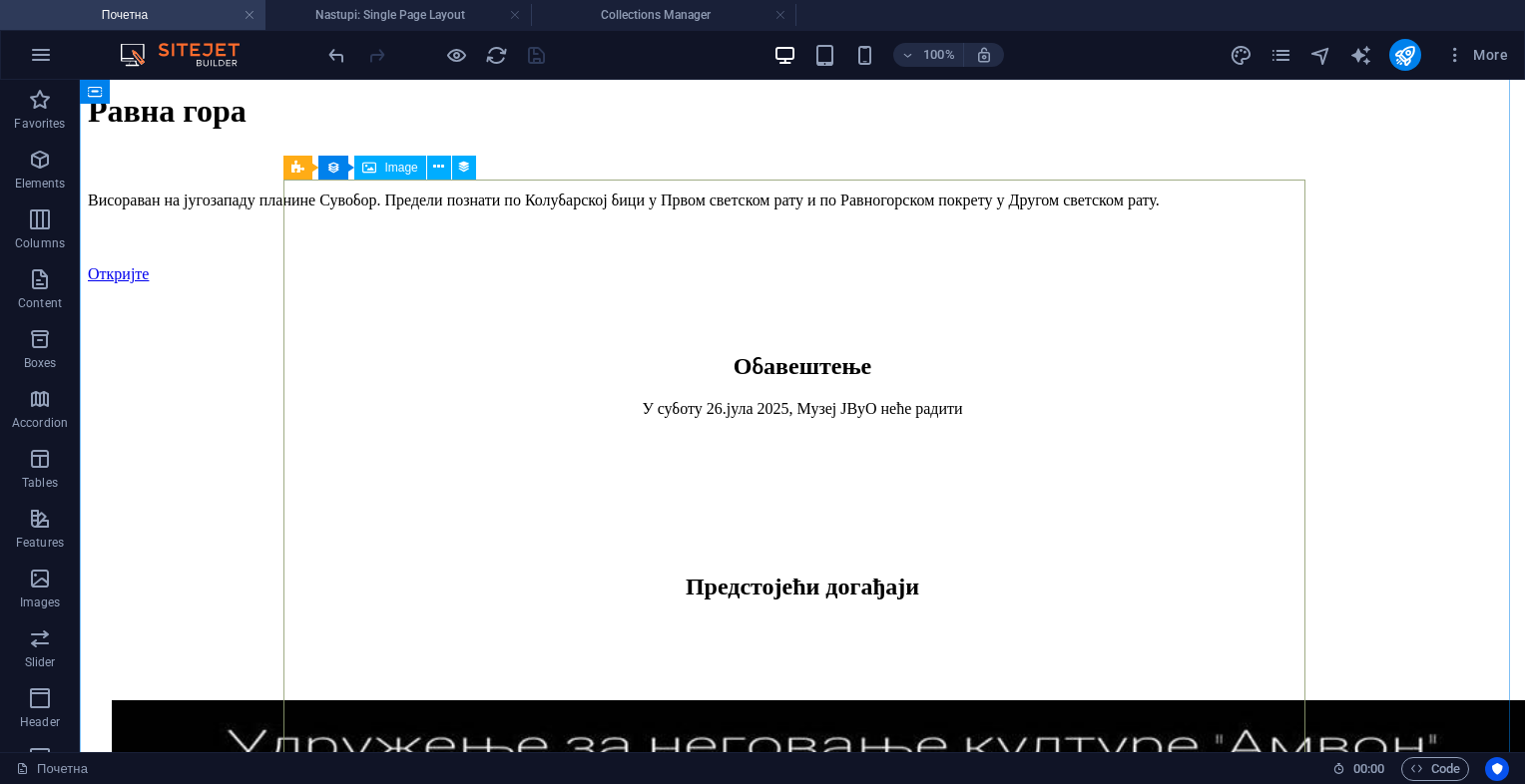 scroll, scrollTop: 399, scrollLeft: 0, axis: vertical 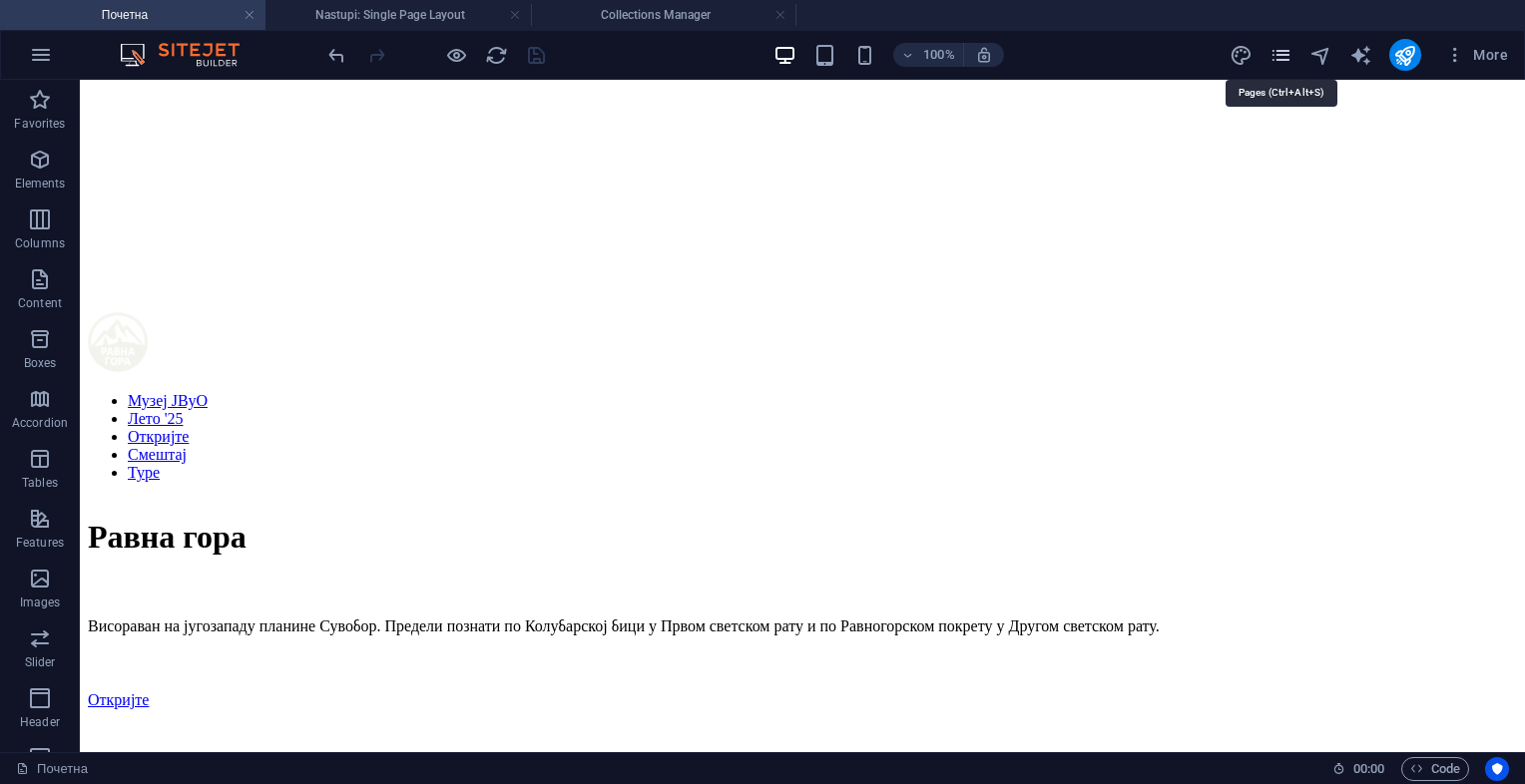 click at bounding box center (1280, 55) 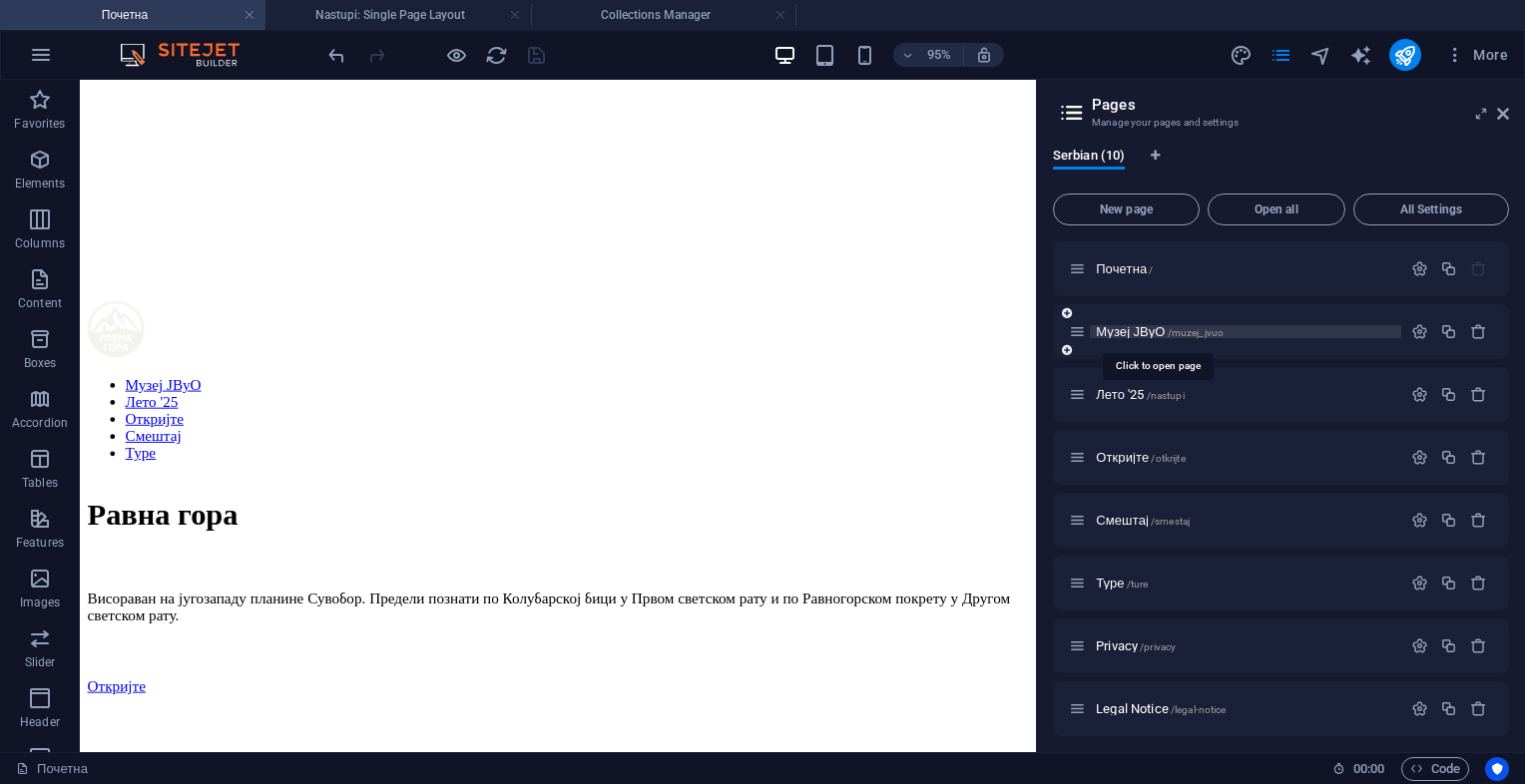 click on "Музеј ЈВуО /muzej_jvuo" at bounding box center (1160, 331) 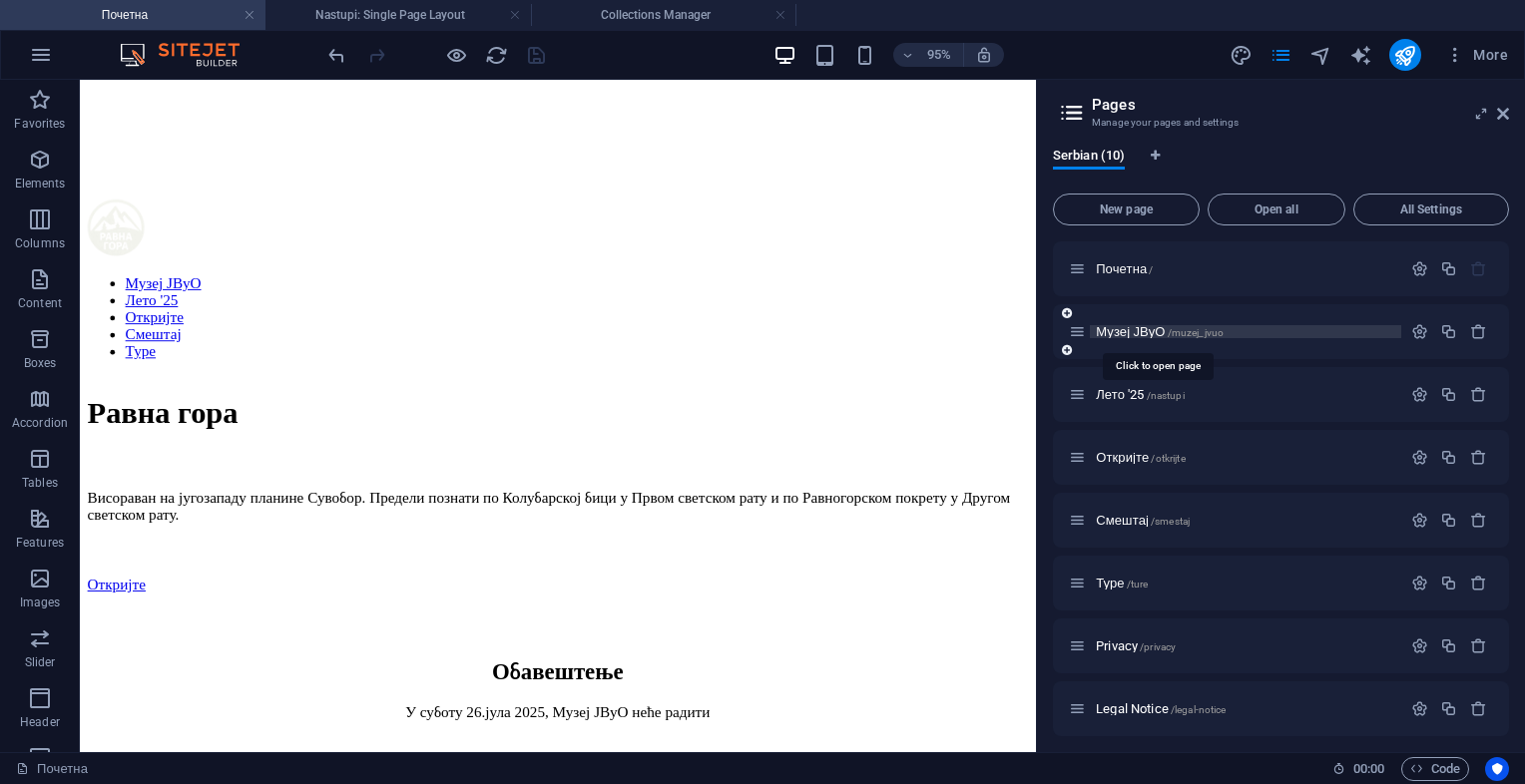 scroll, scrollTop: 0, scrollLeft: 0, axis: both 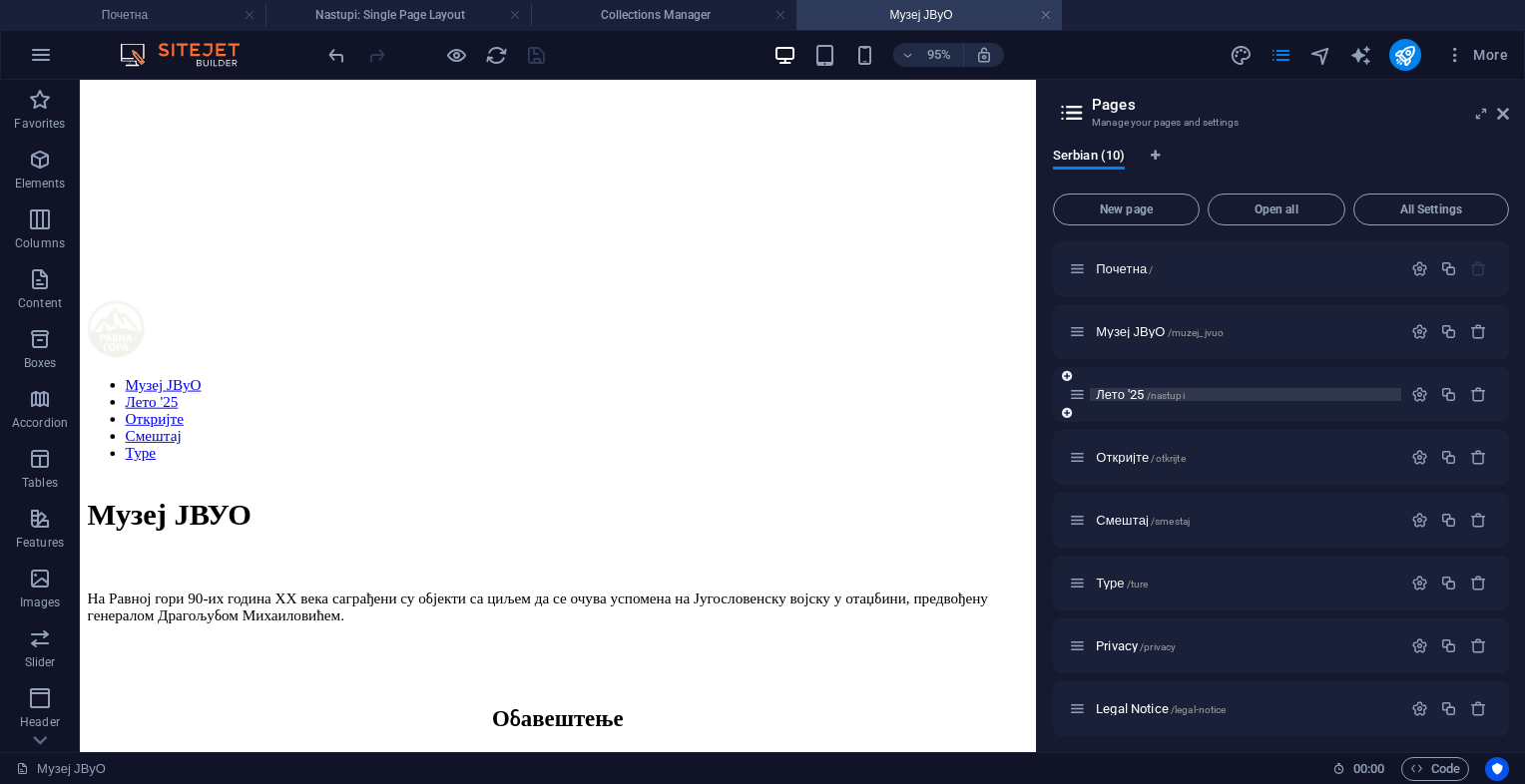 click on "Лето '25 /nastupi" at bounding box center [1140, 394] 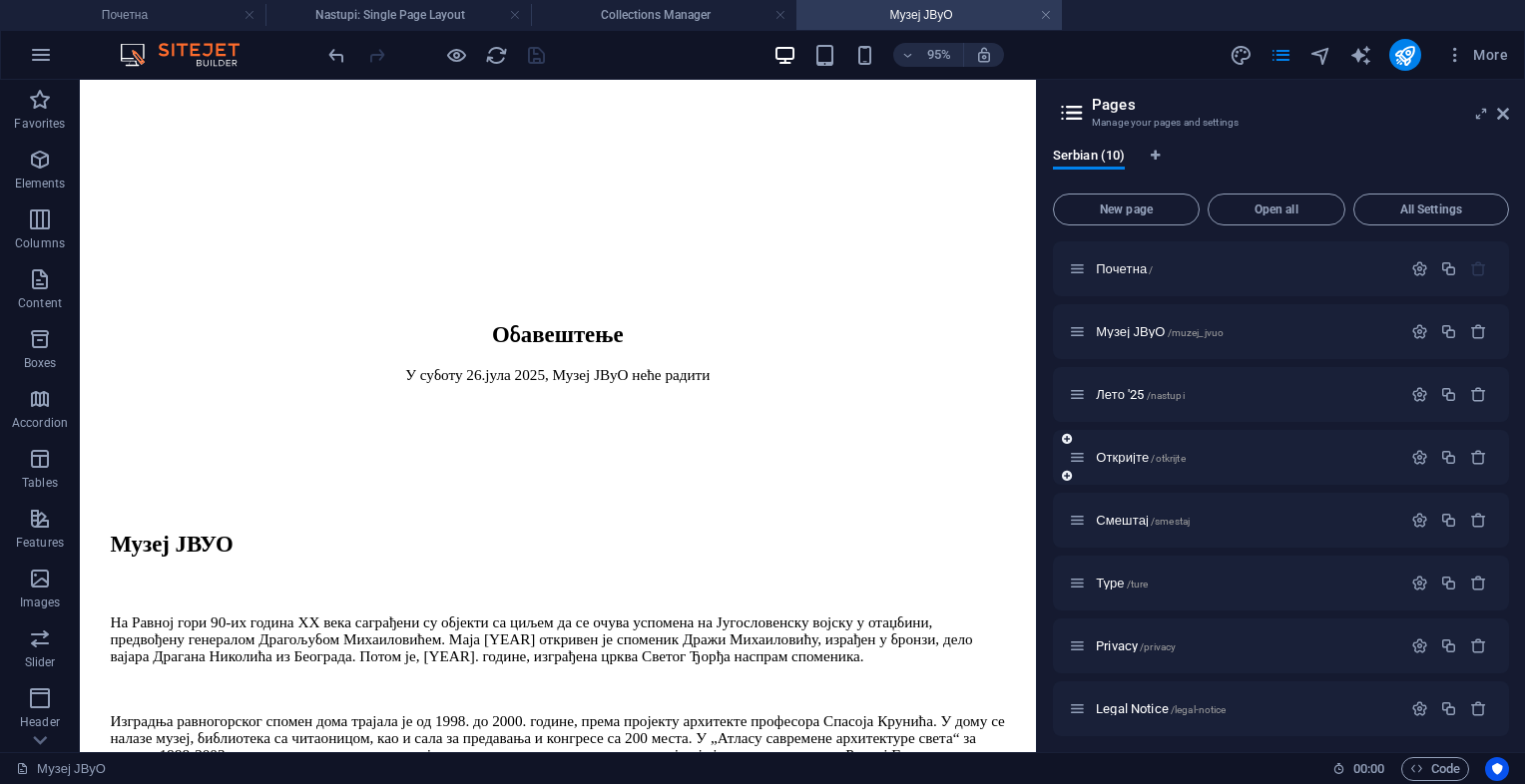 scroll, scrollTop: 0, scrollLeft: 0, axis: both 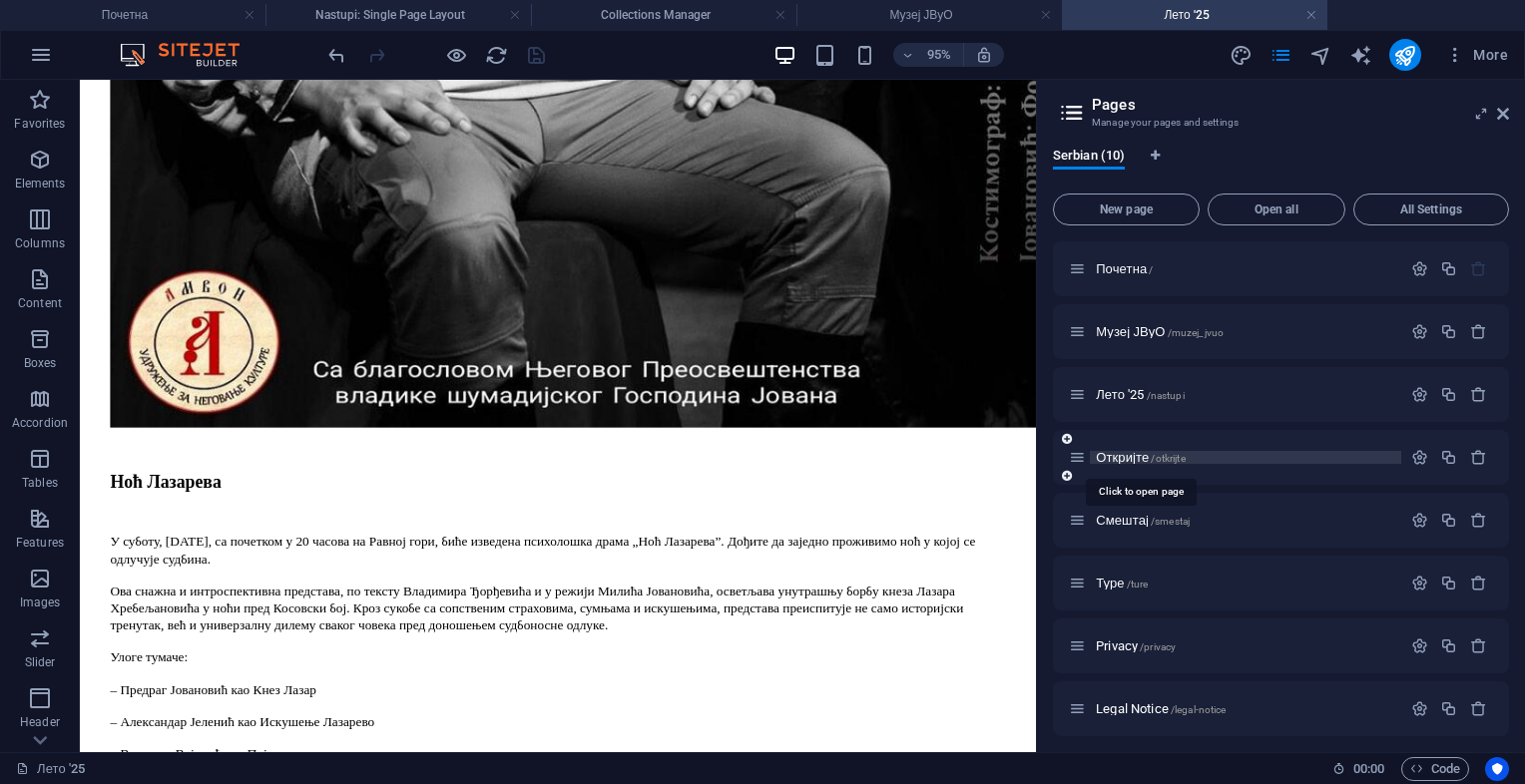 click on "Откријте /otkrijte" at bounding box center (1141, 457) 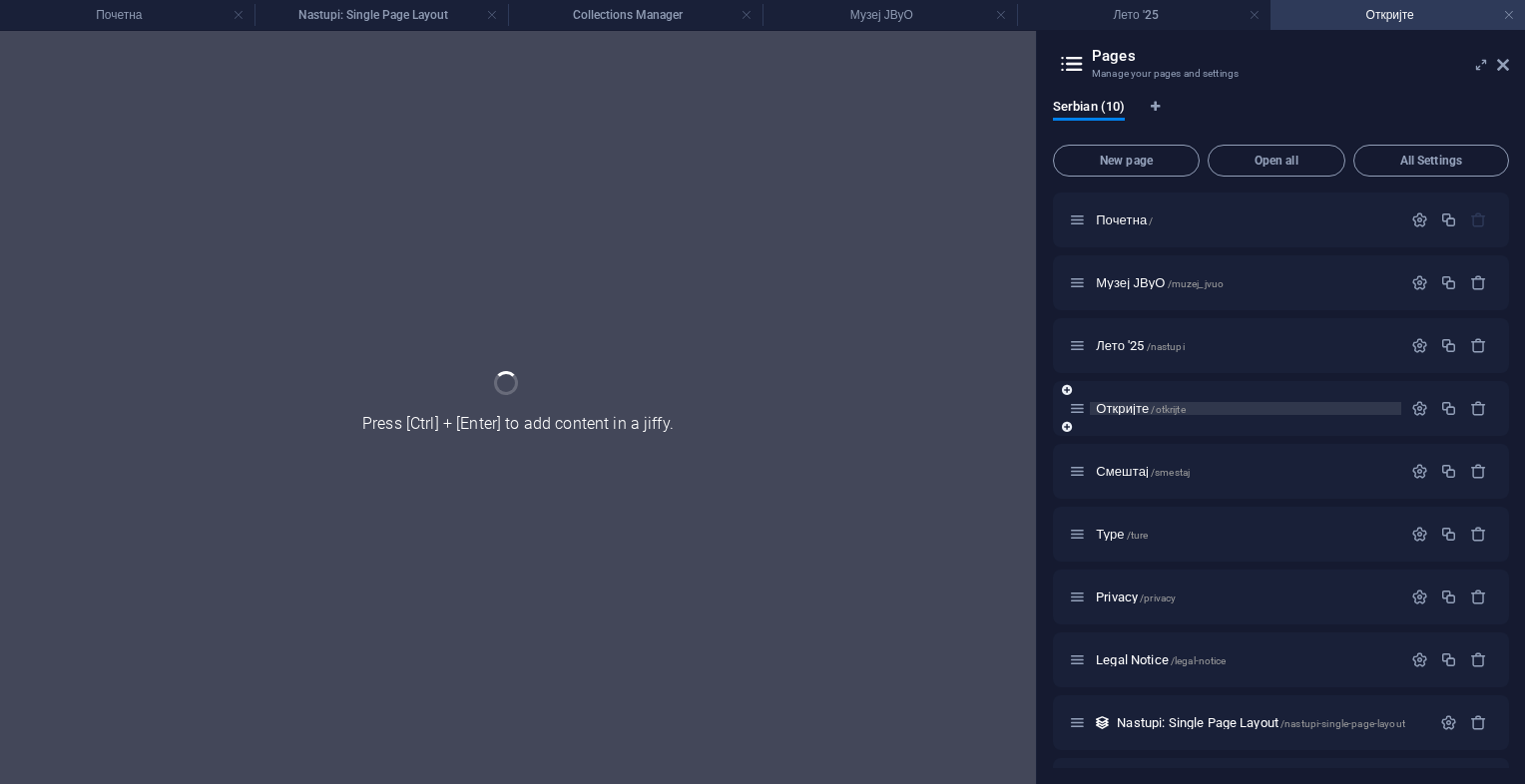 scroll, scrollTop: 0, scrollLeft: 0, axis: both 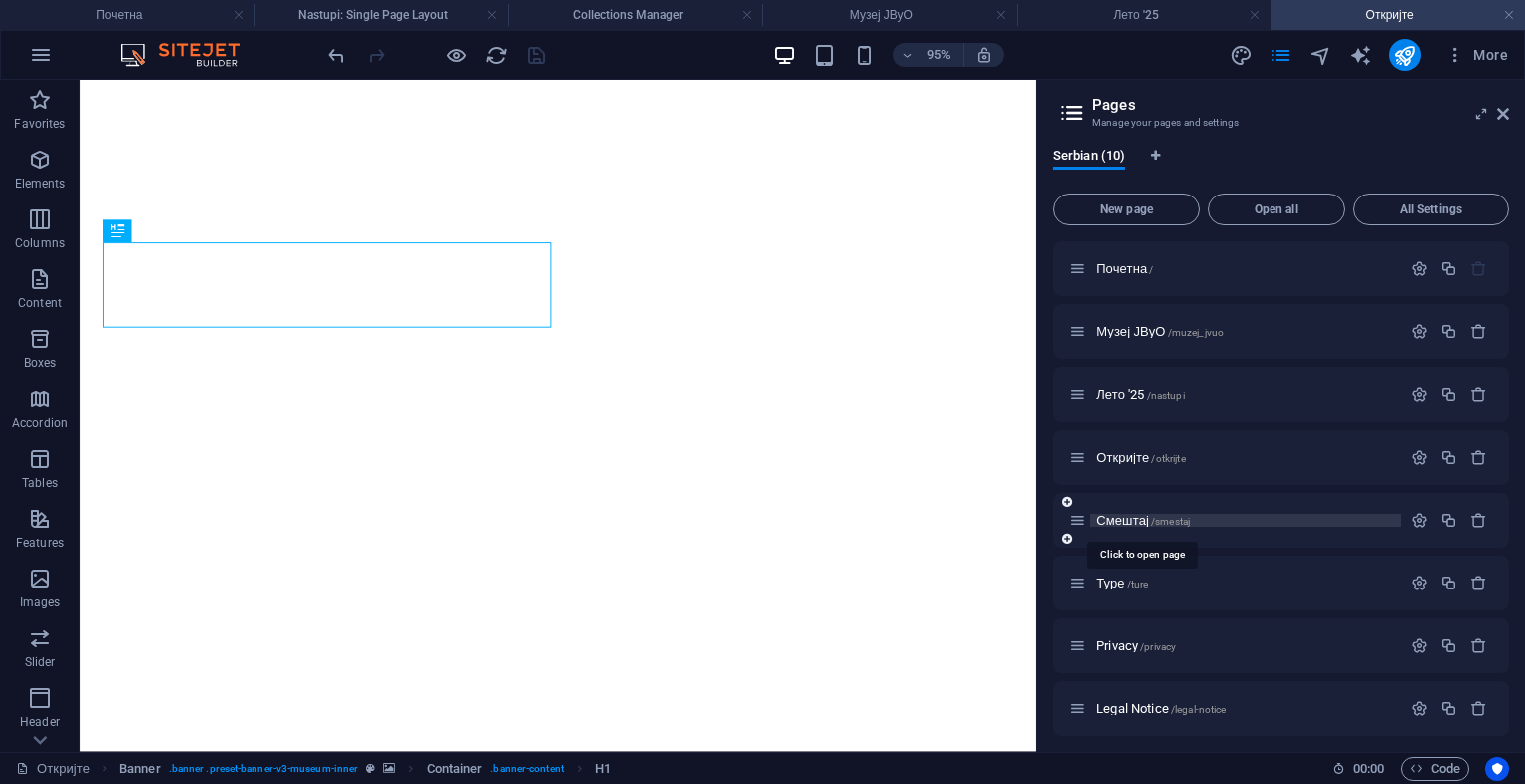 click on "Смештај /smestaj" at bounding box center (1143, 520) 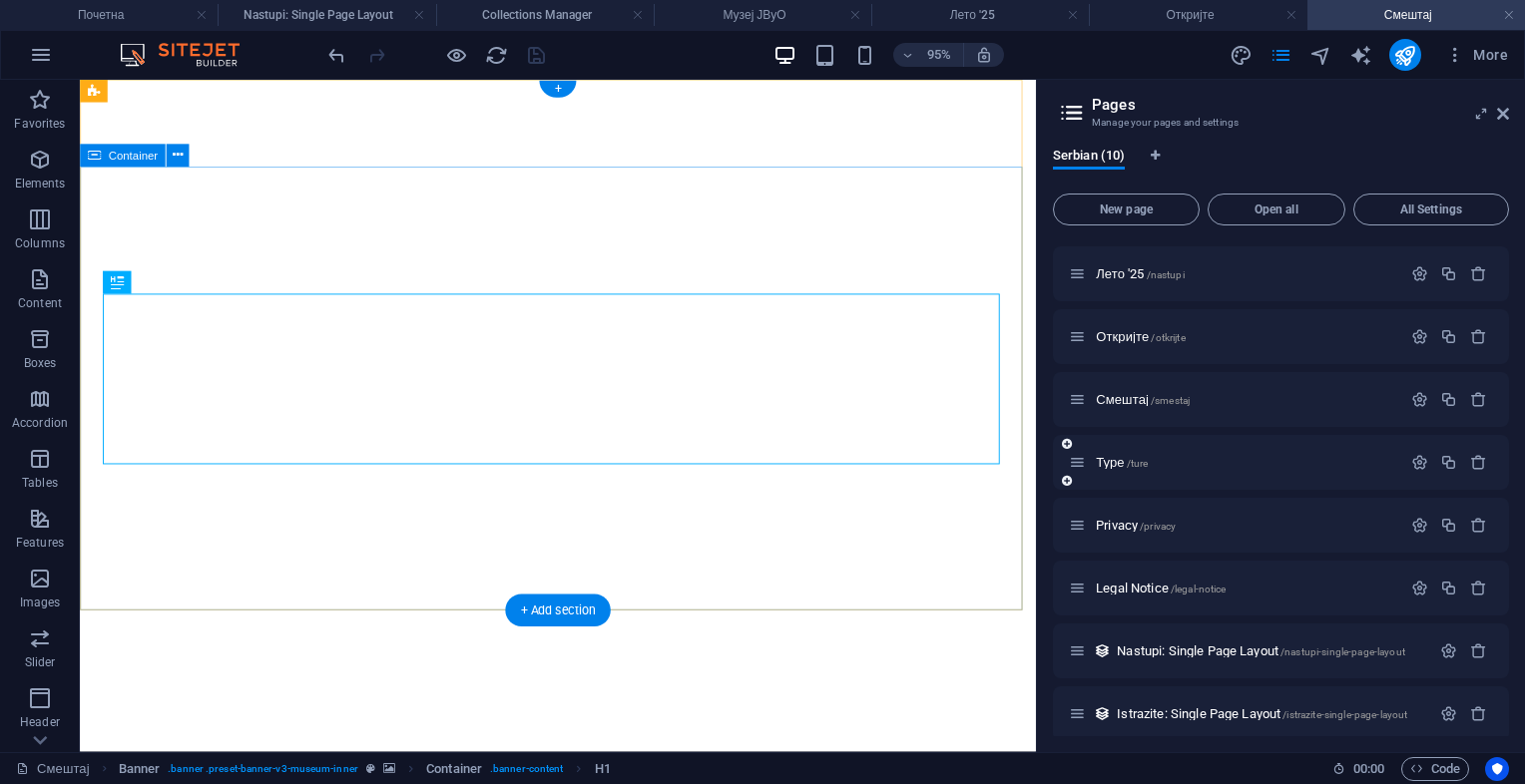 scroll, scrollTop: 133, scrollLeft: 0, axis: vertical 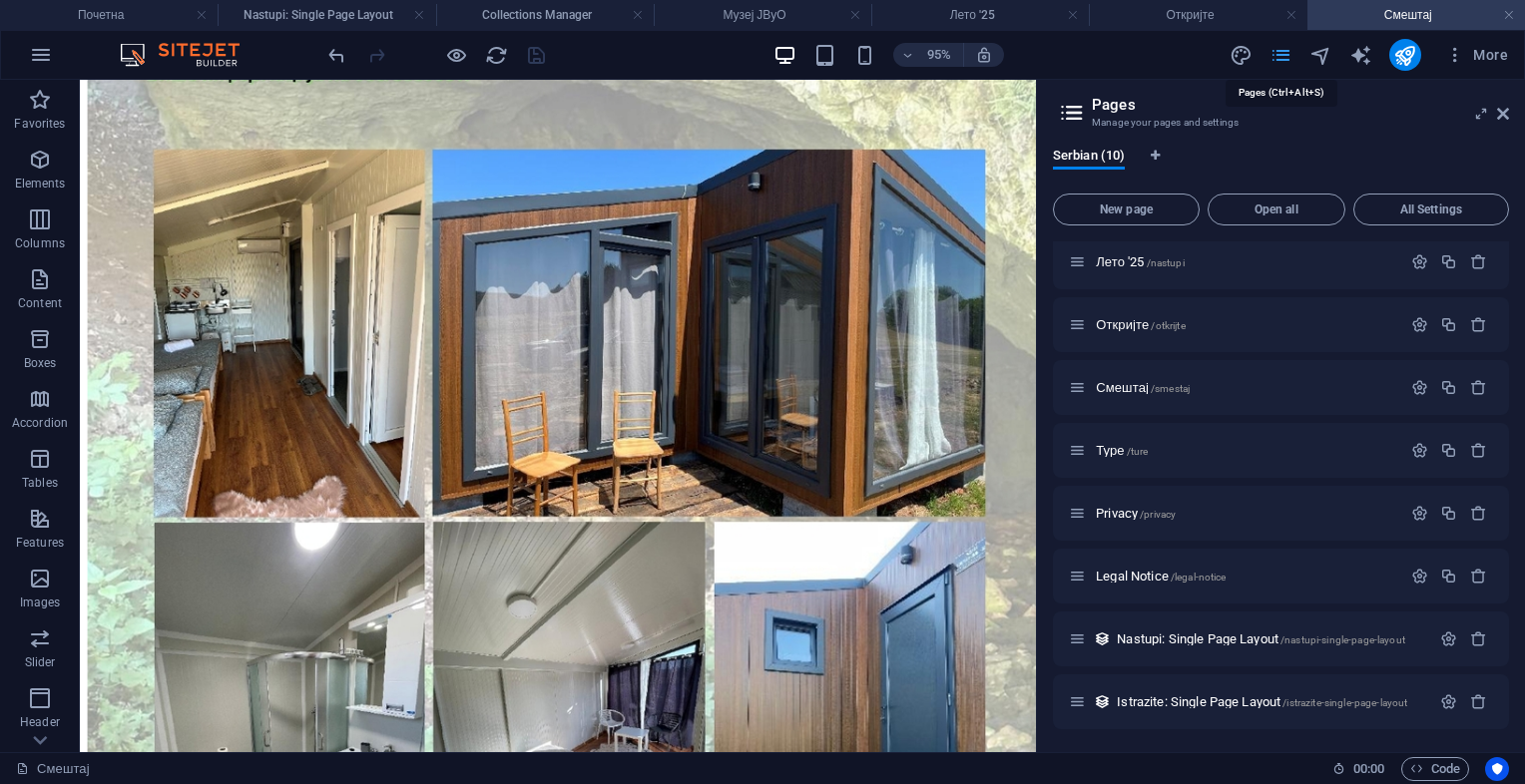 click at bounding box center (1280, 55) 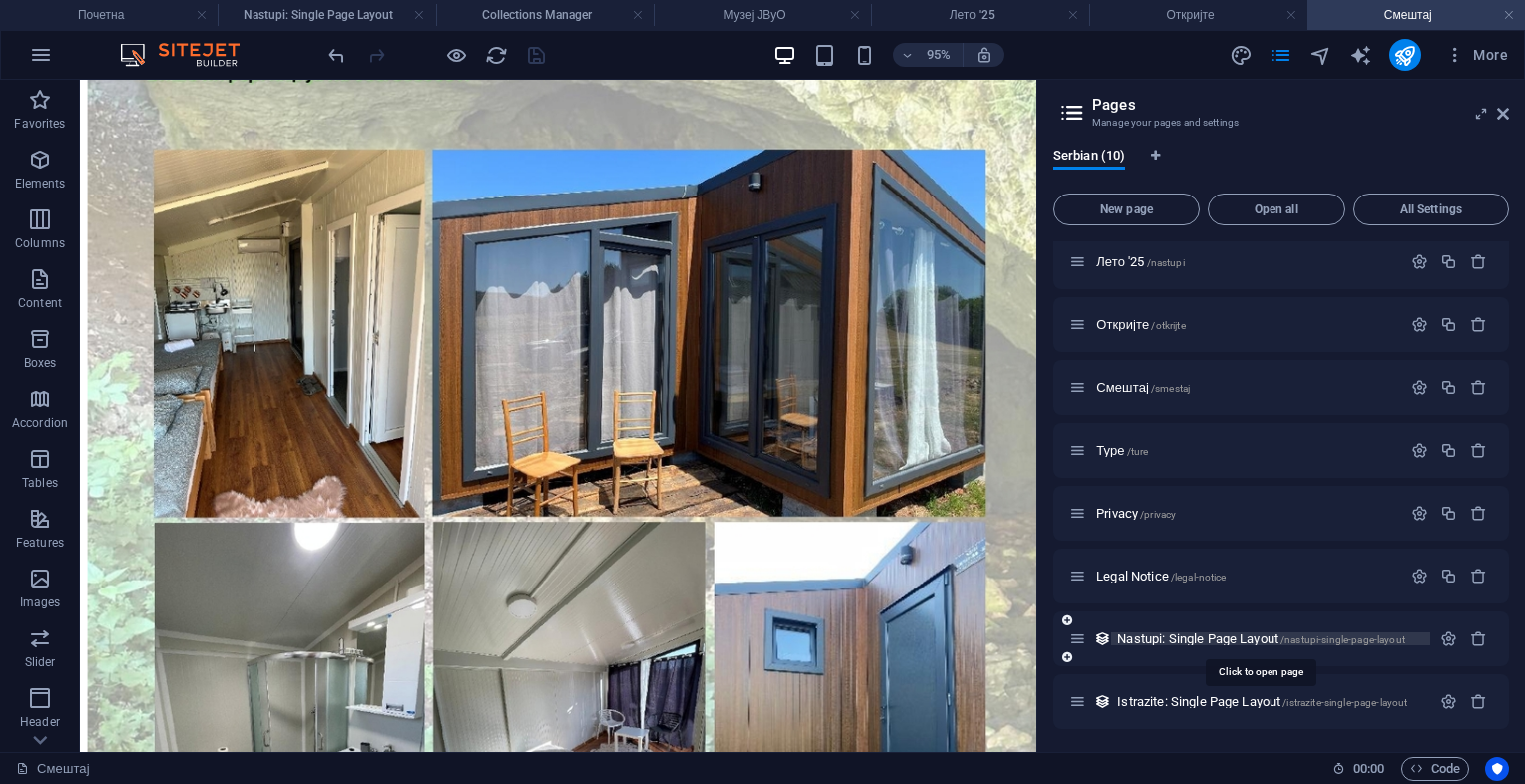 click on "Nastupi: Single Page Layout /nastupi-single-page-layout" at bounding box center [1261, 638] 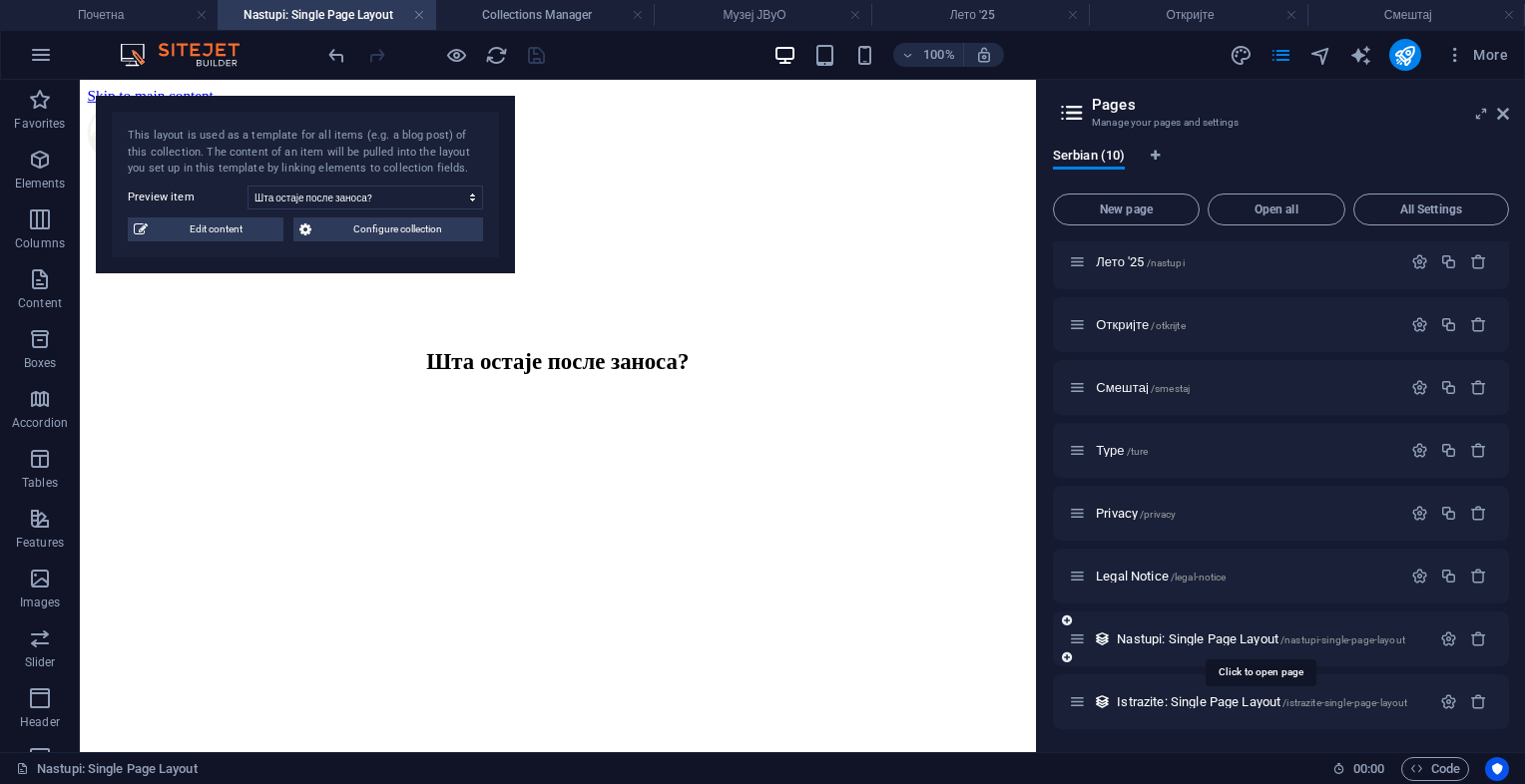 scroll, scrollTop: 0, scrollLeft: 0, axis: both 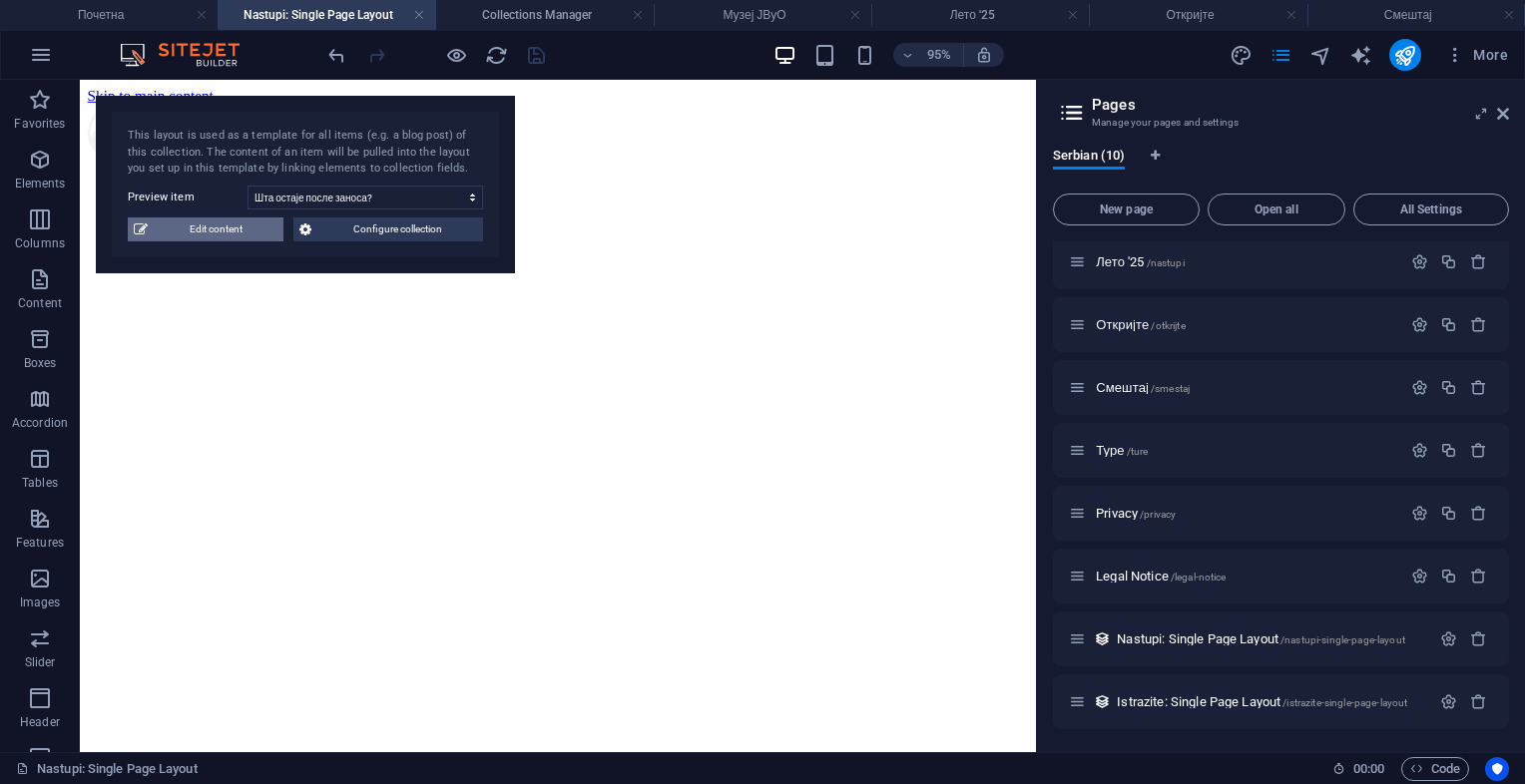 click on "Edit content" at bounding box center (216, 229) 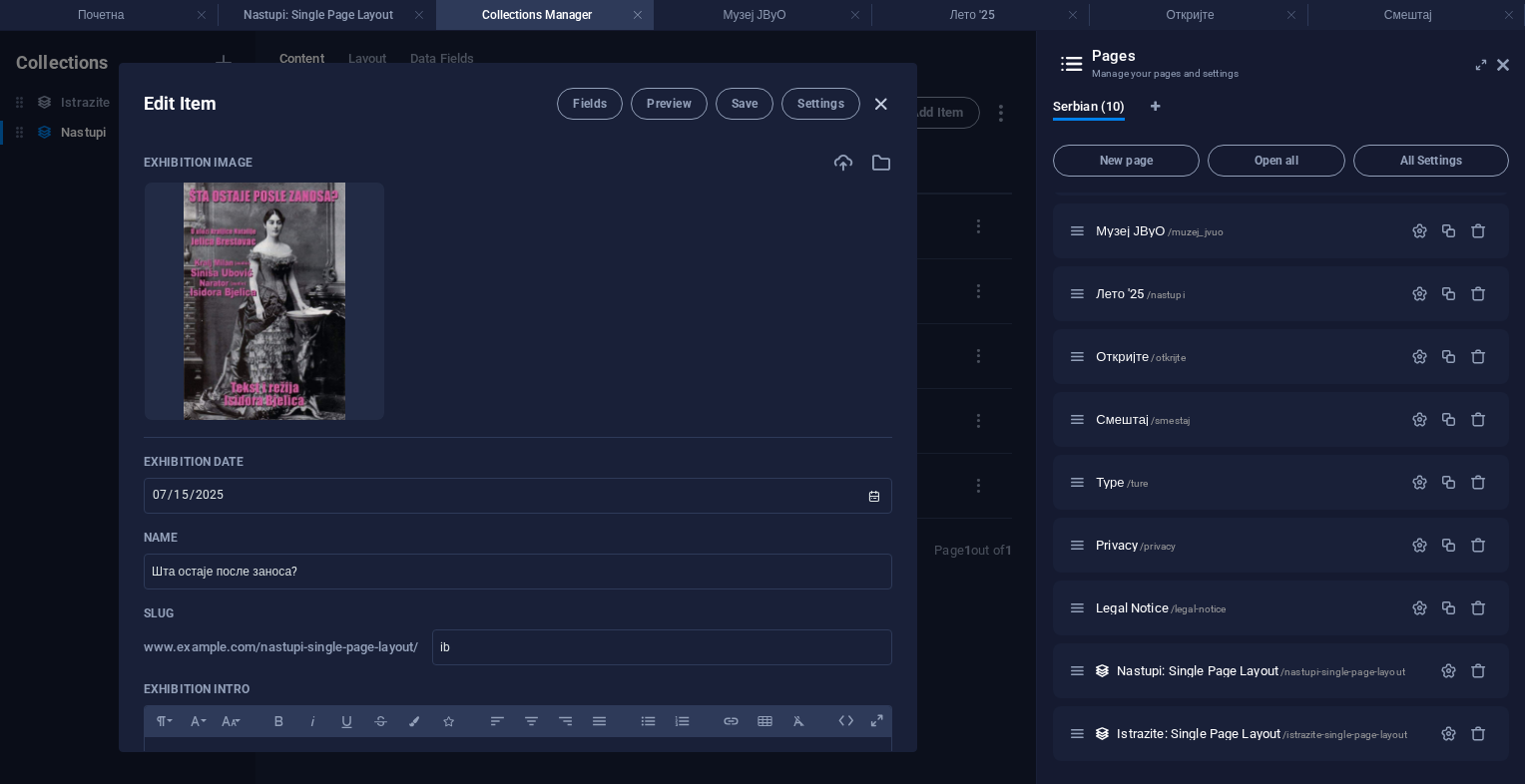click at bounding box center (880, 104) 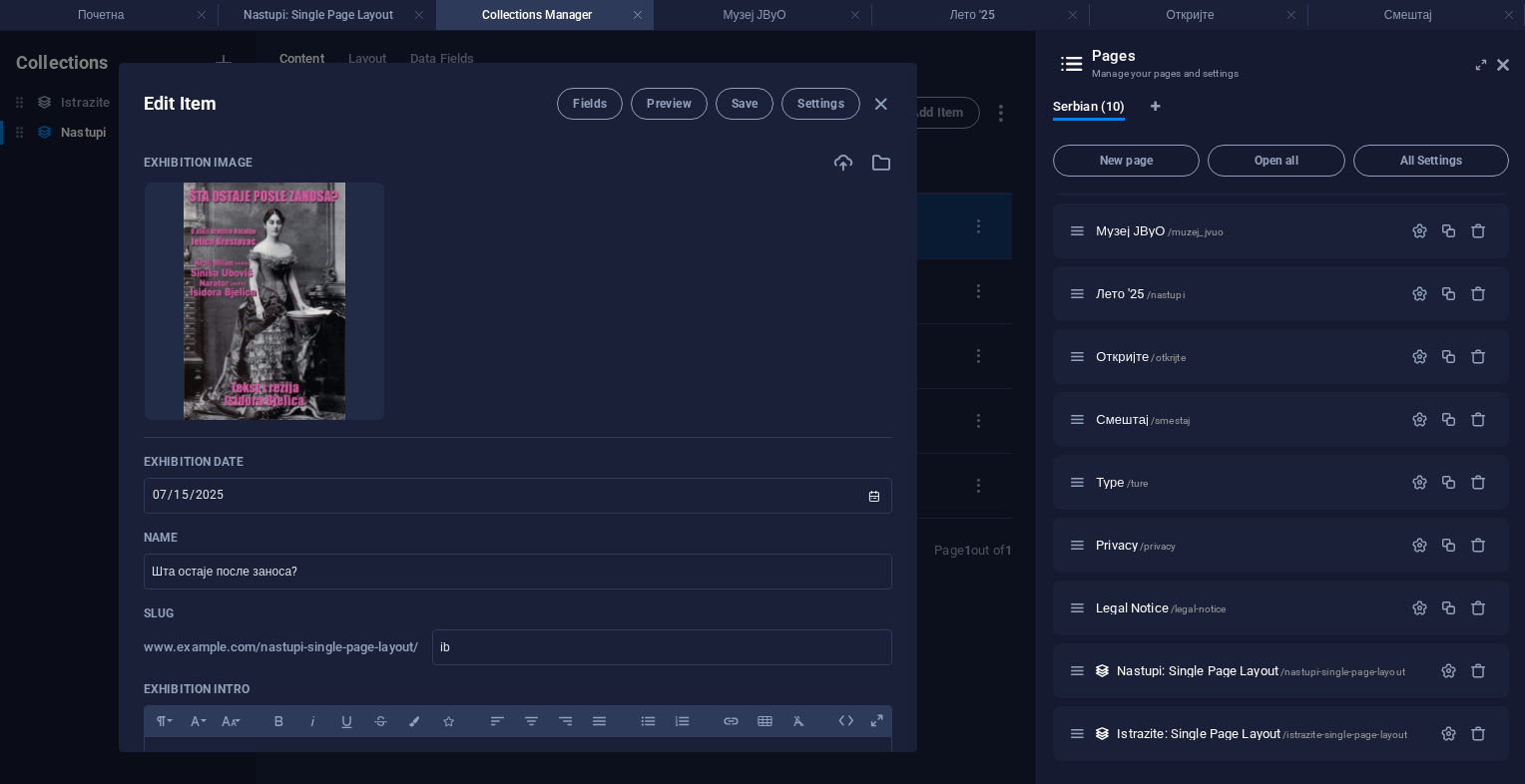 type on "2025-08-02" 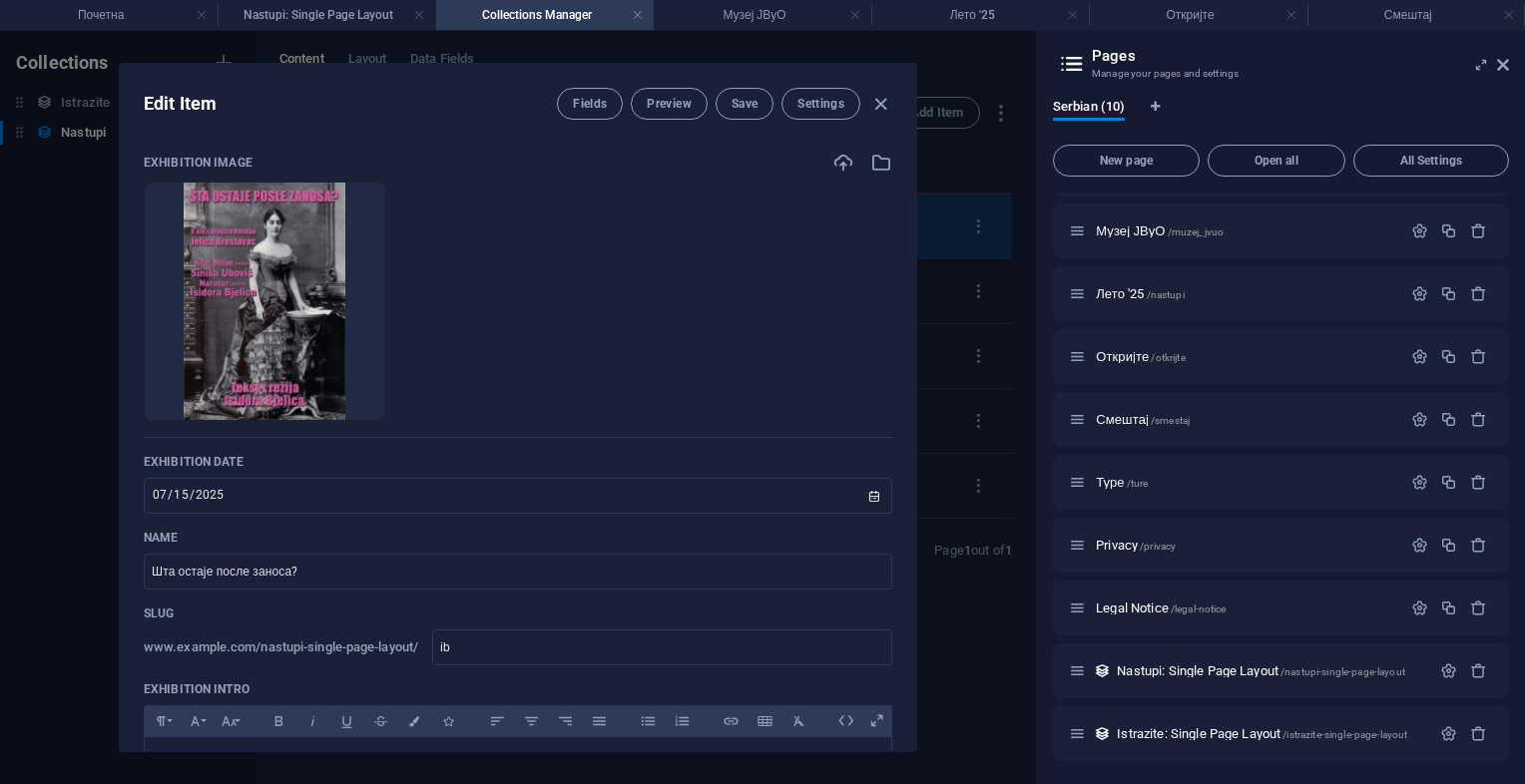 type 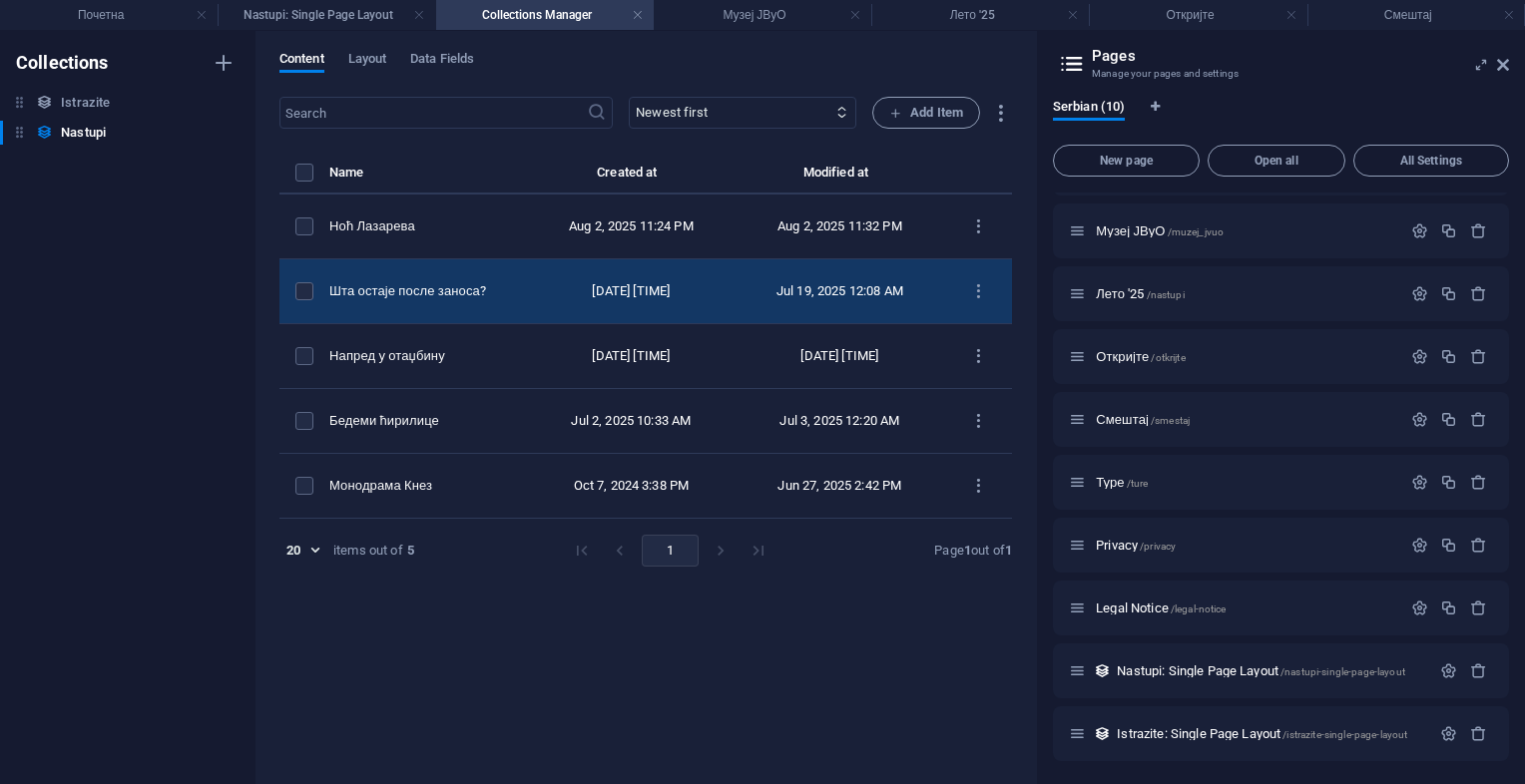 click at bounding box center [304, 291] 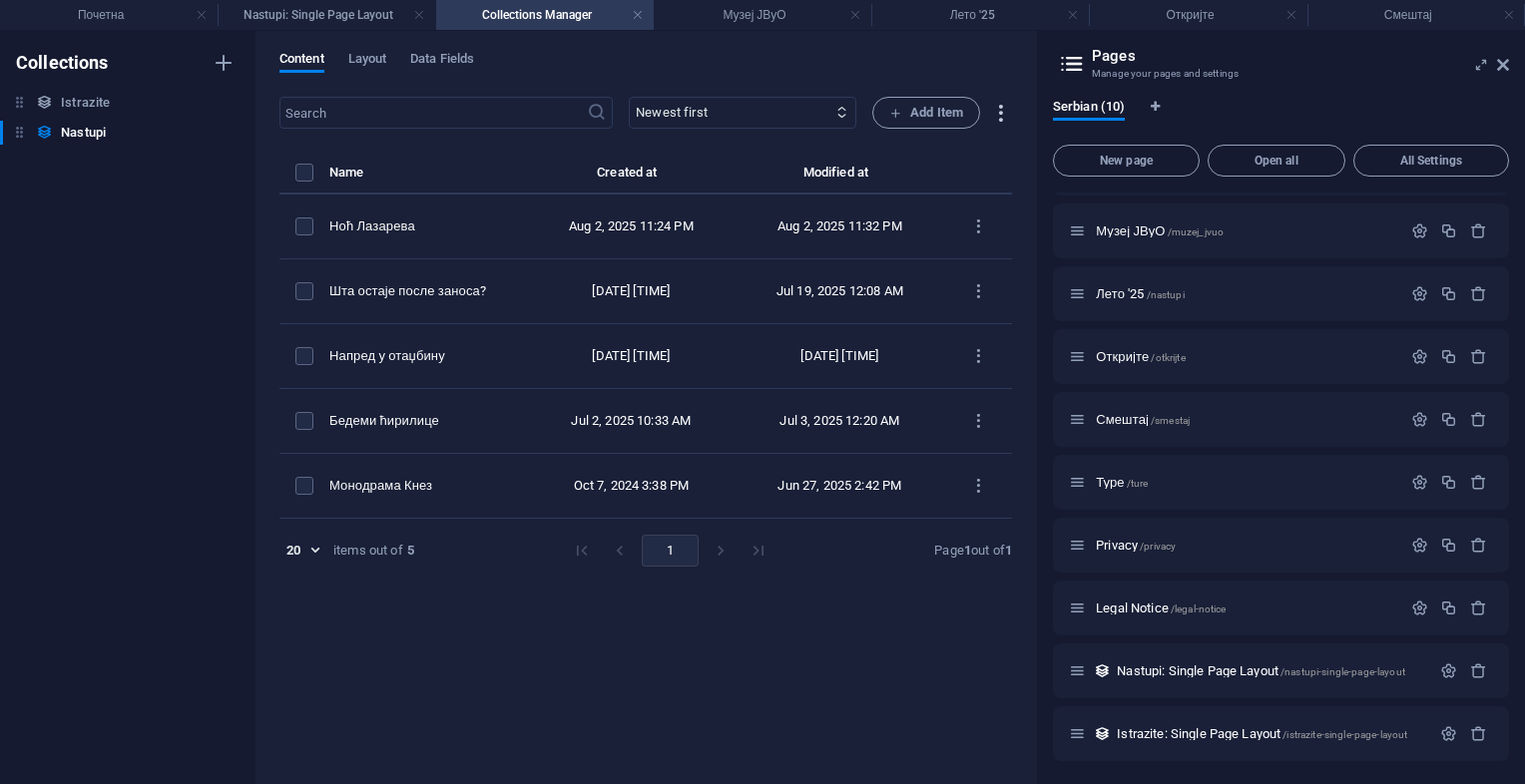 click at bounding box center [1000, 113] 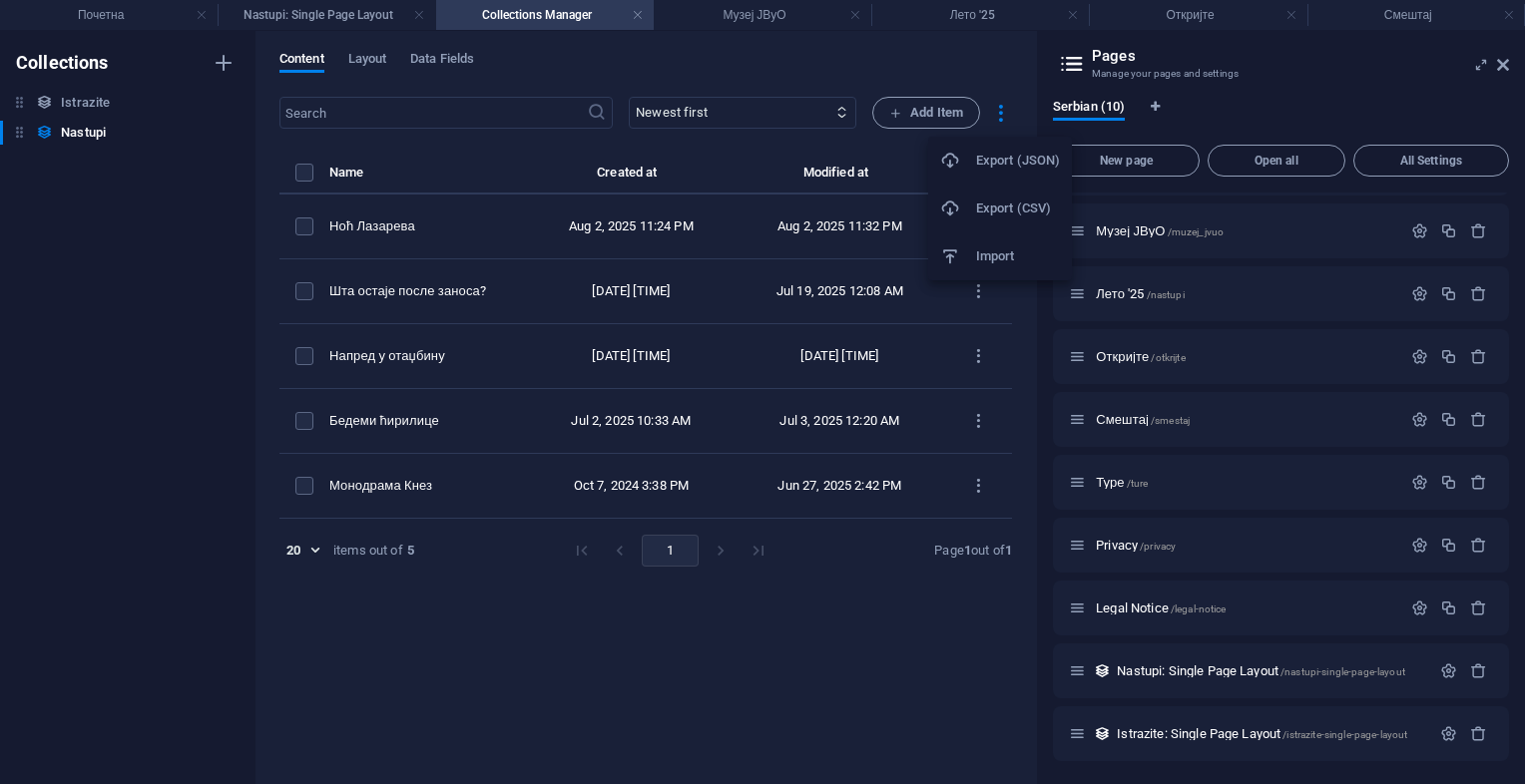 click at bounding box center [762, 392] 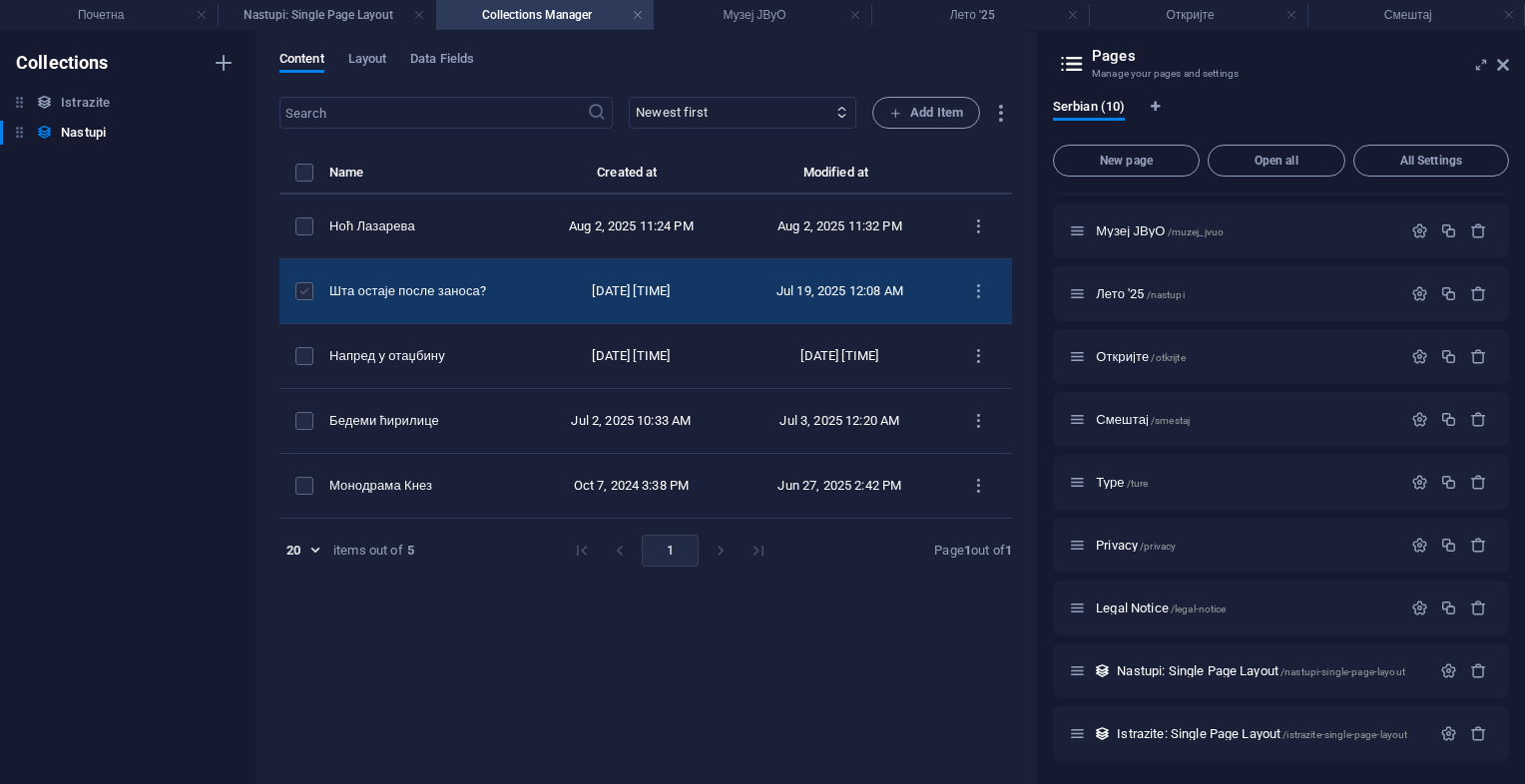 click at bounding box center (304, 291) 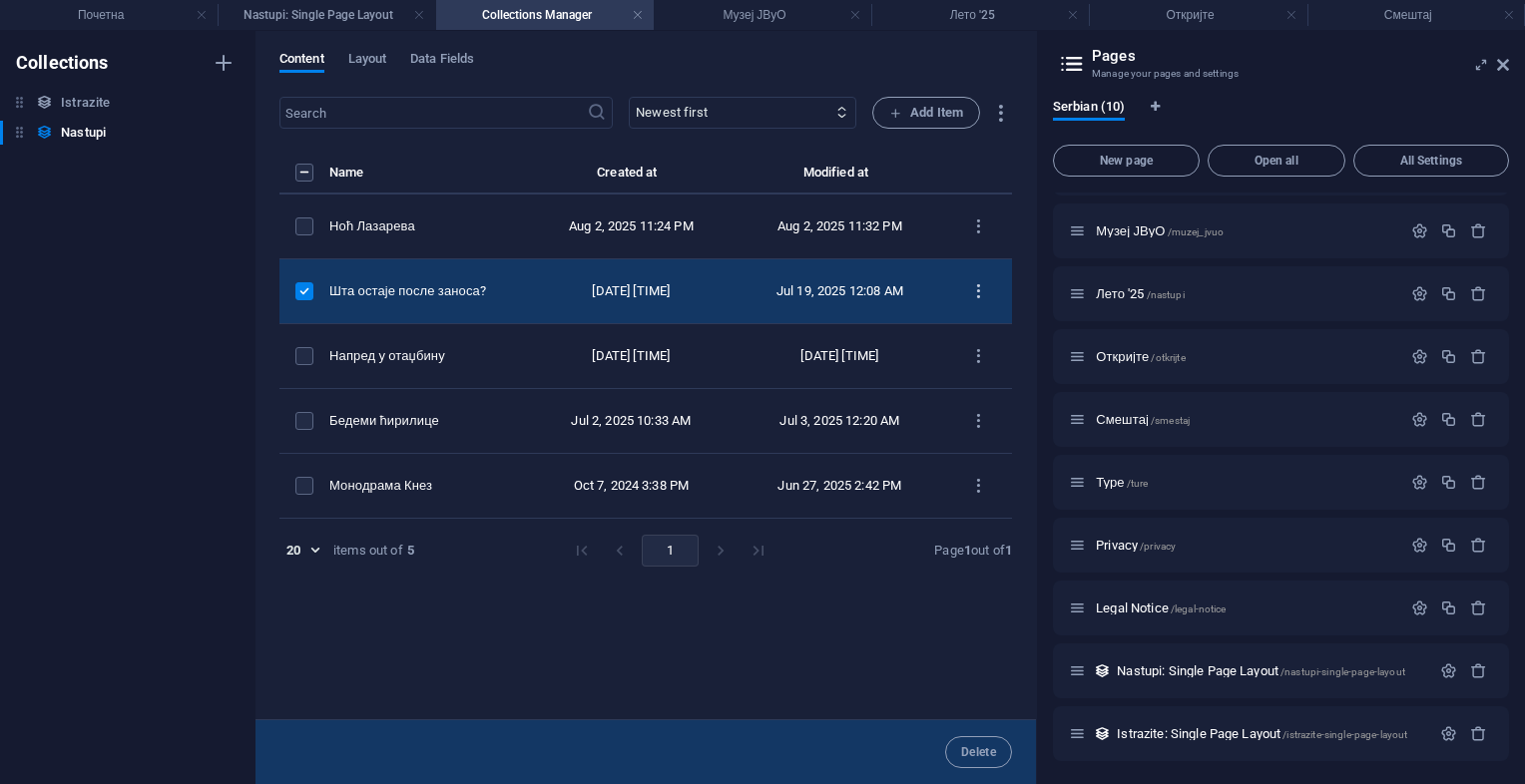 click at bounding box center [978, 291] 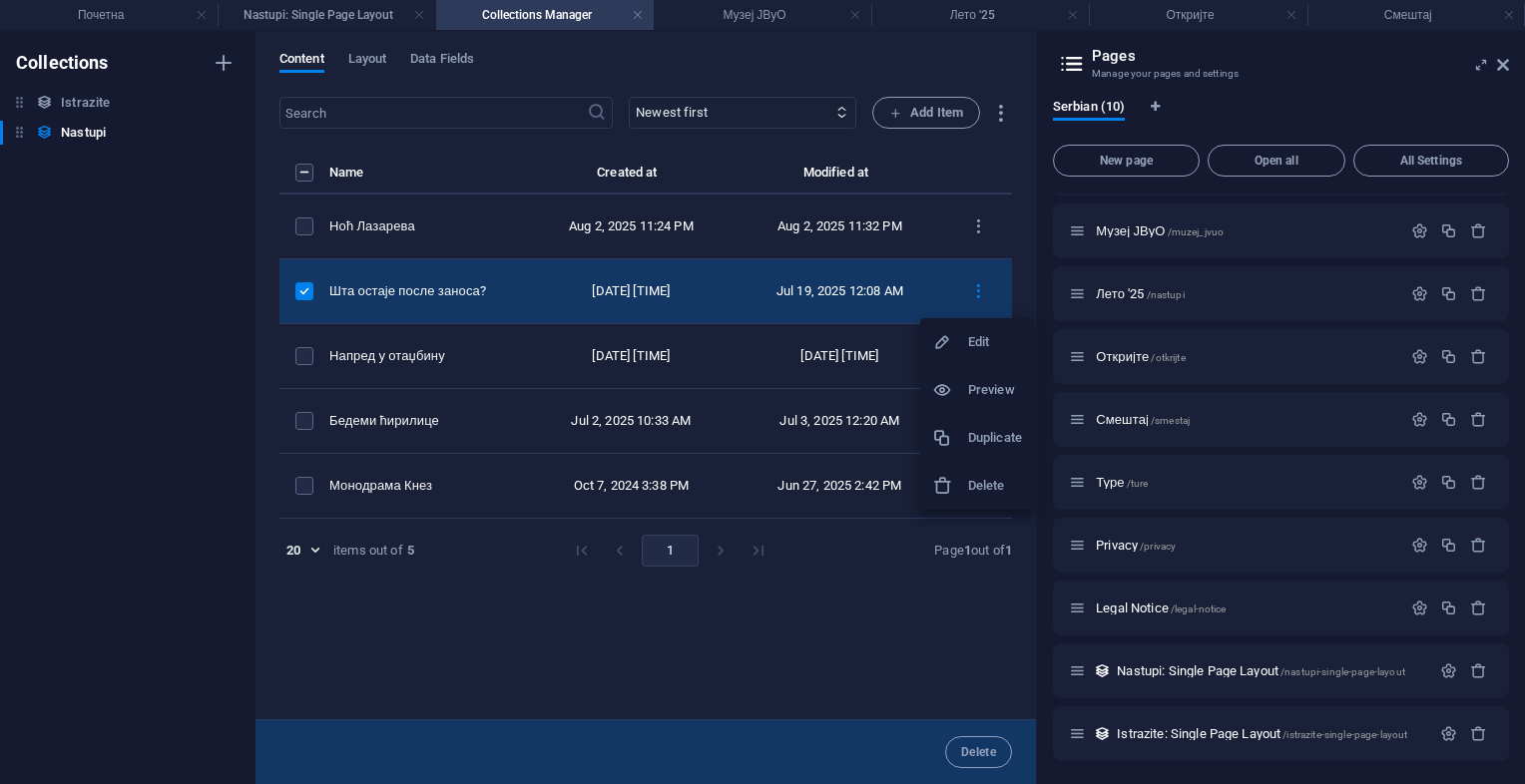 click on "Delete" at bounding box center [995, 486] 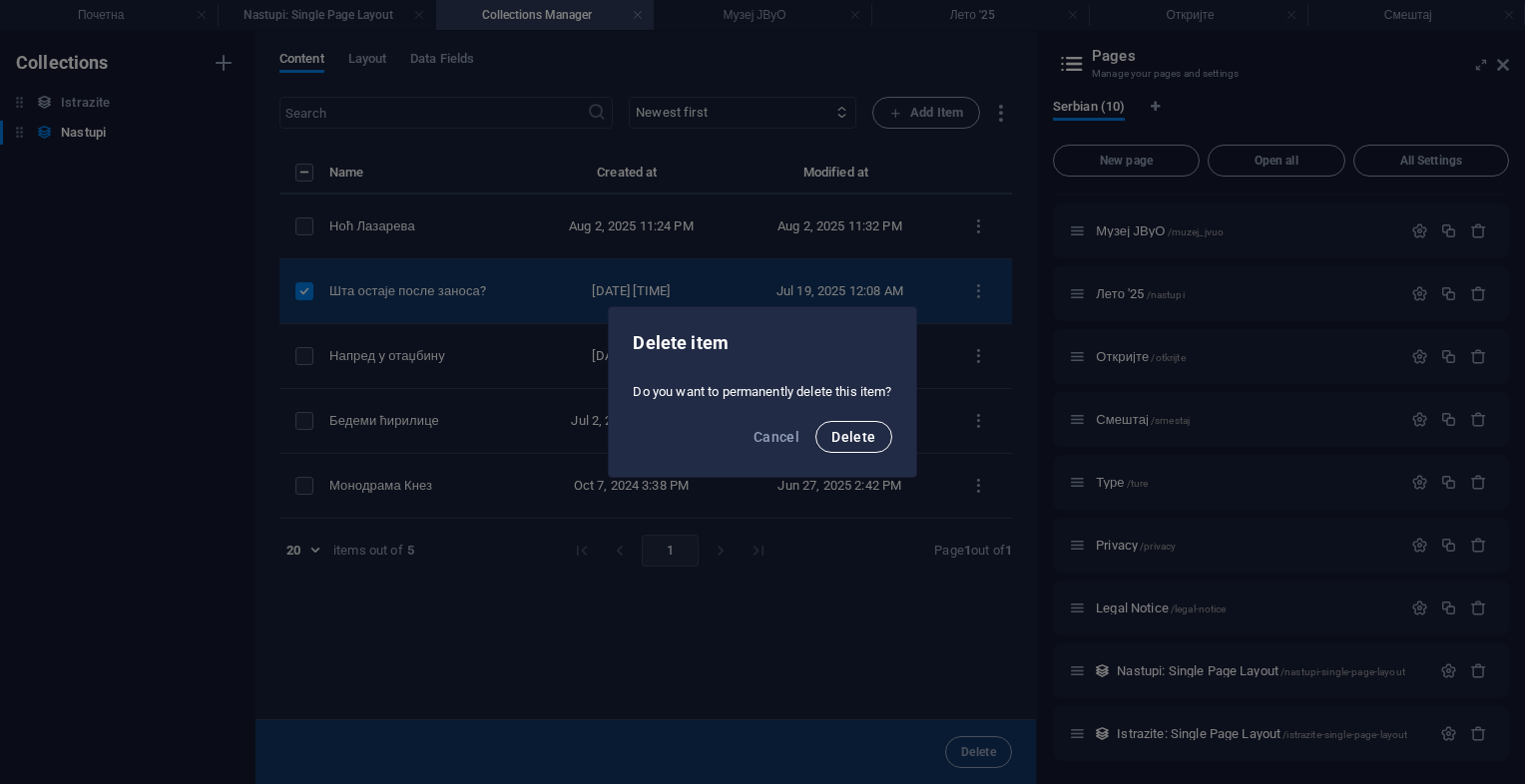 click on "Delete" at bounding box center (853, 437) 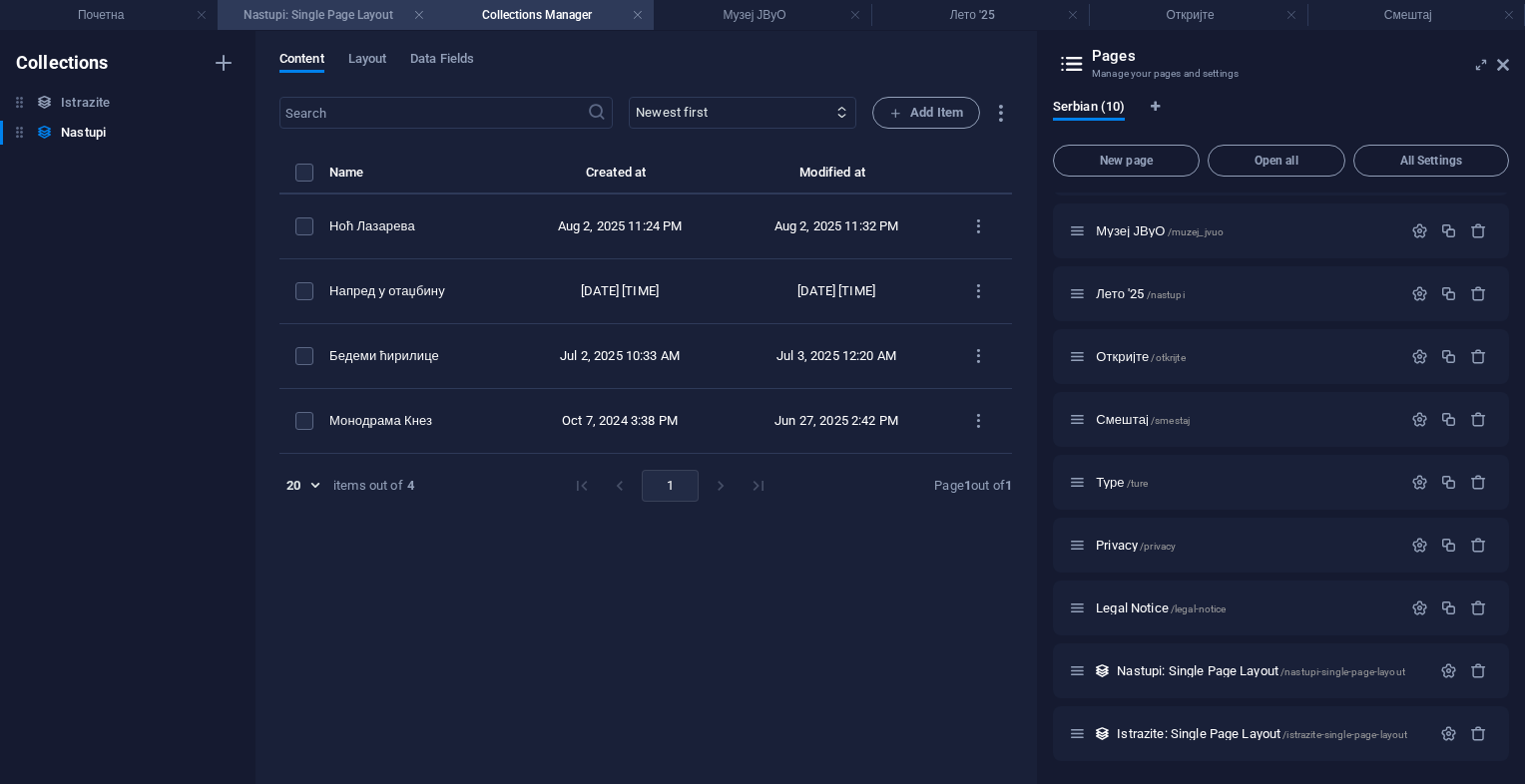 click on "Nastupi: Single Page Layout" at bounding box center (326, 15) 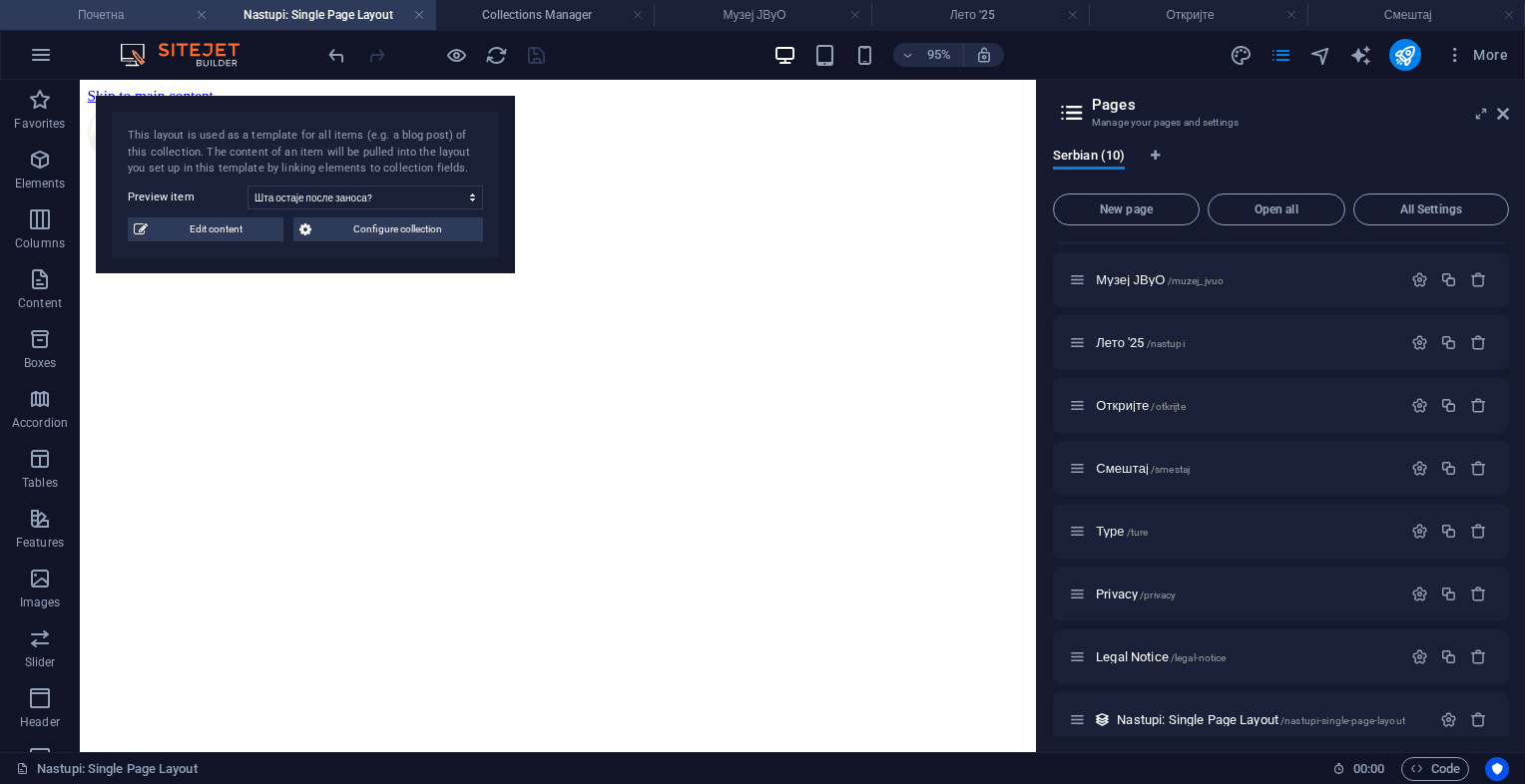 click on "Почетна" at bounding box center [109, 15] 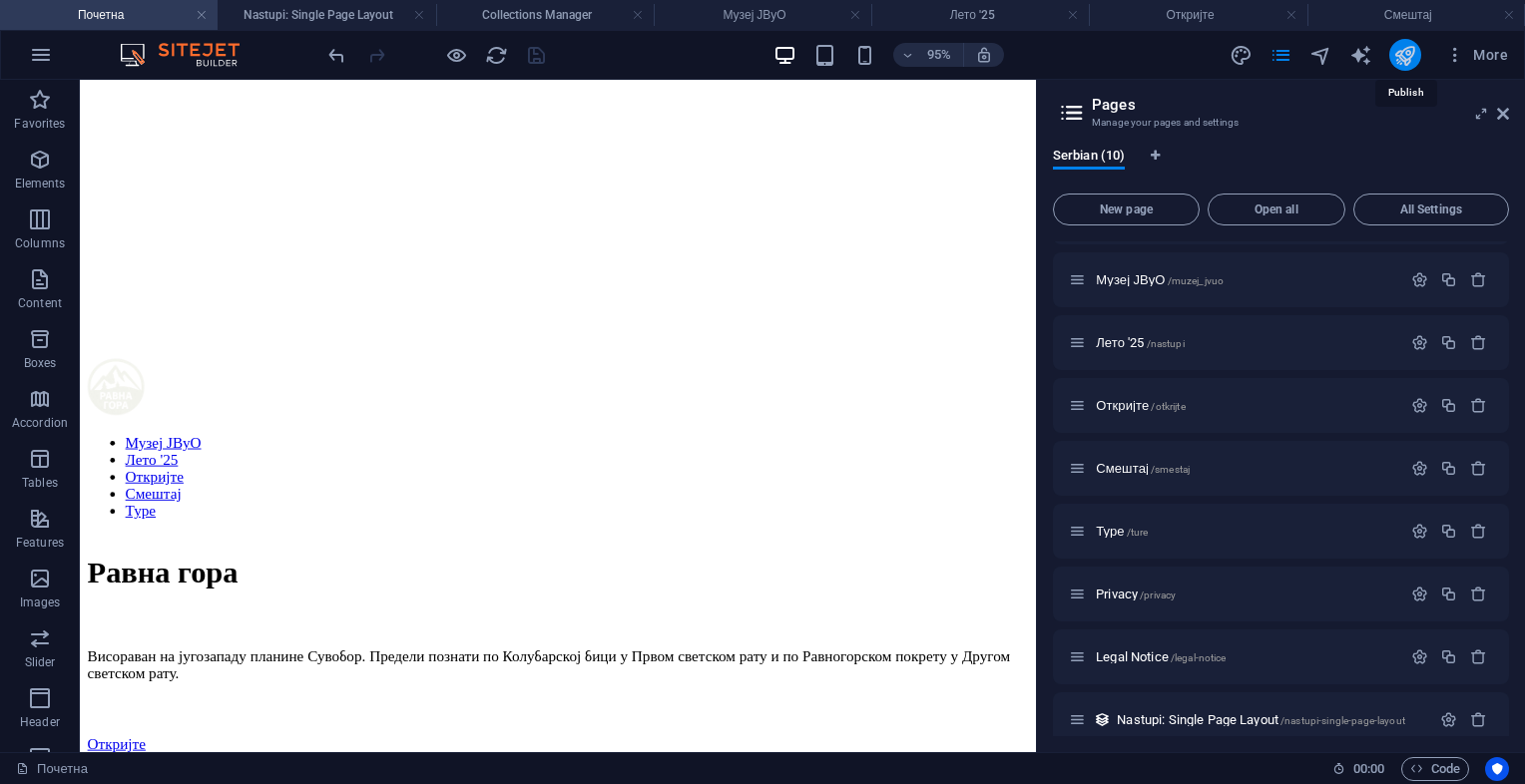 drag, startPoint x: 1415, startPoint y: 55, endPoint x: 1026, endPoint y: 86, distance: 390.2333 